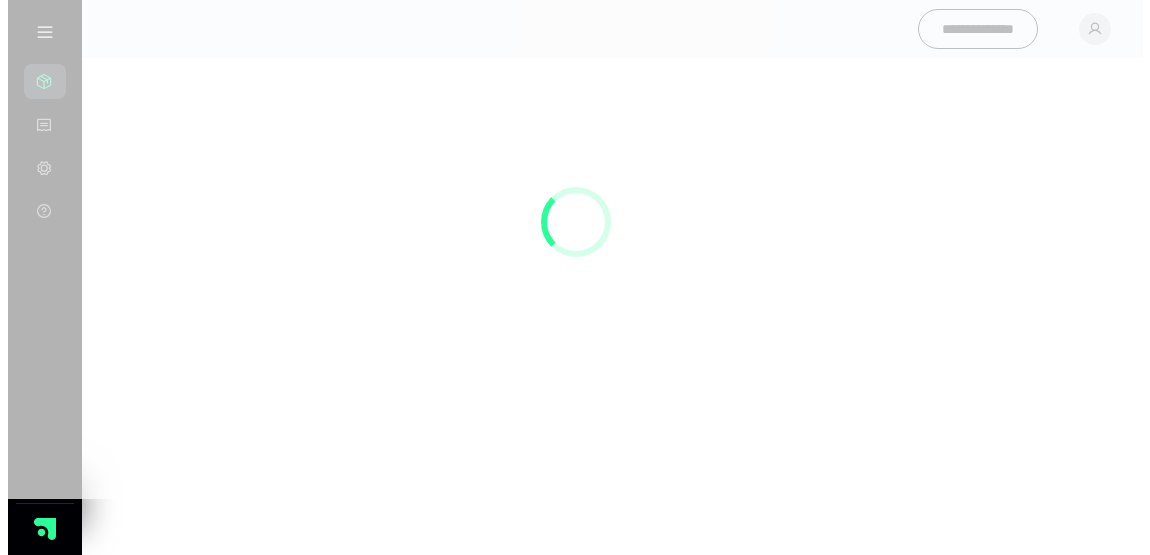 scroll, scrollTop: 0, scrollLeft: 0, axis: both 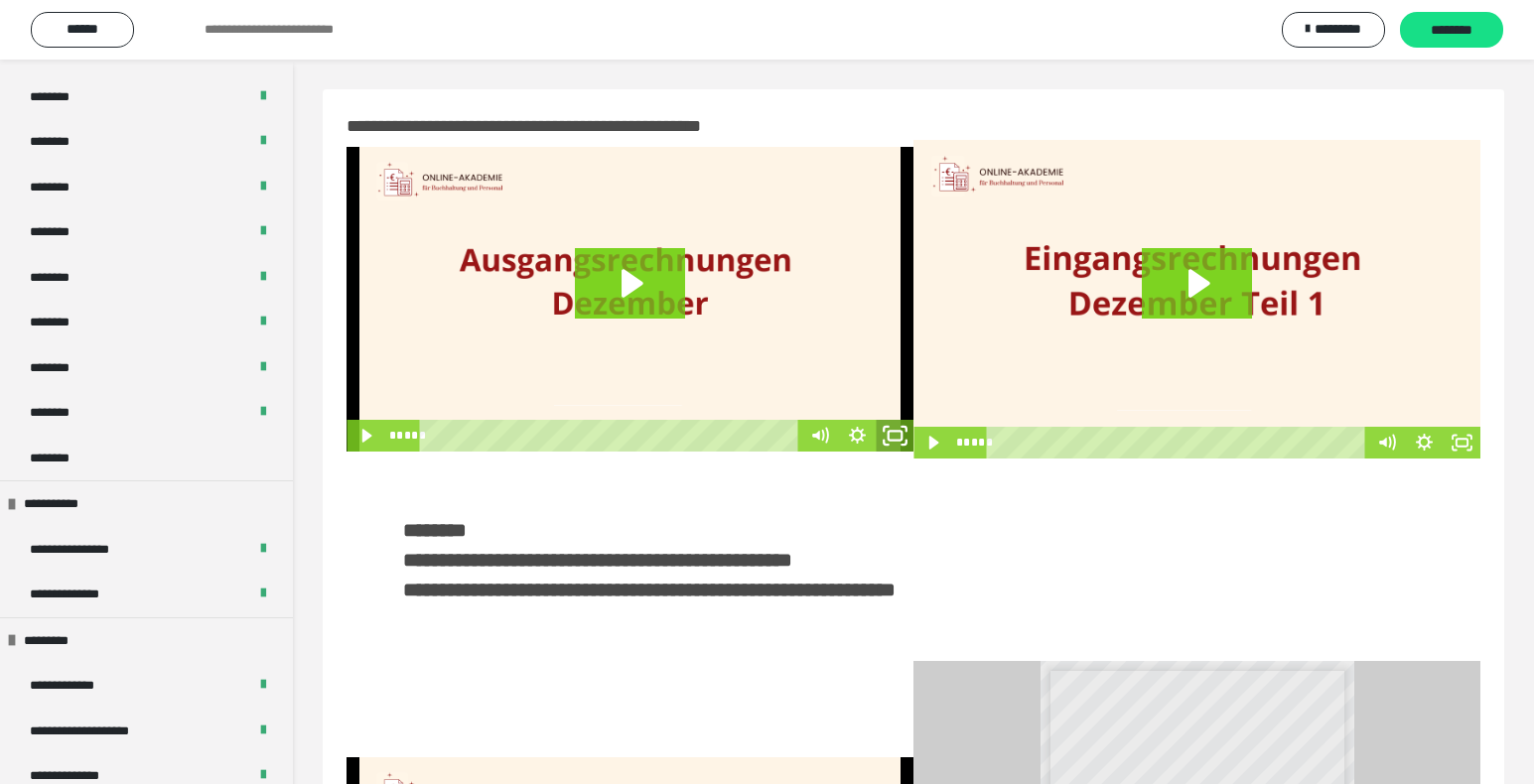 click 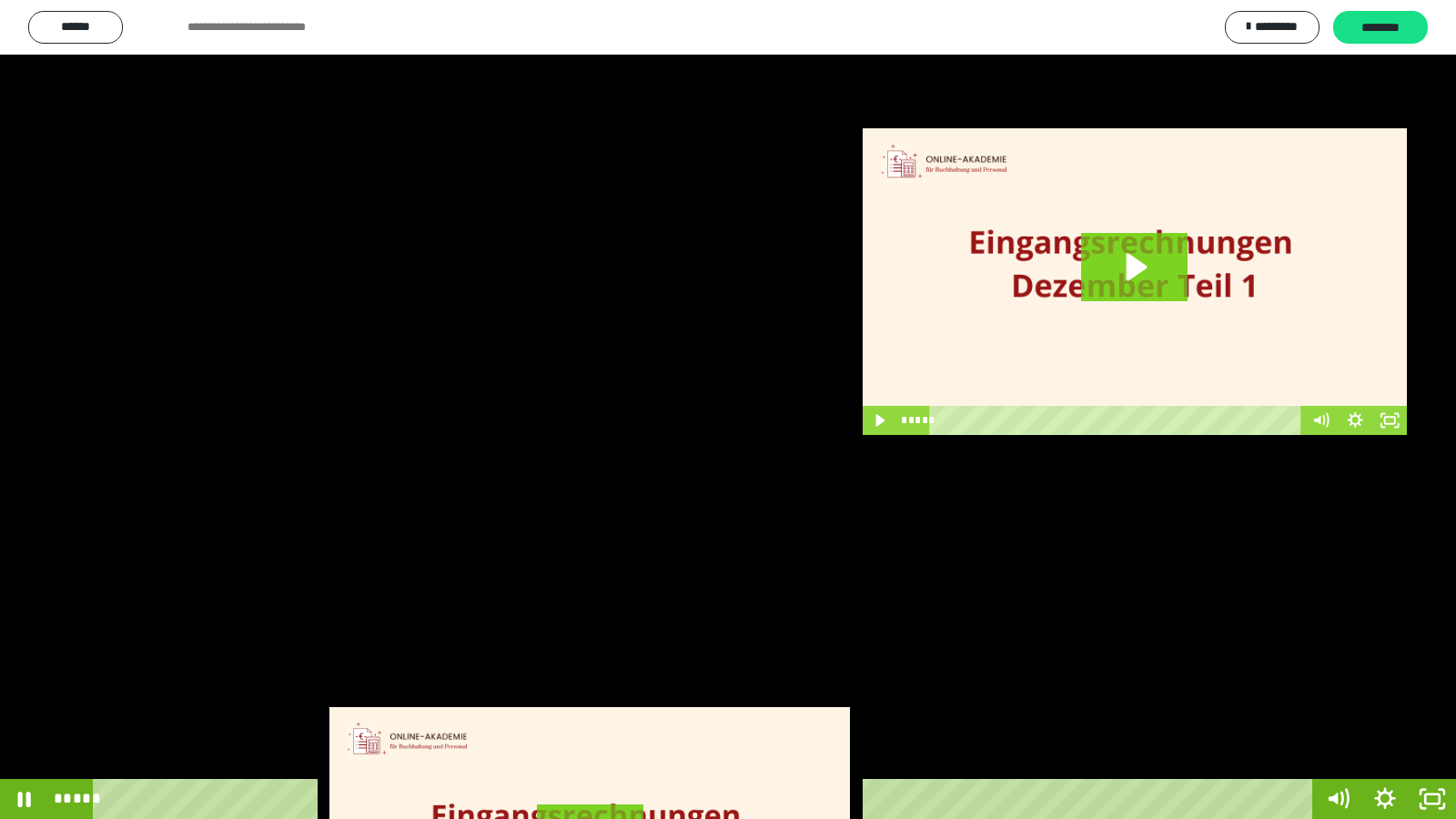click at bounding box center (728, 410) 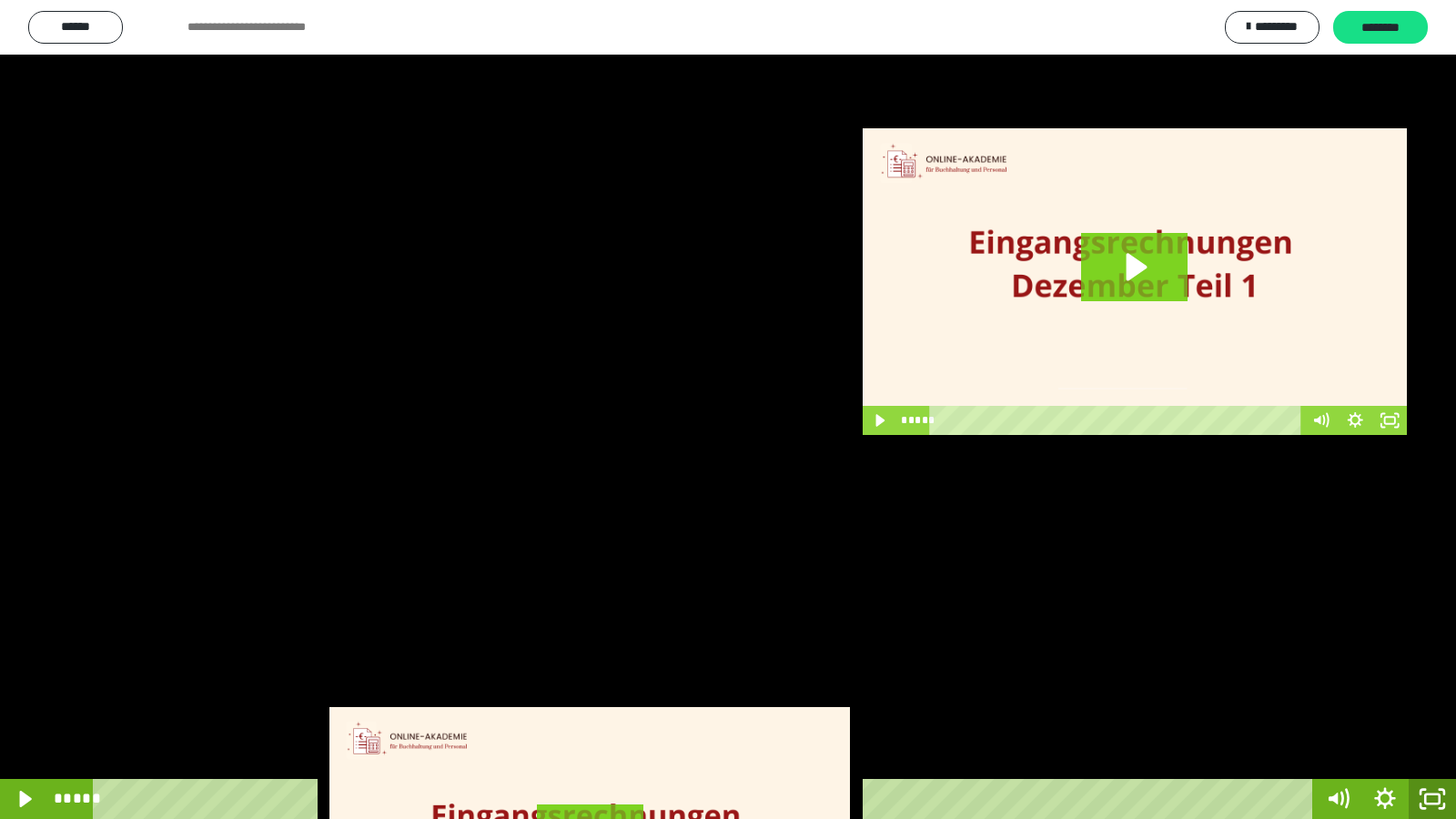 click 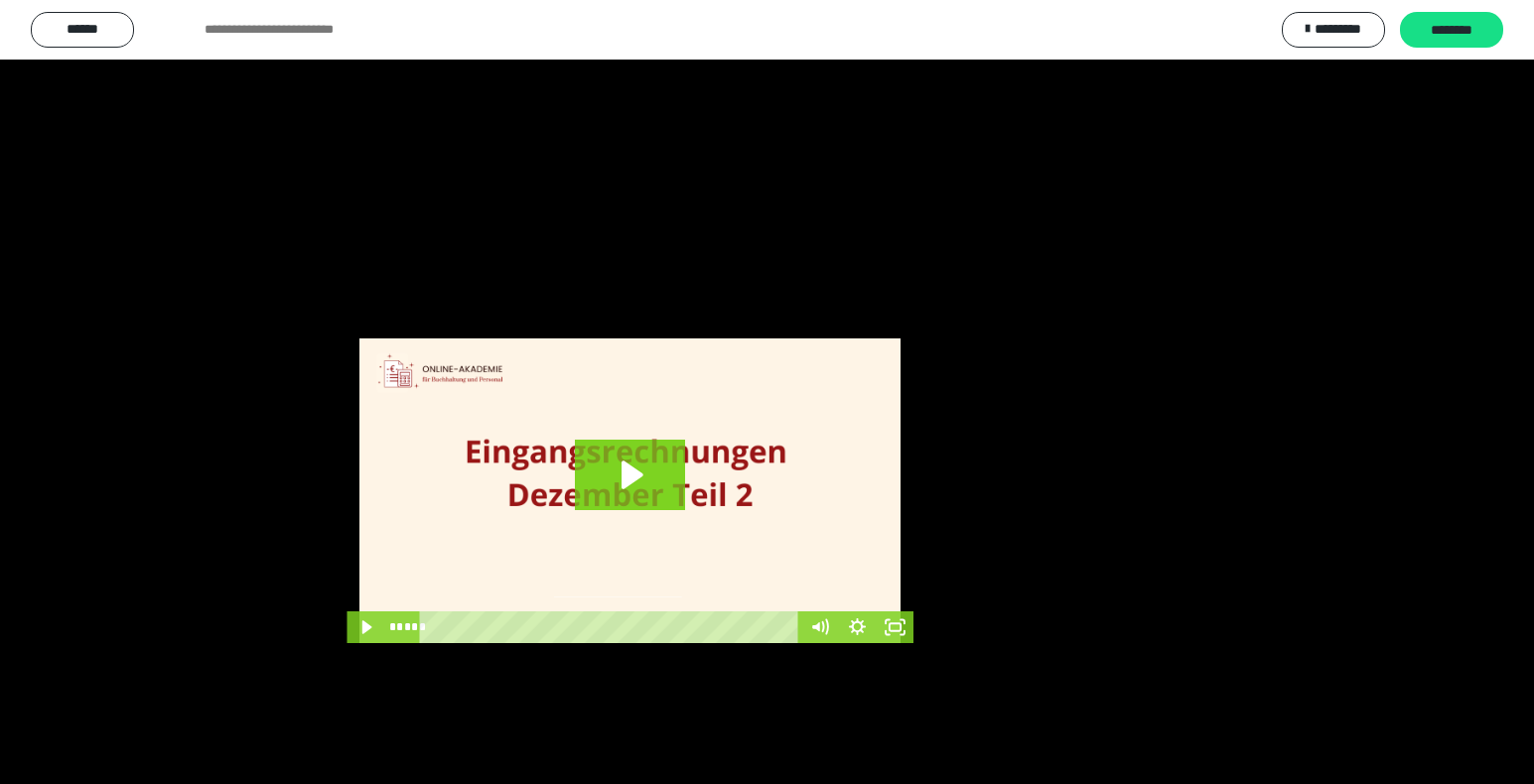 scroll, scrollTop: 427, scrollLeft: 0, axis: vertical 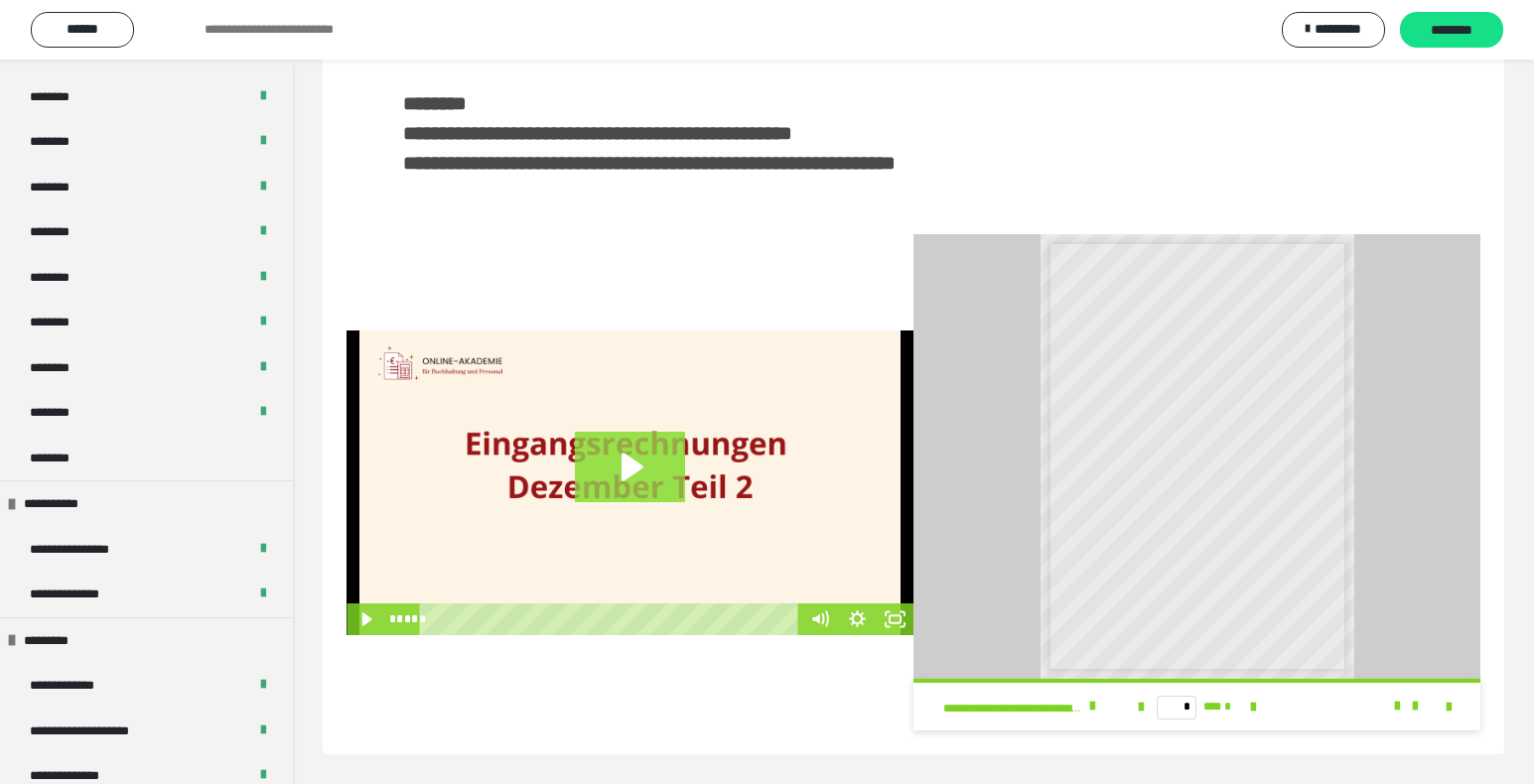 click 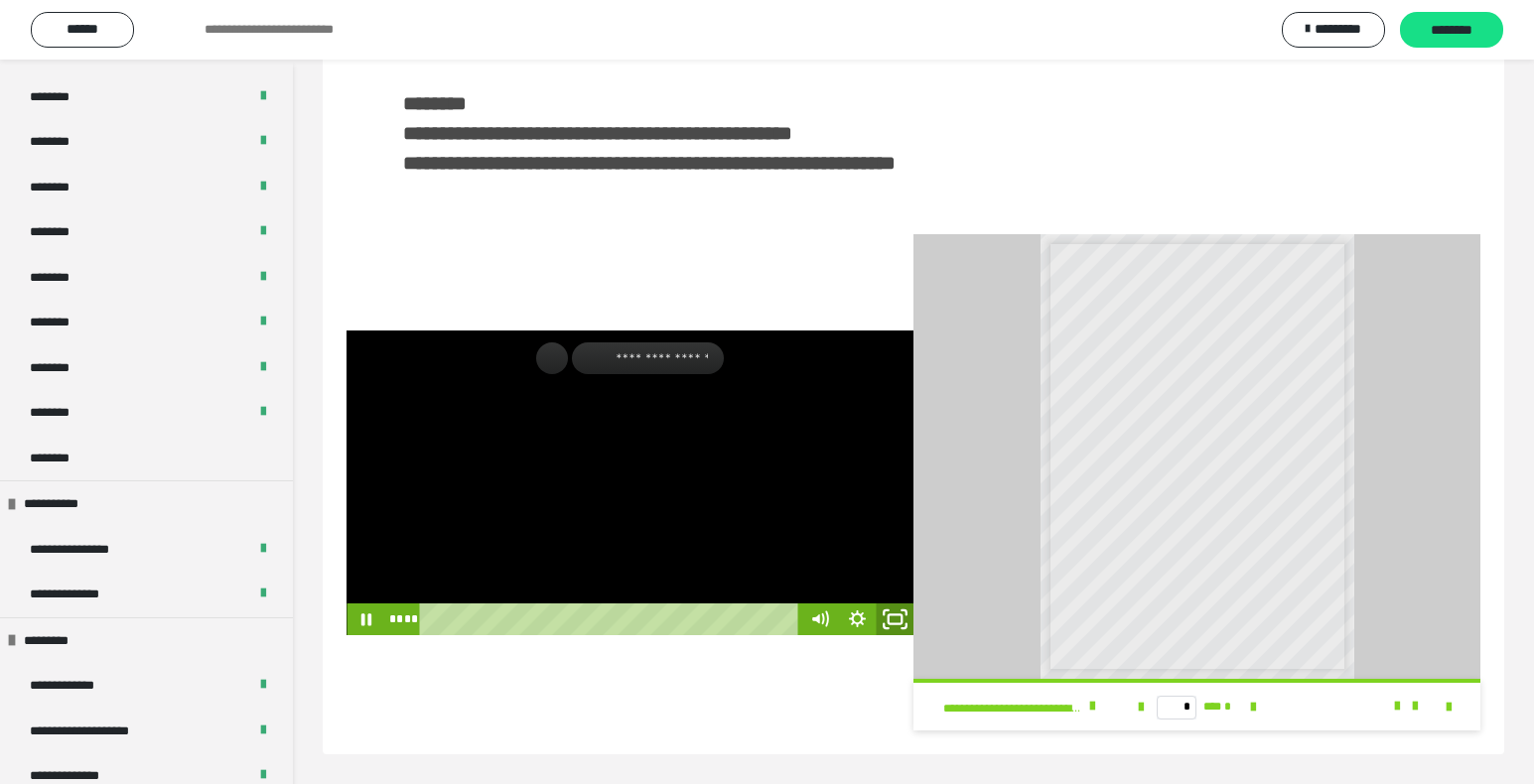 click 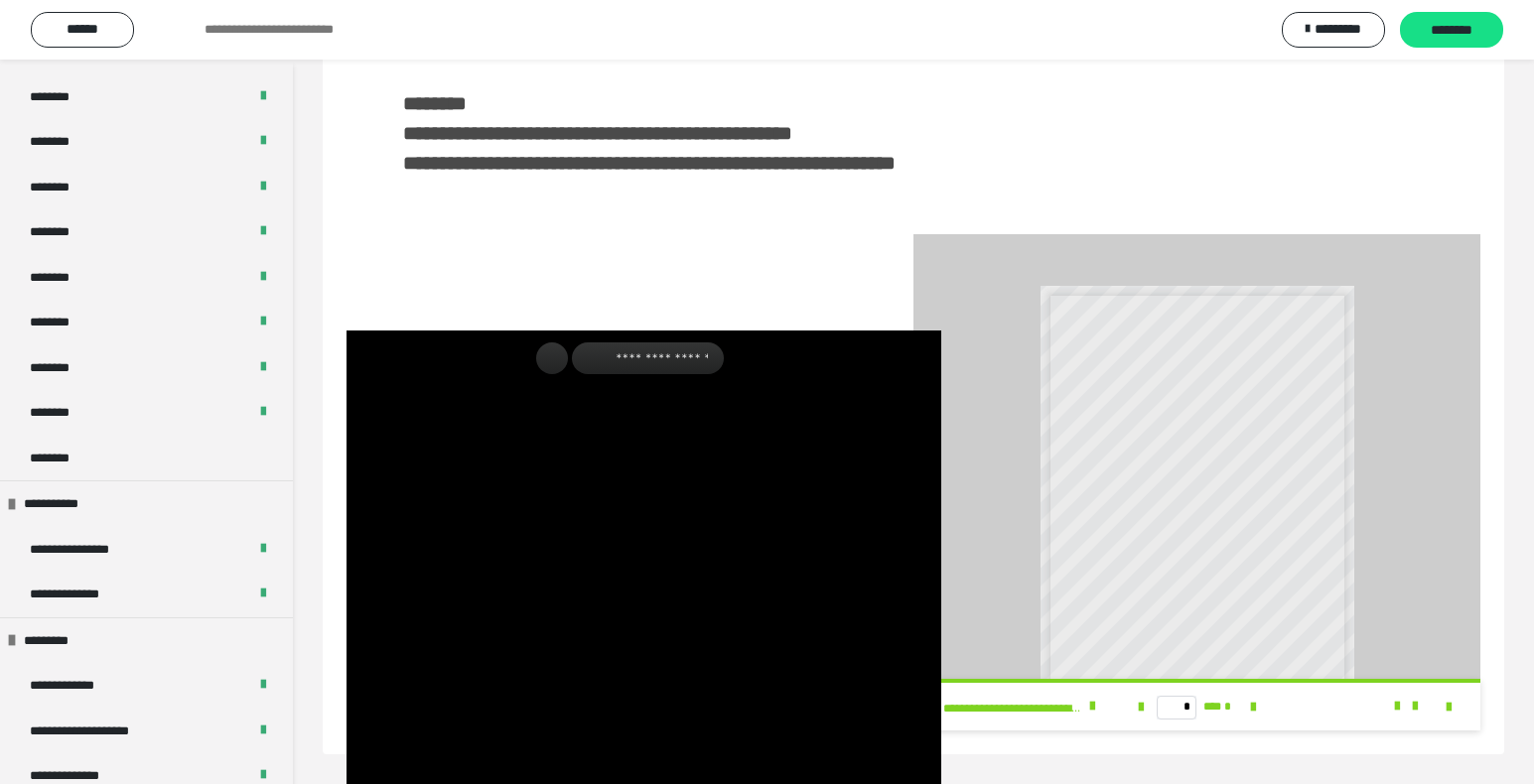 scroll, scrollTop: 338, scrollLeft: 0, axis: vertical 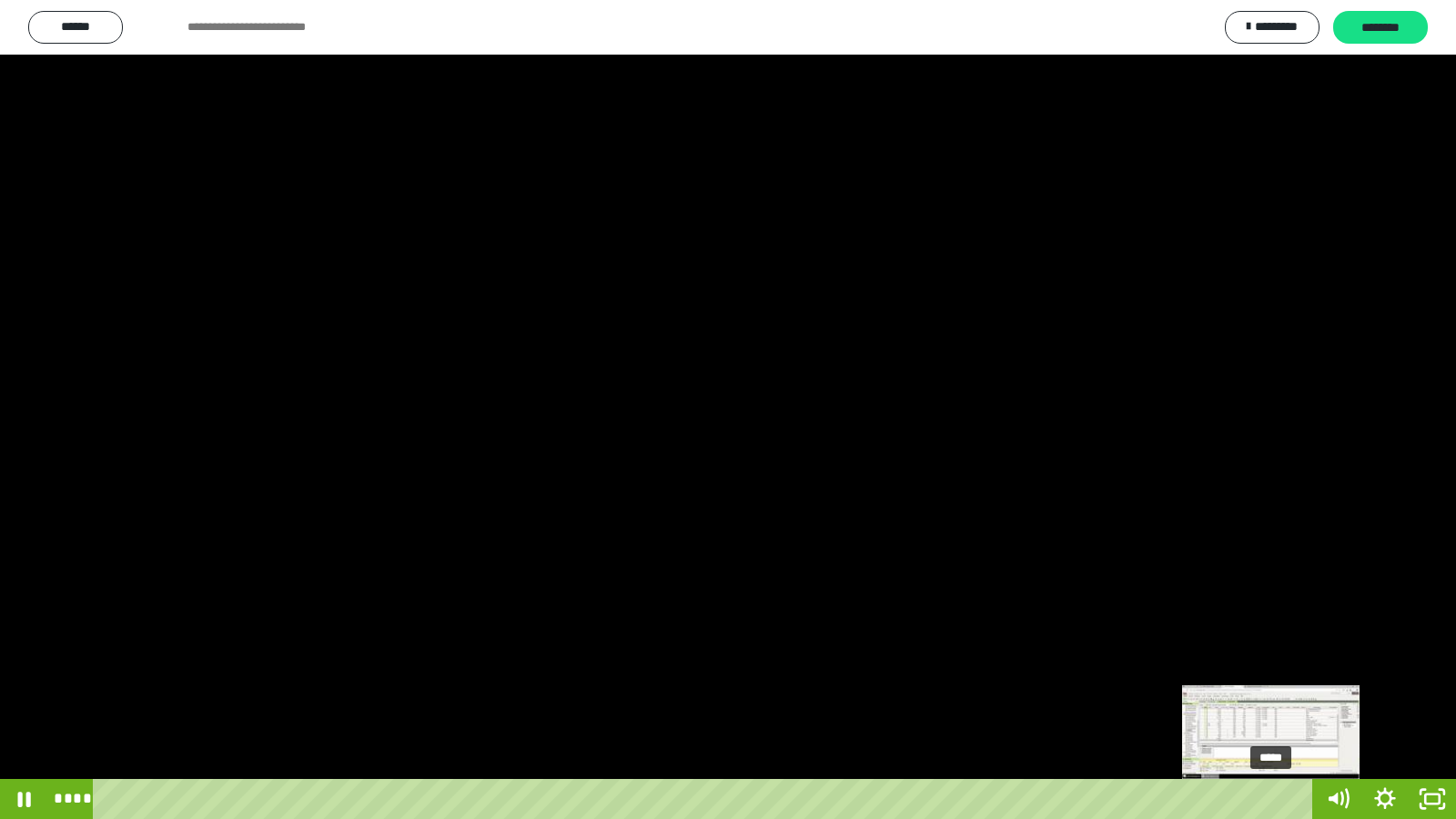 click on "*****" at bounding box center [706, 799] 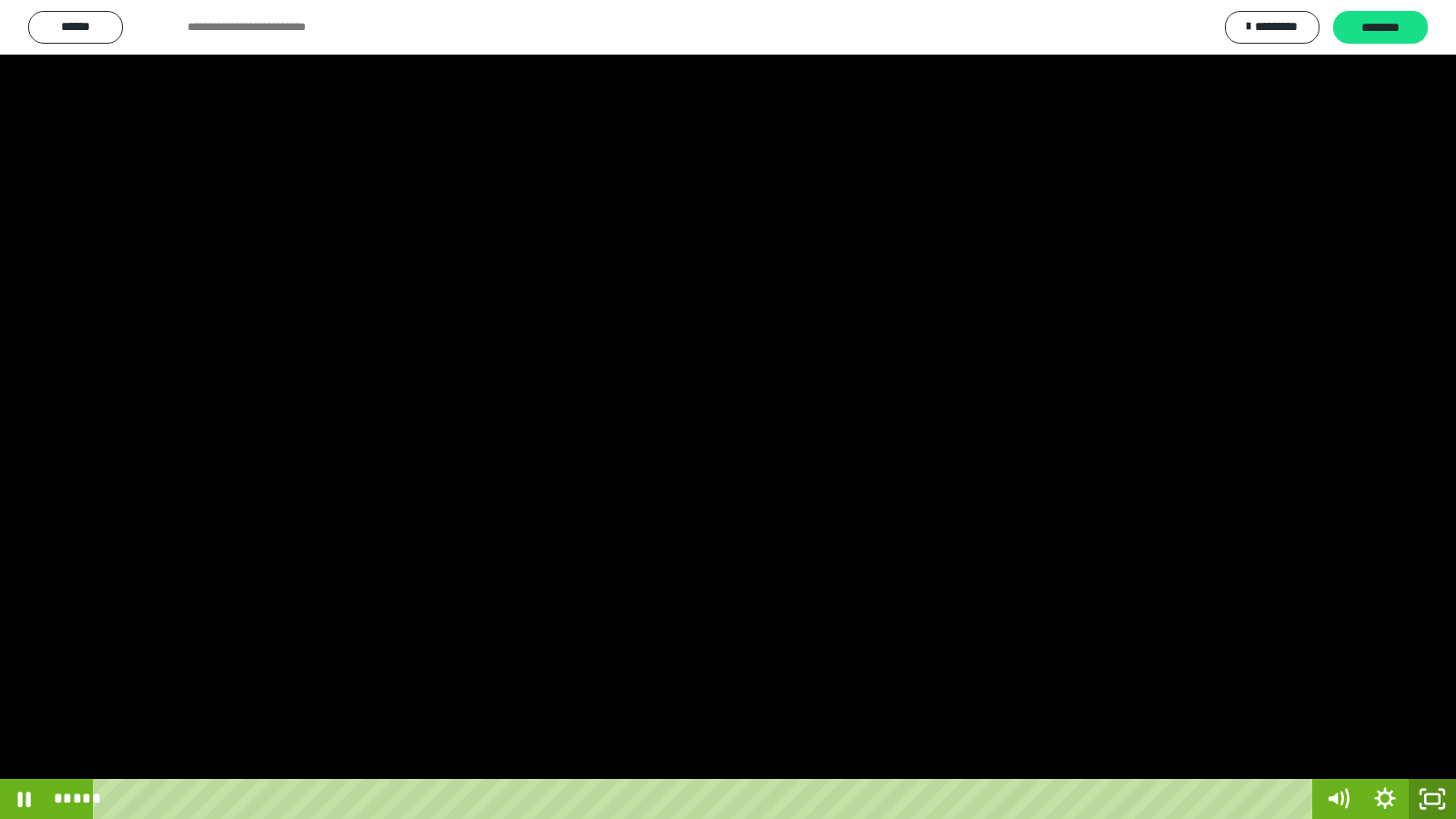 click 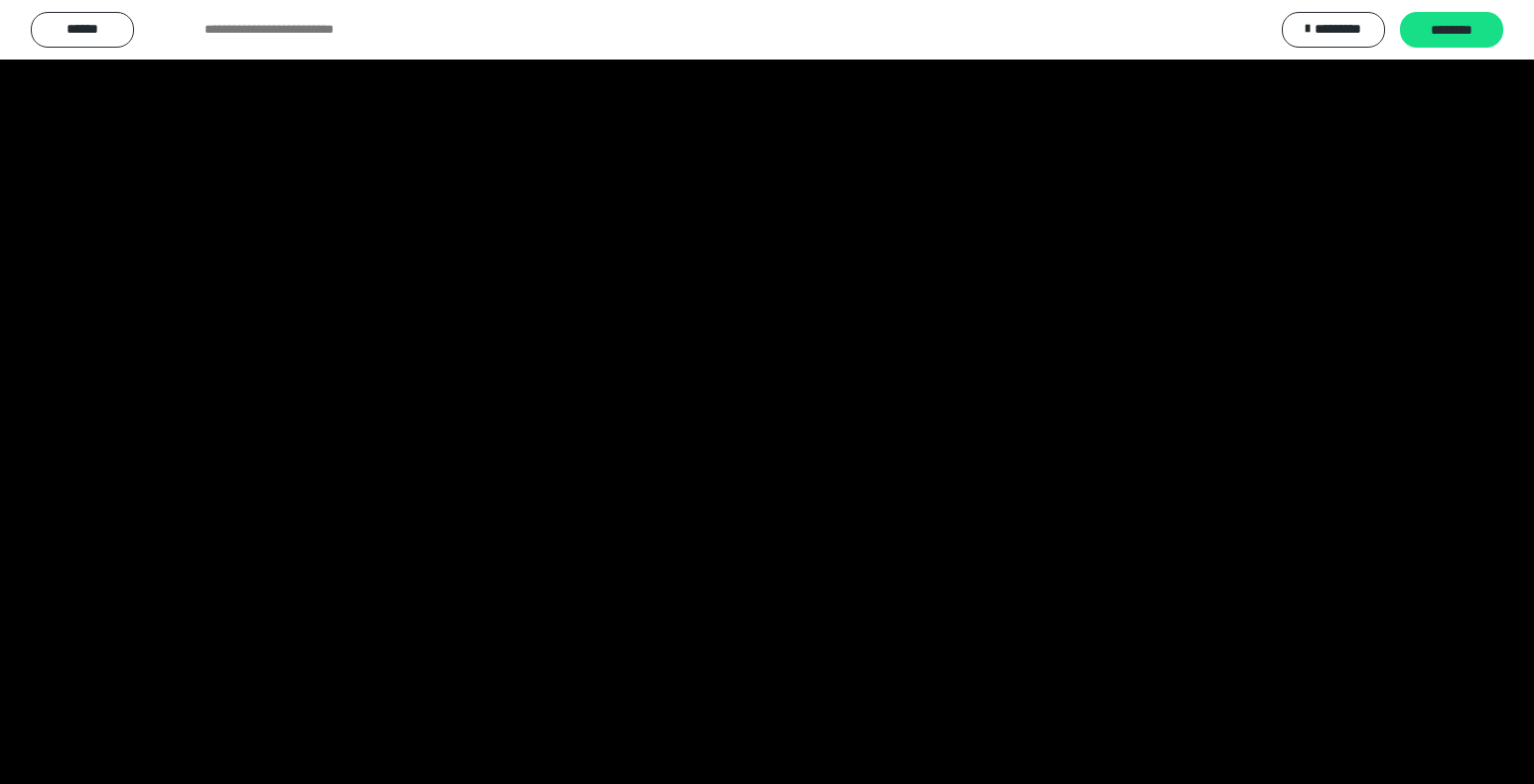scroll, scrollTop: 427, scrollLeft: 0, axis: vertical 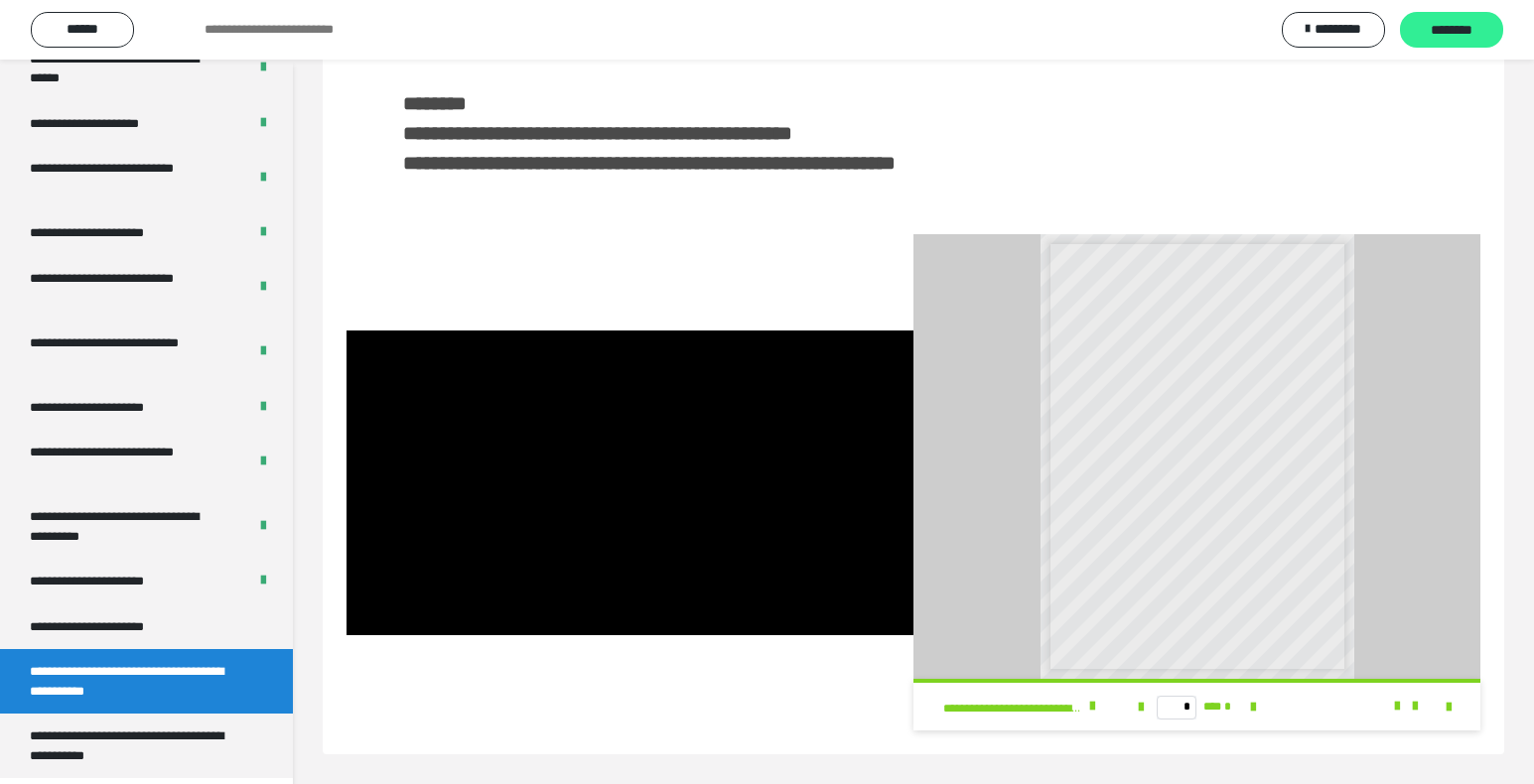 click on "********" at bounding box center (1452, 31) 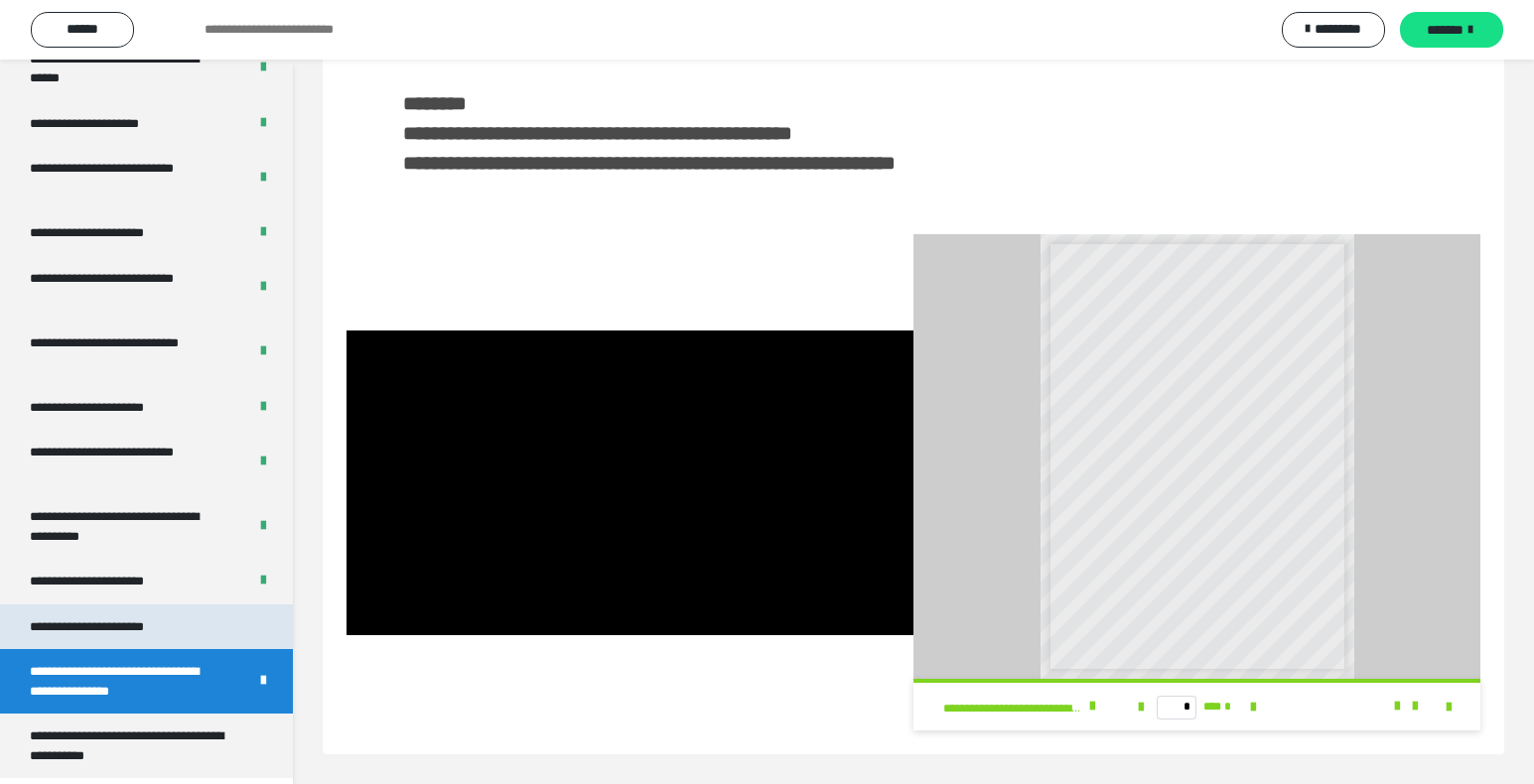 click on "**********" at bounding box center (110, 627) 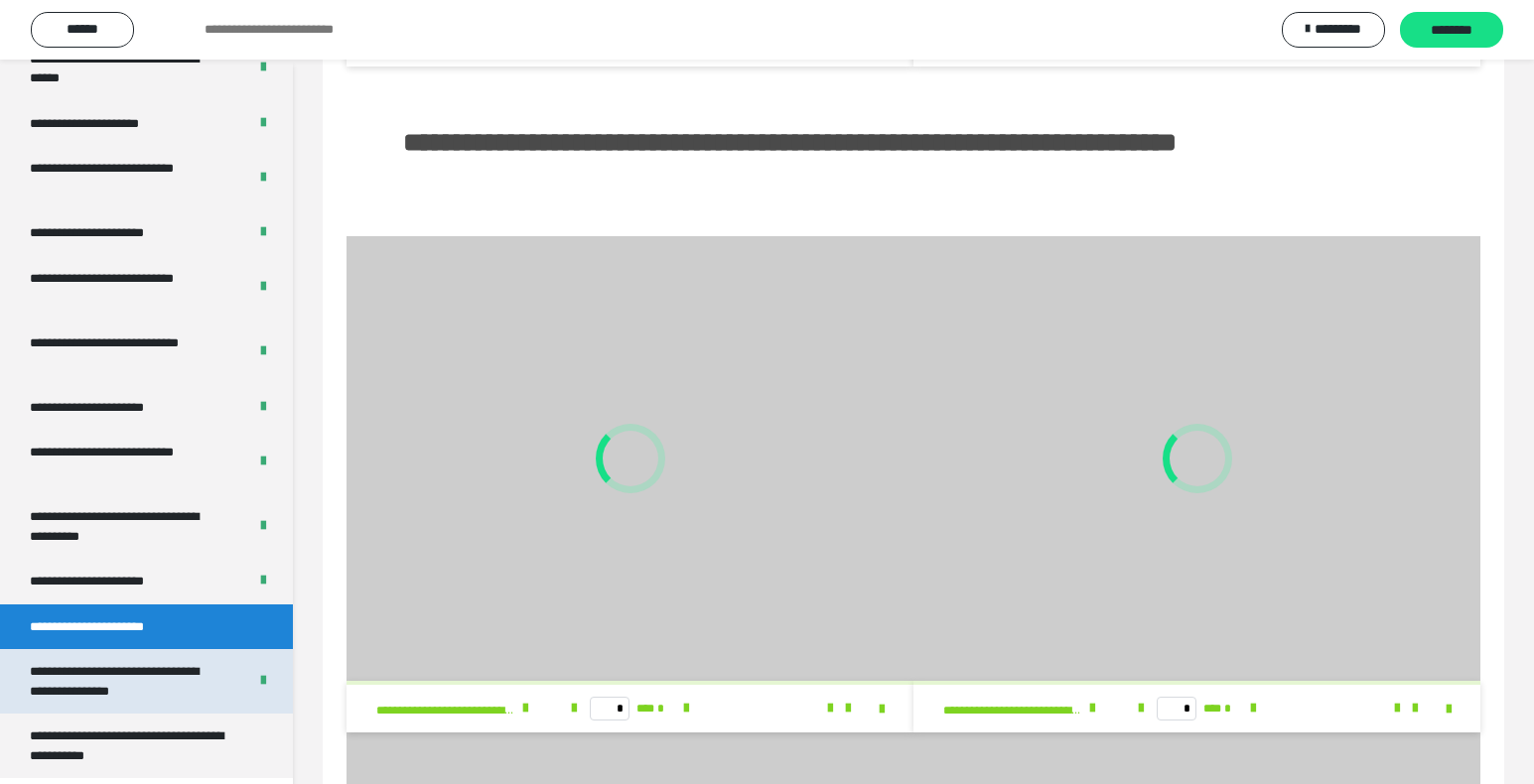 scroll, scrollTop: 625, scrollLeft: 0, axis: vertical 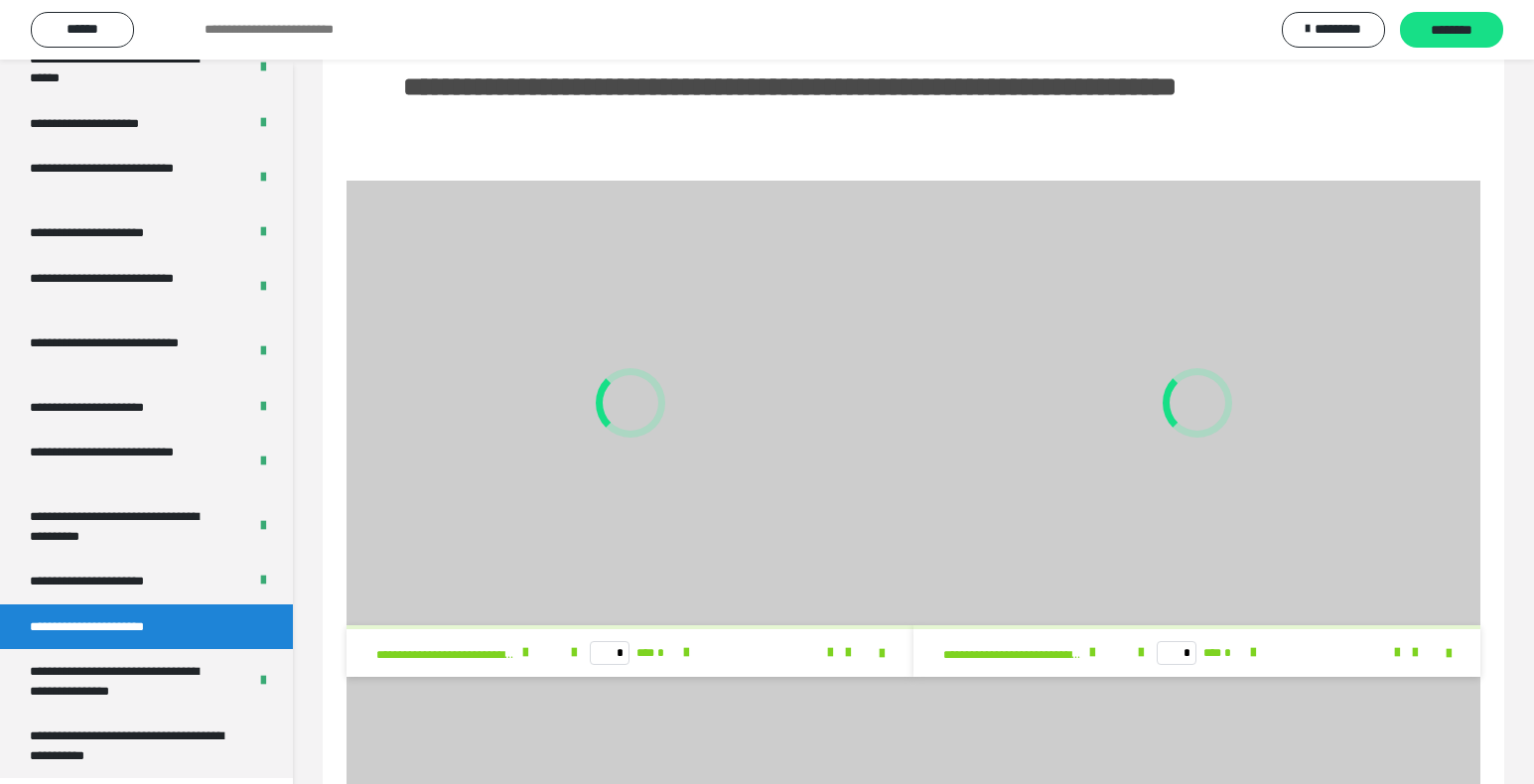 click on "**********" at bounding box center [131, 745] 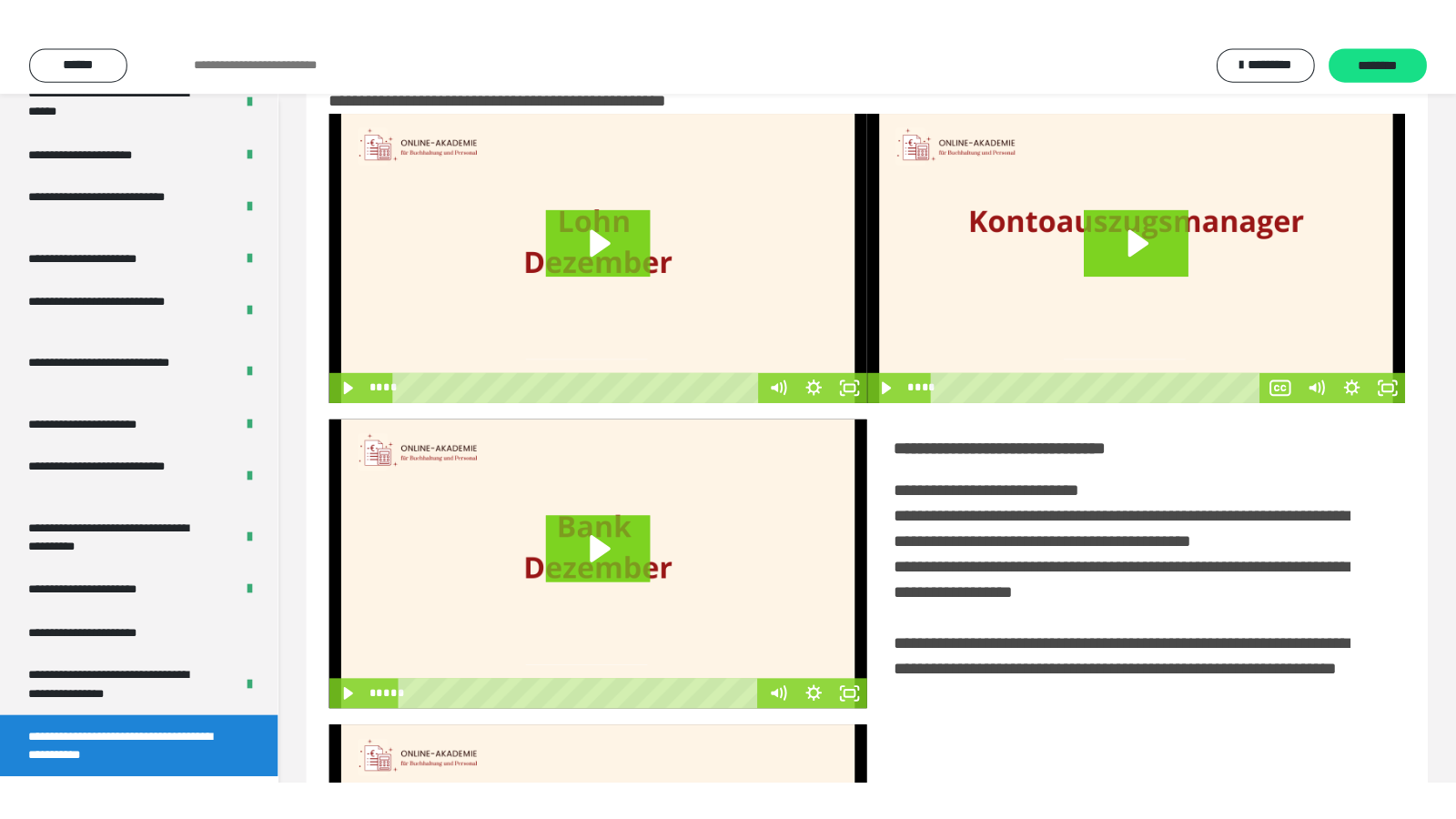 scroll, scrollTop: 0, scrollLeft: 0, axis: both 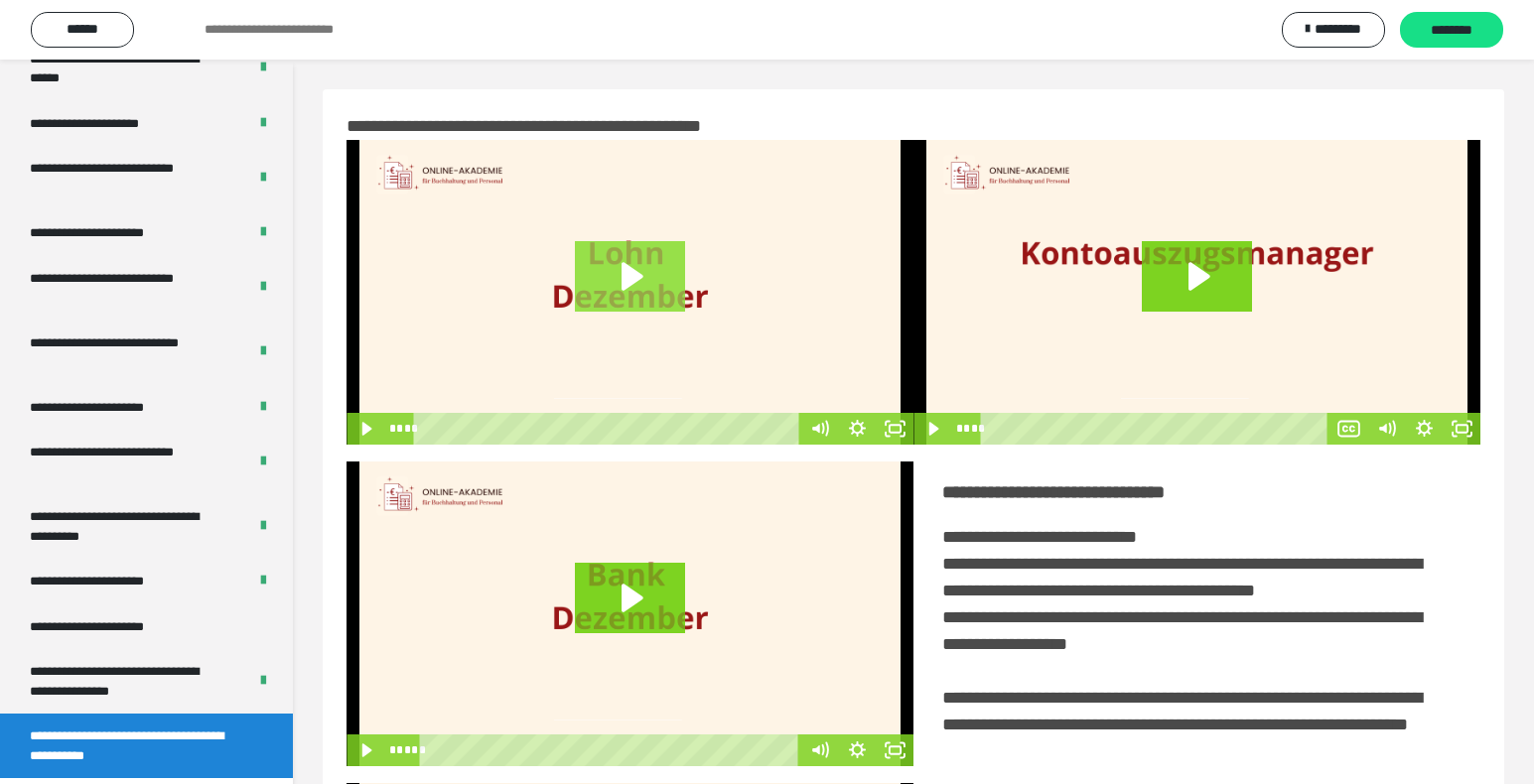 click 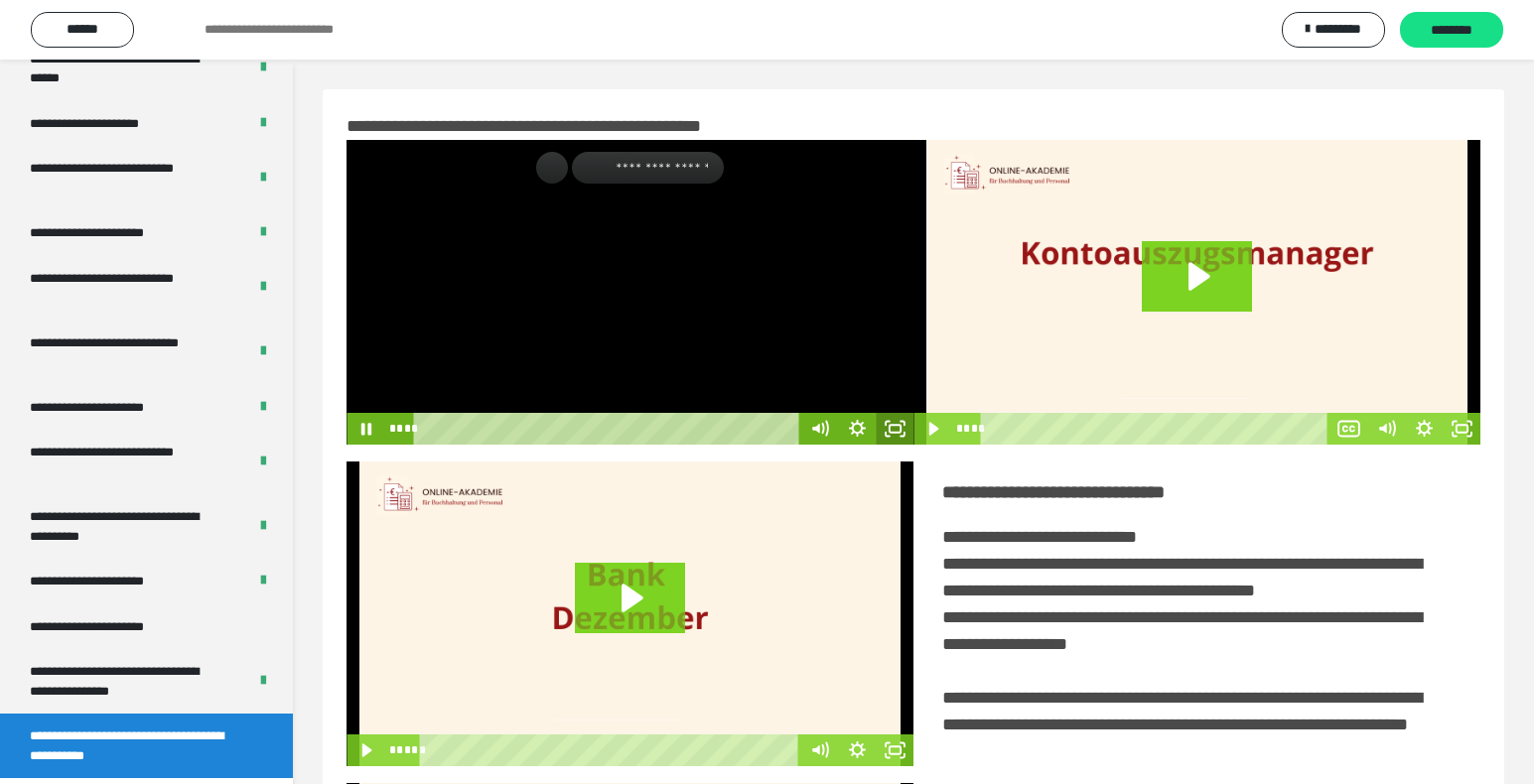click 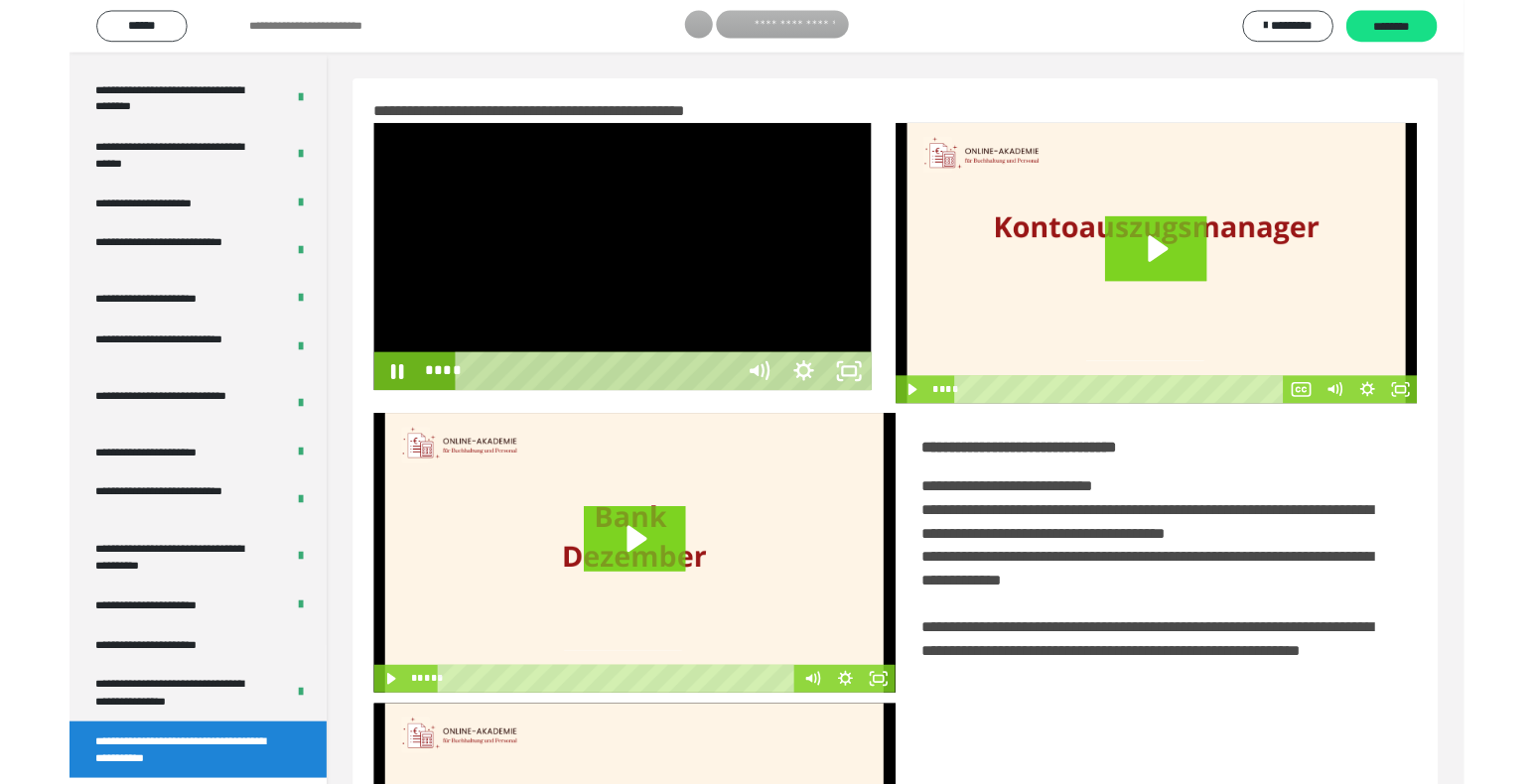 scroll, scrollTop: 3632, scrollLeft: 0, axis: vertical 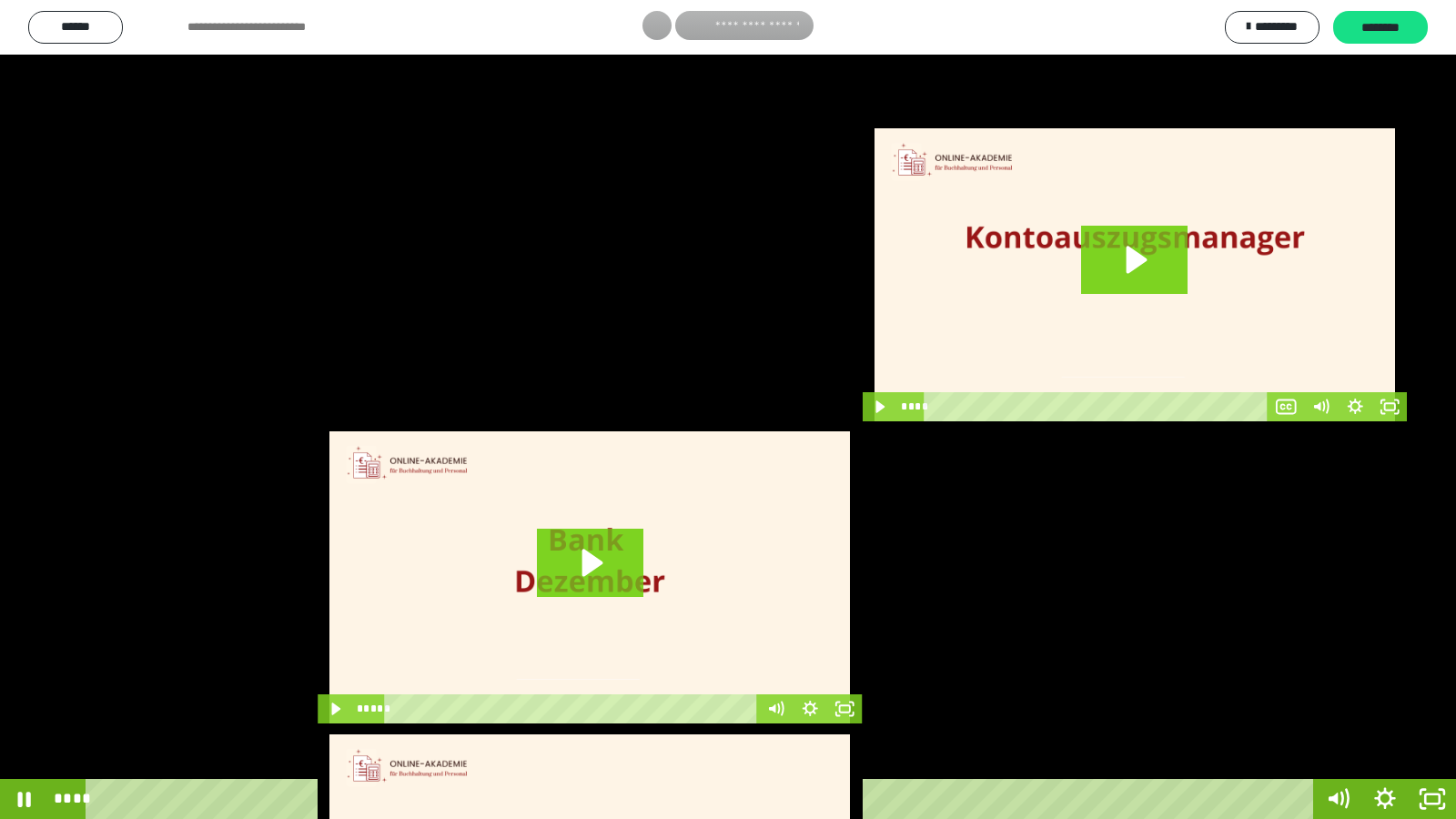 click at bounding box center (728, 410) 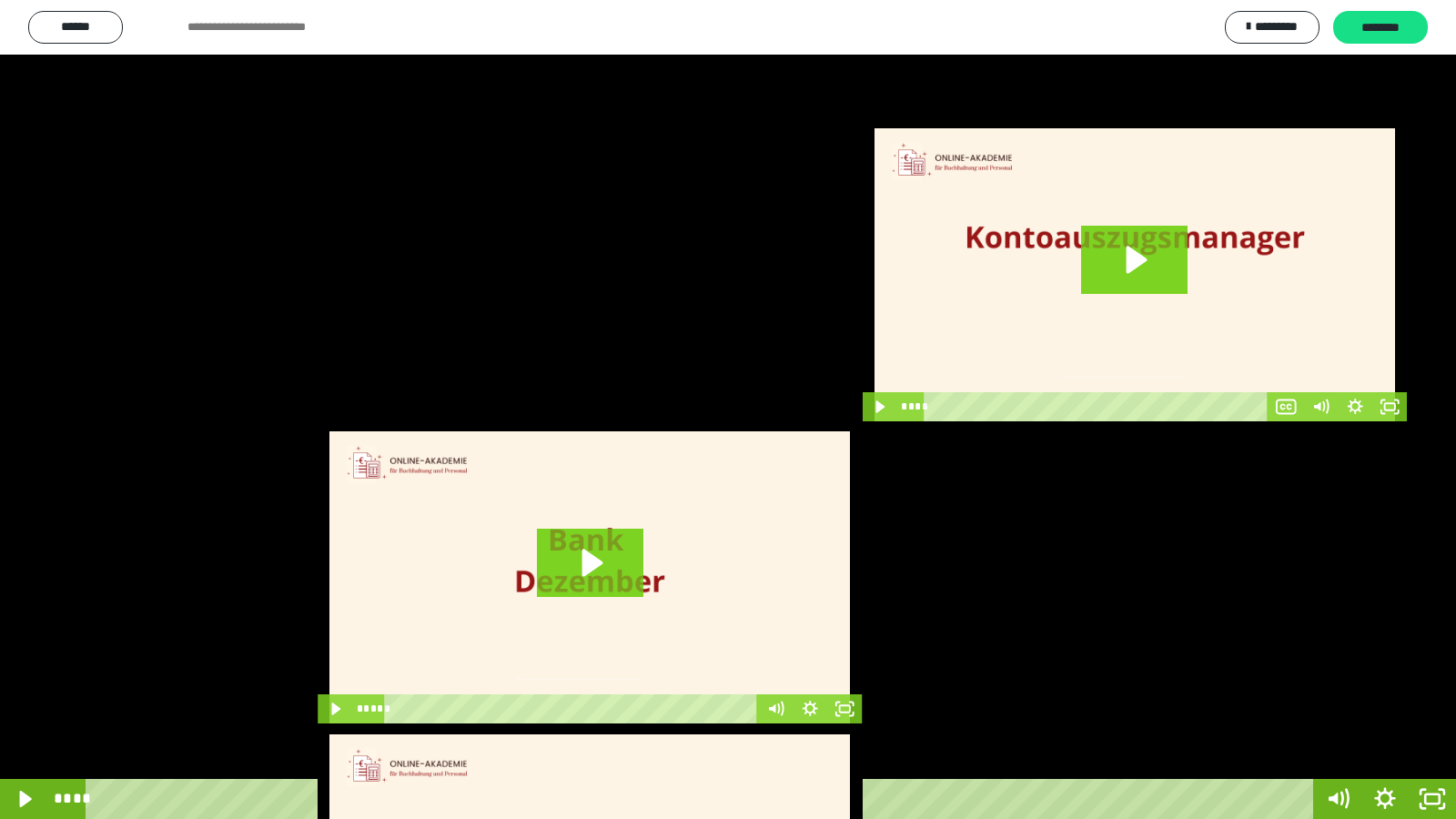 click at bounding box center (728, 410) 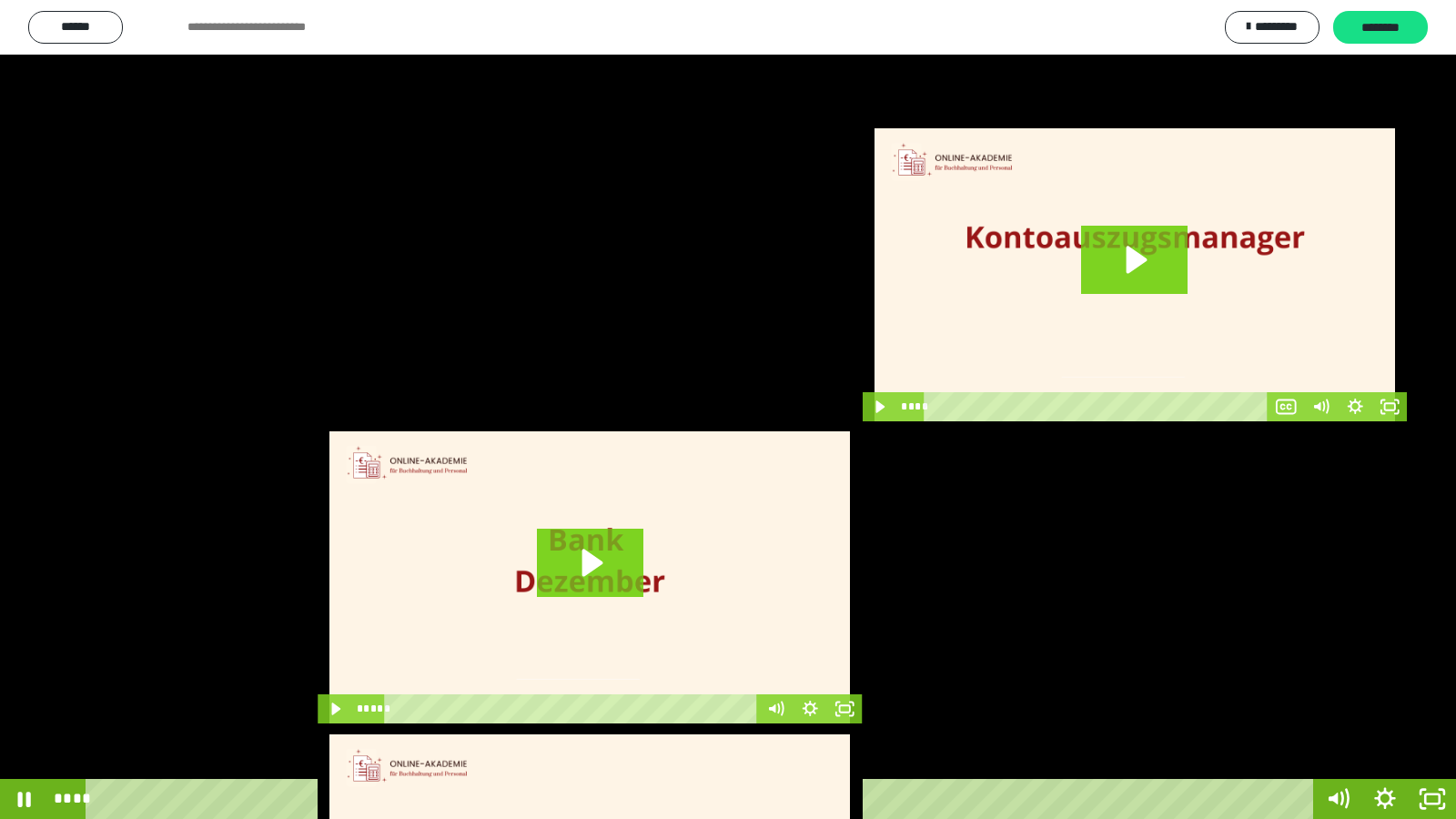 click on "**** ****" at bounding box center [681, 799] 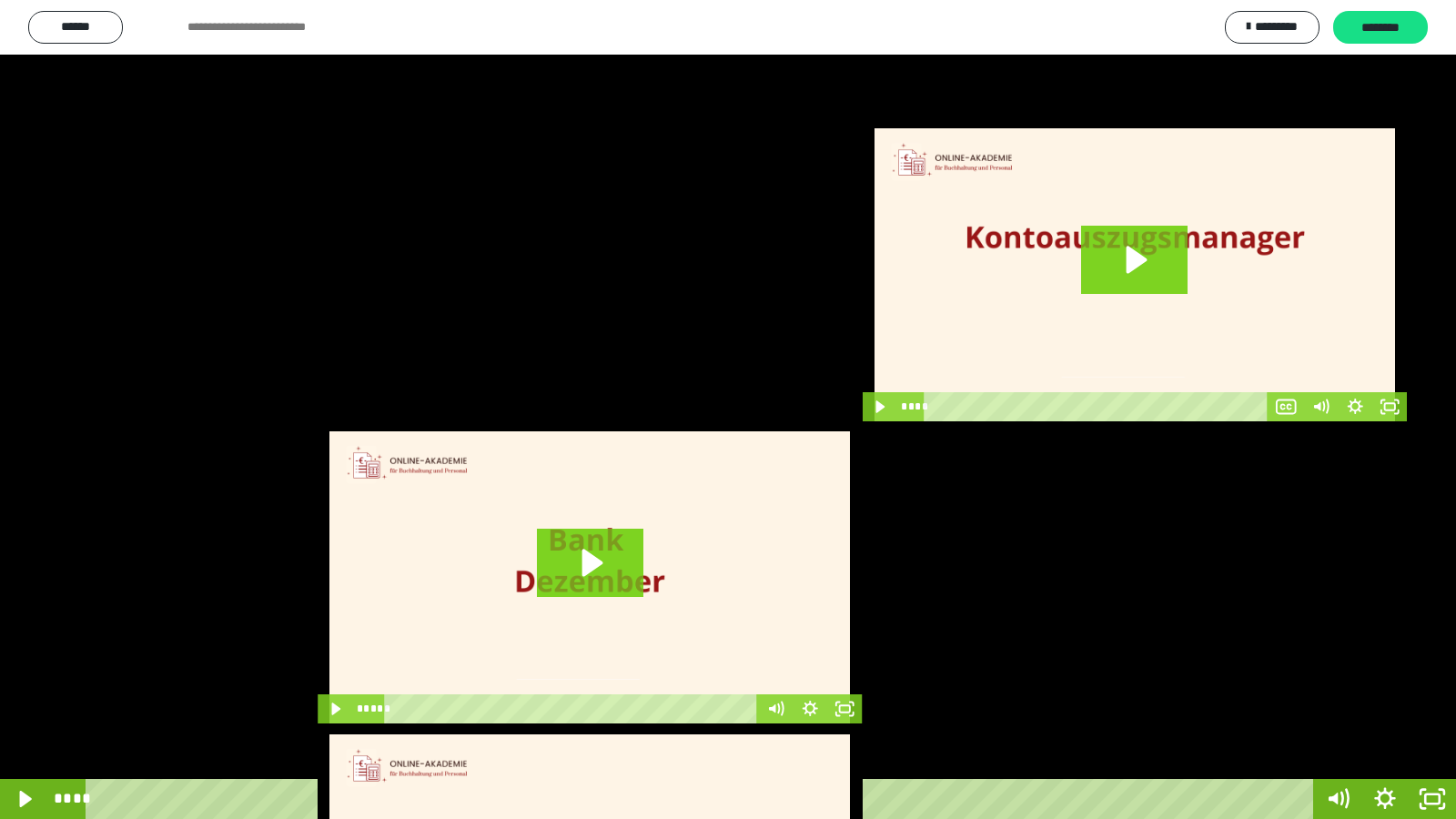 click at bounding box center [728, 410] 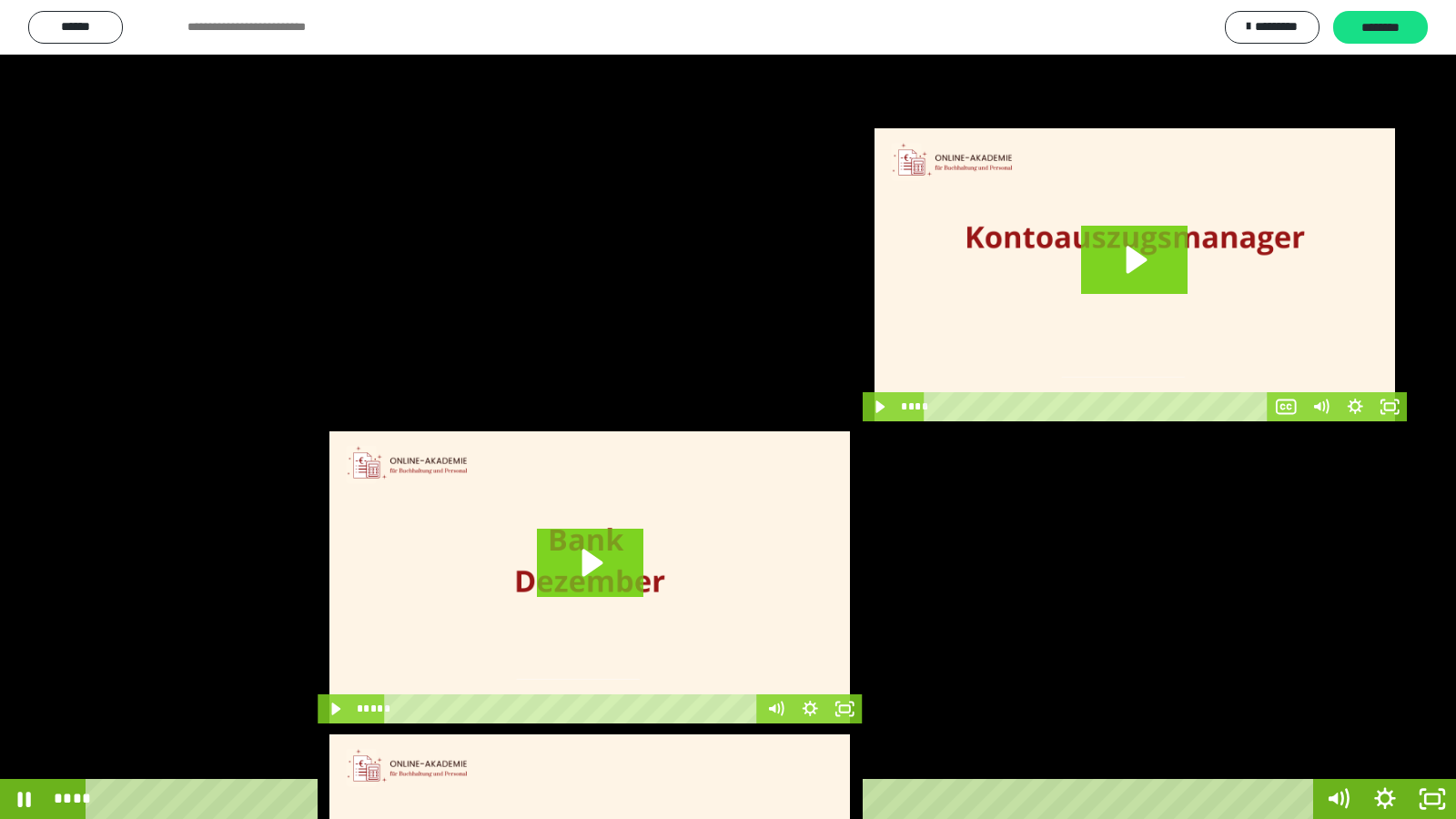 click at bounding box center [728, 410] 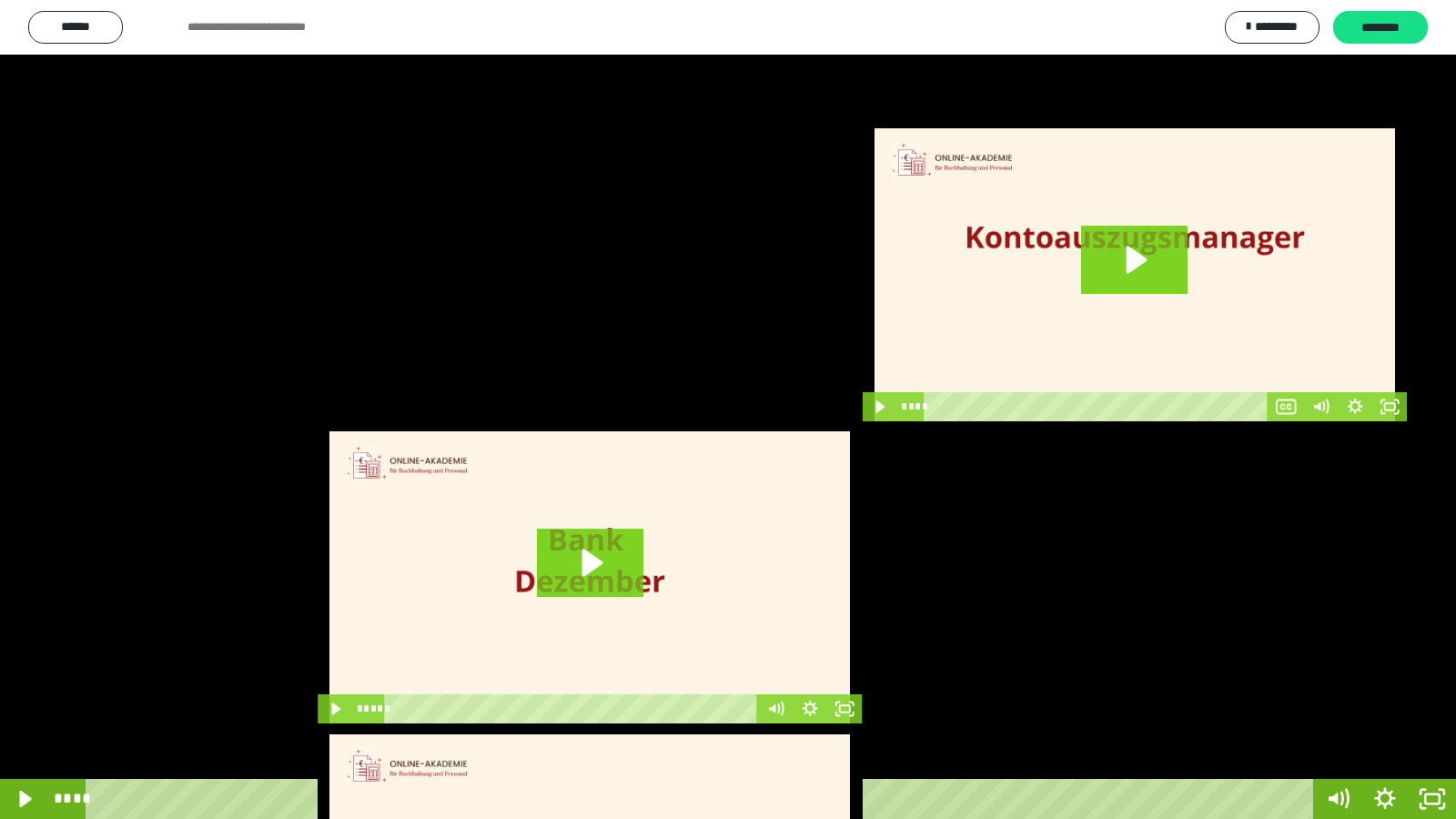 click at bounding box center [728, 410] 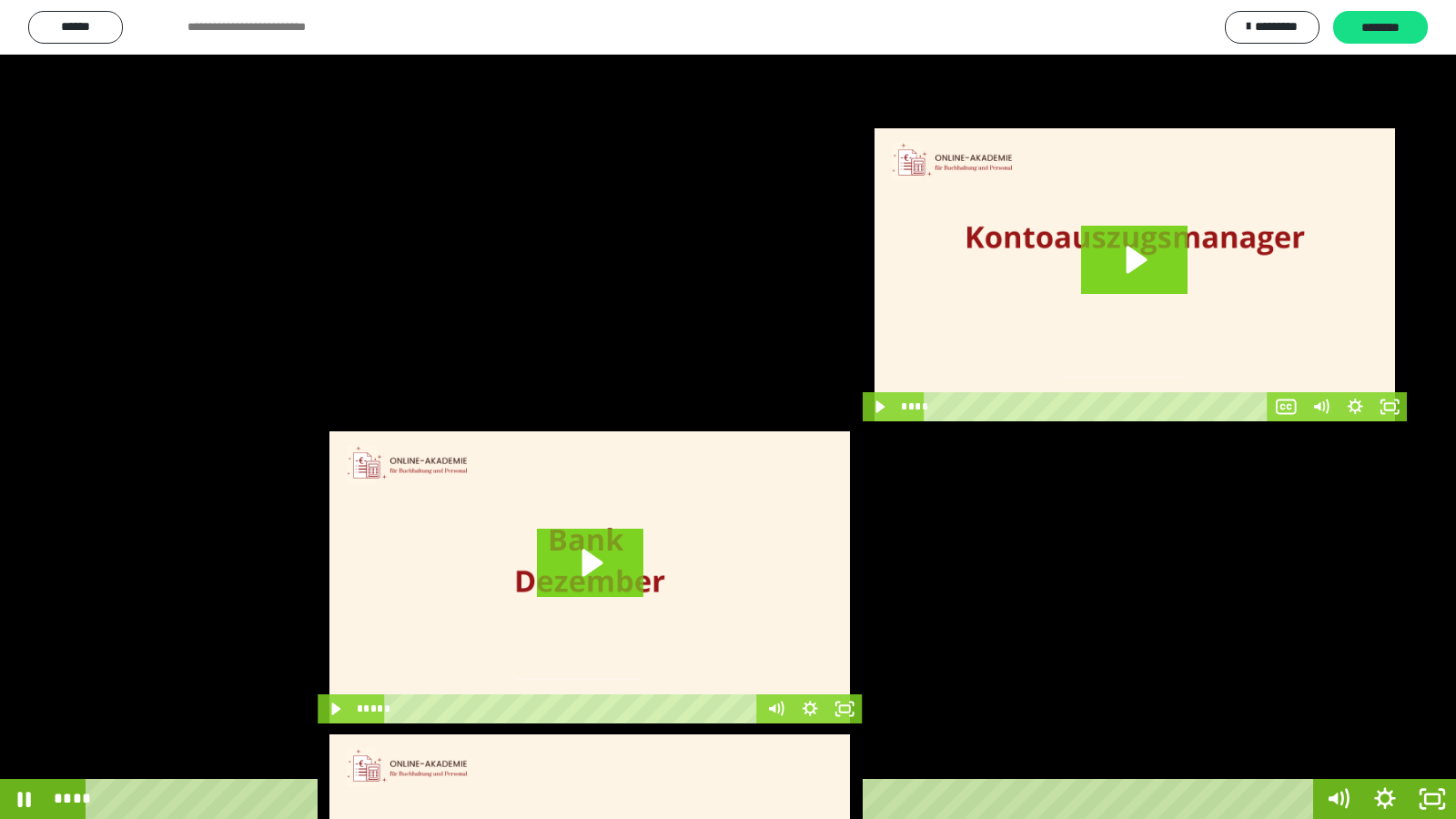 click at bounding box center [728, 410] 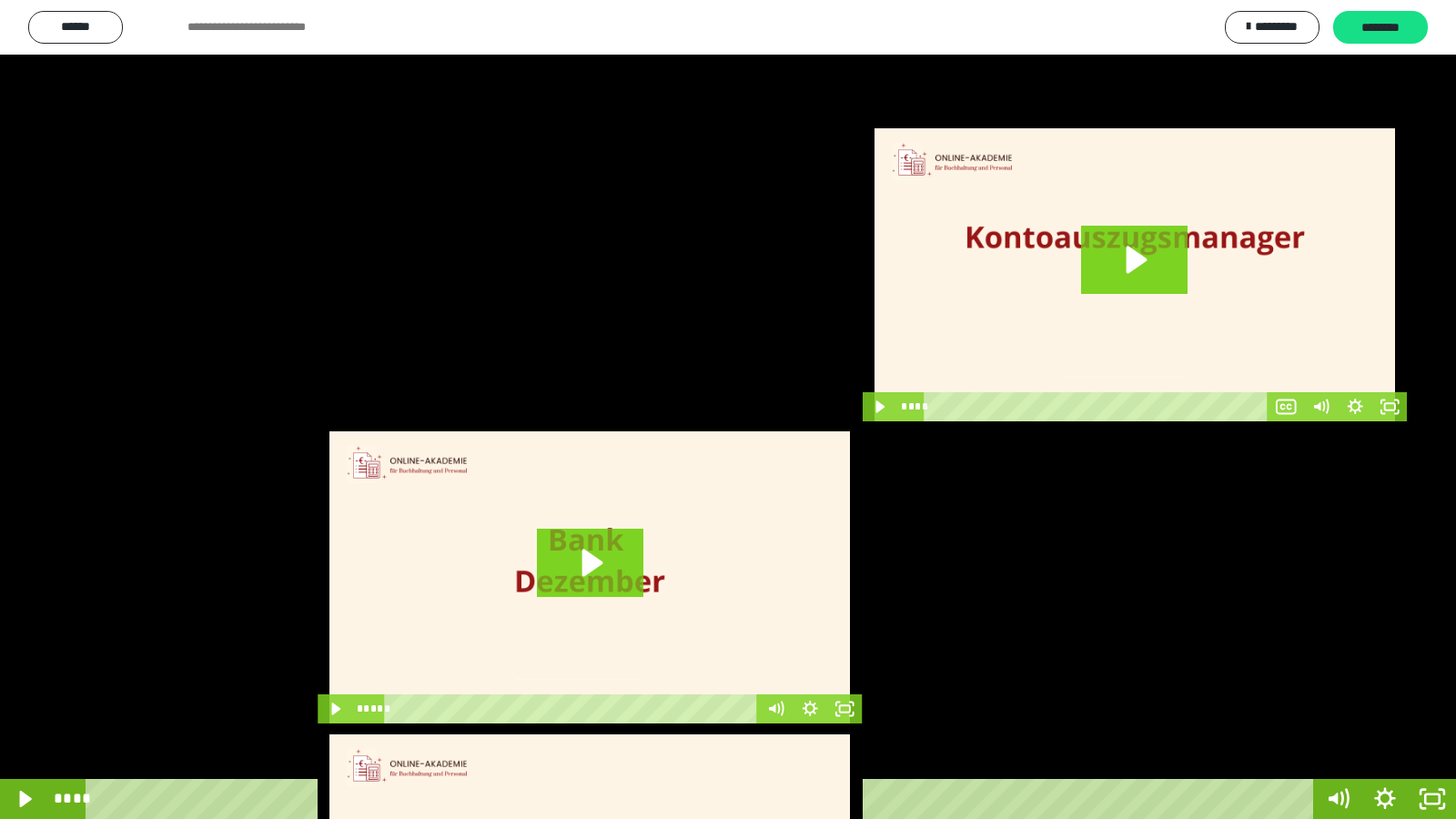 click at bounding box center [728, 410] 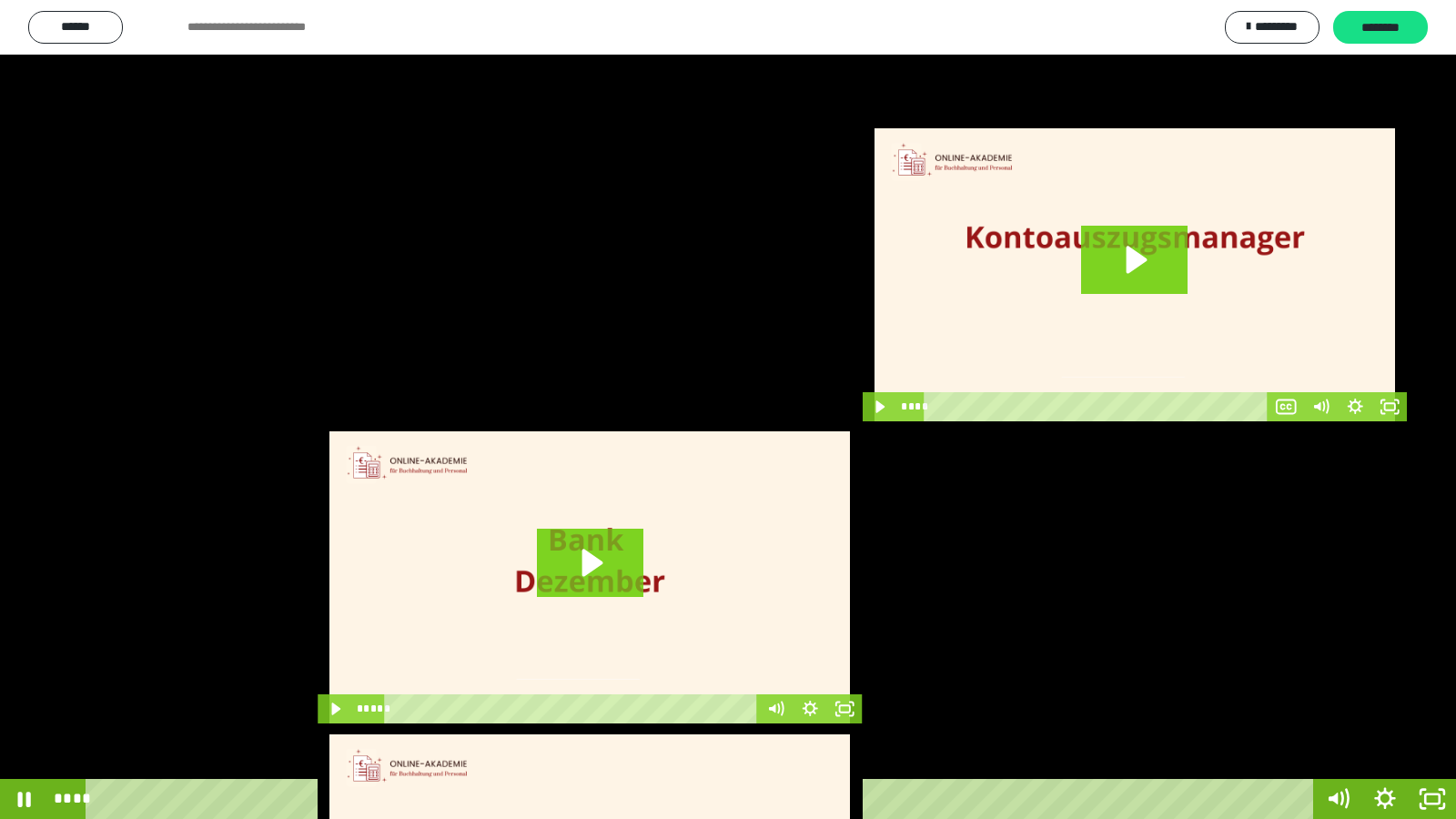 click at bounding box center (728, 410) 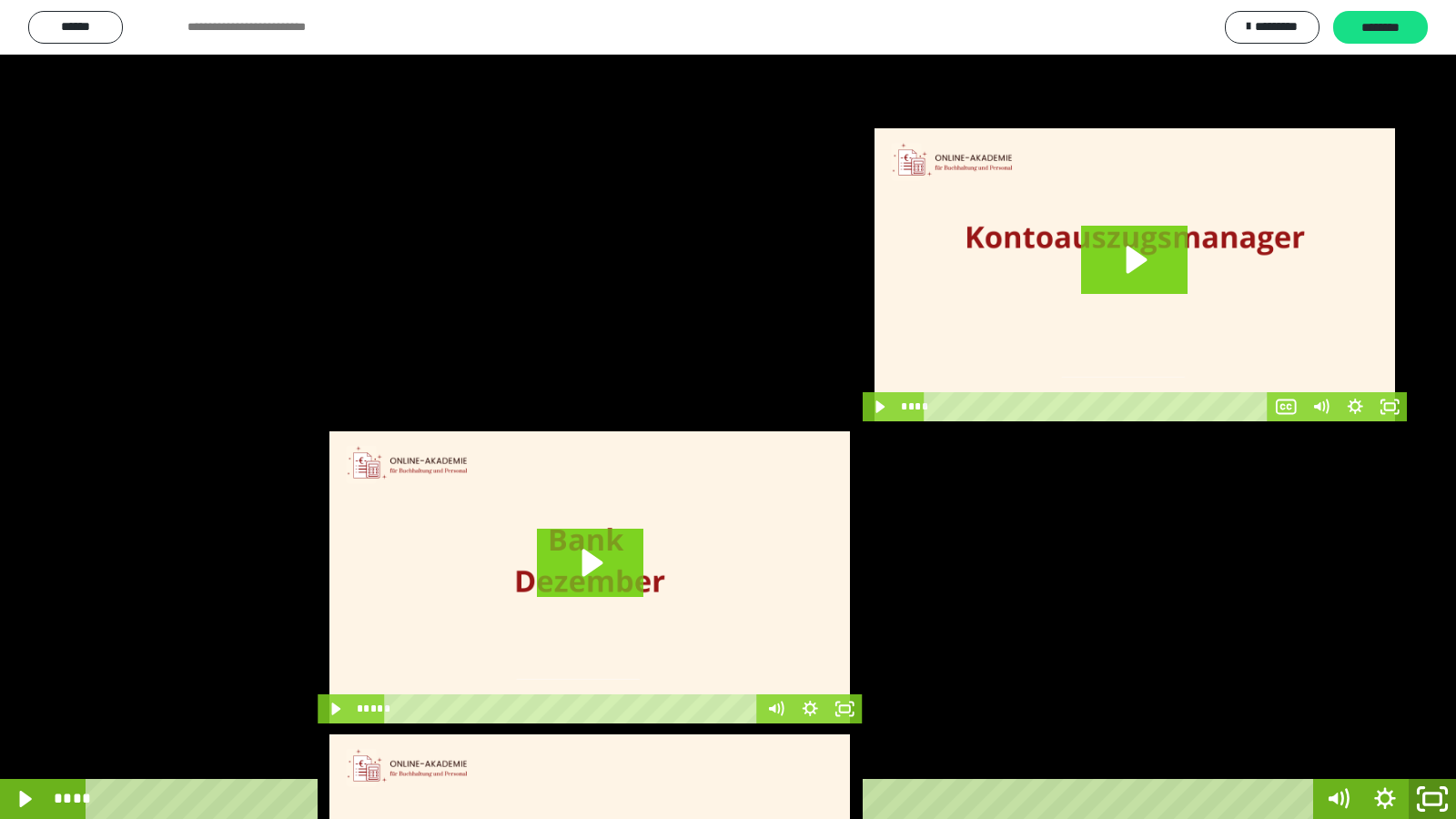 click 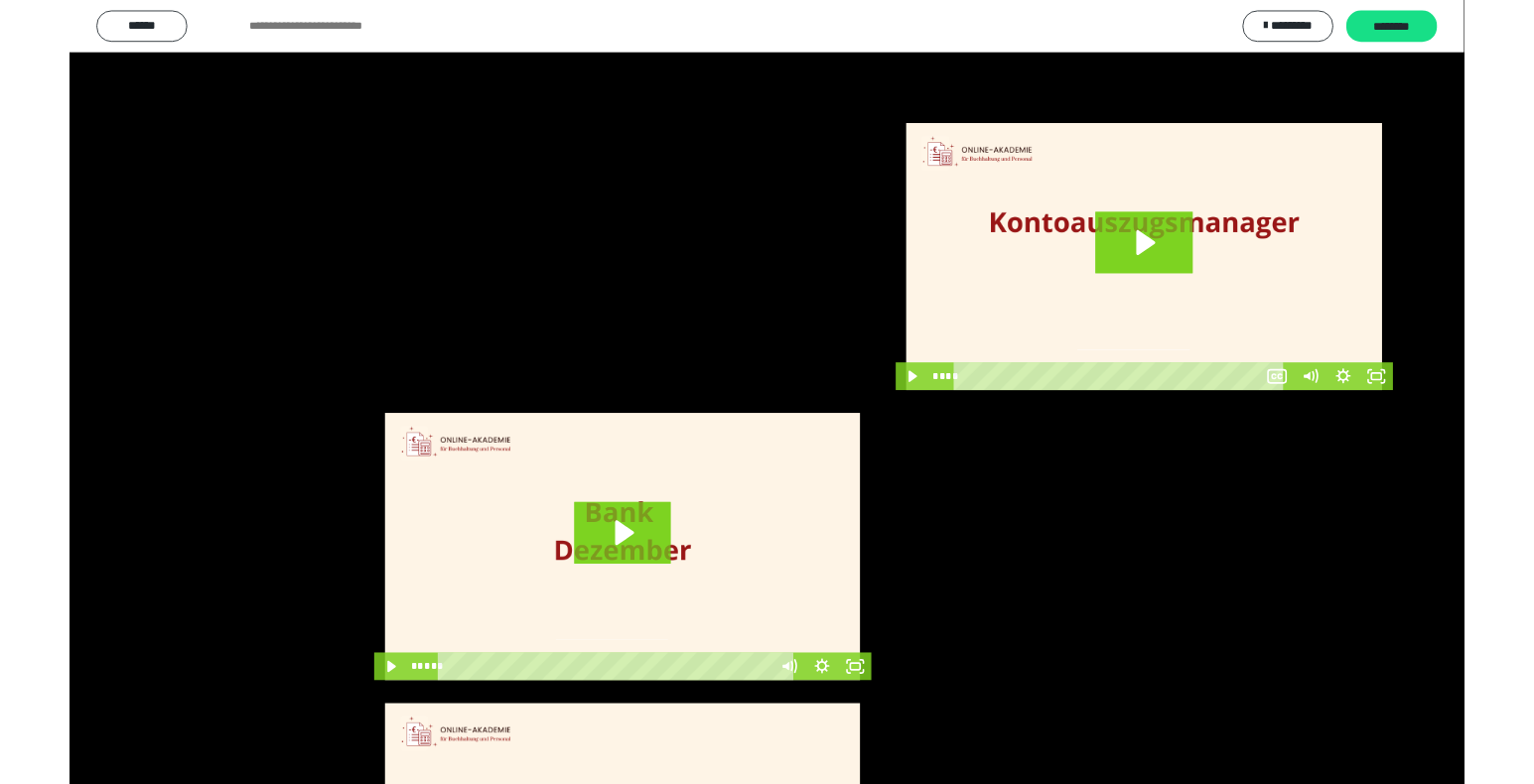 scroll, scrollTop: 3741, scrollLeft: 0, axis: vertical 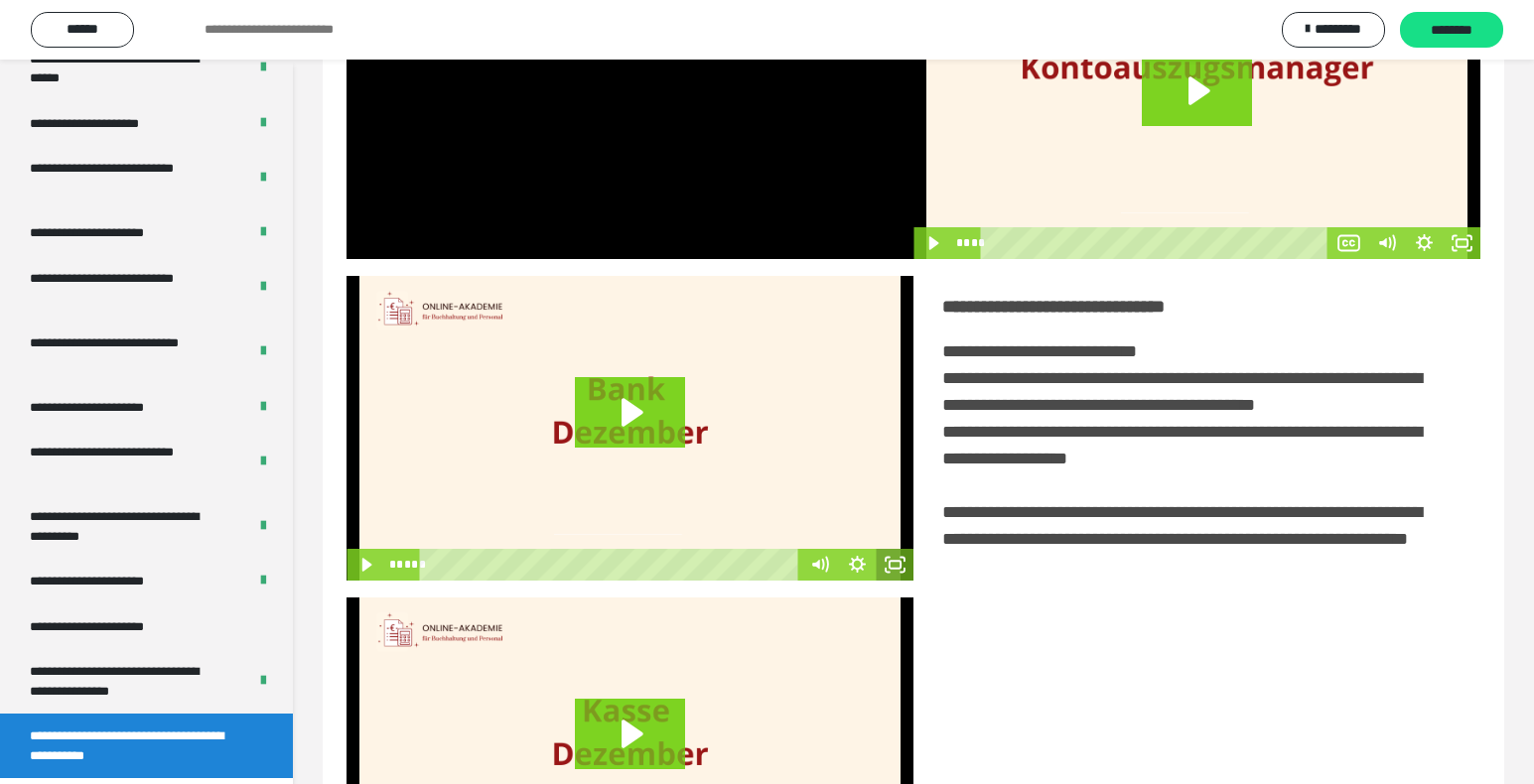 click 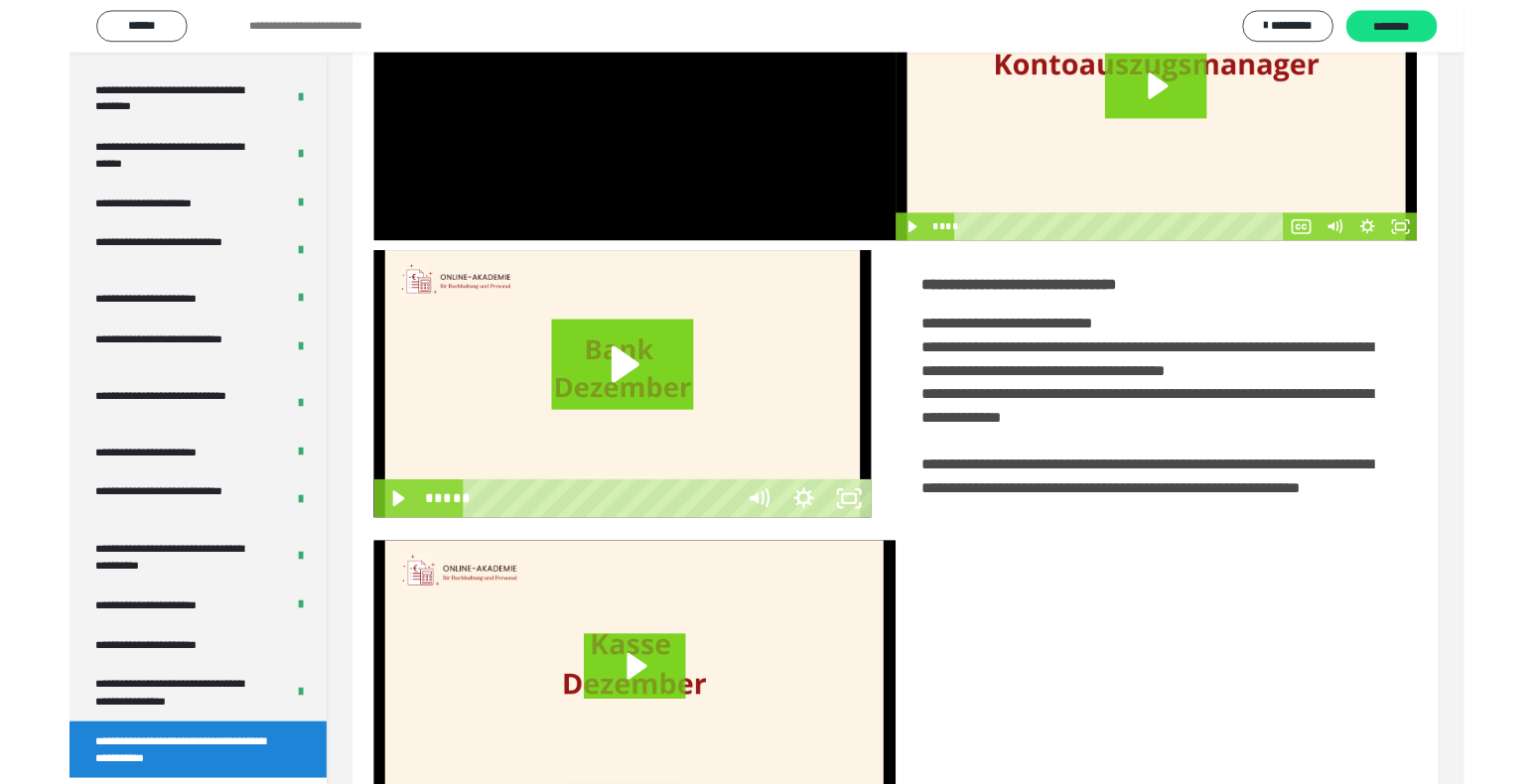 scroll, scrollTop: 3632, scrollLeft: 0, axis: vertical 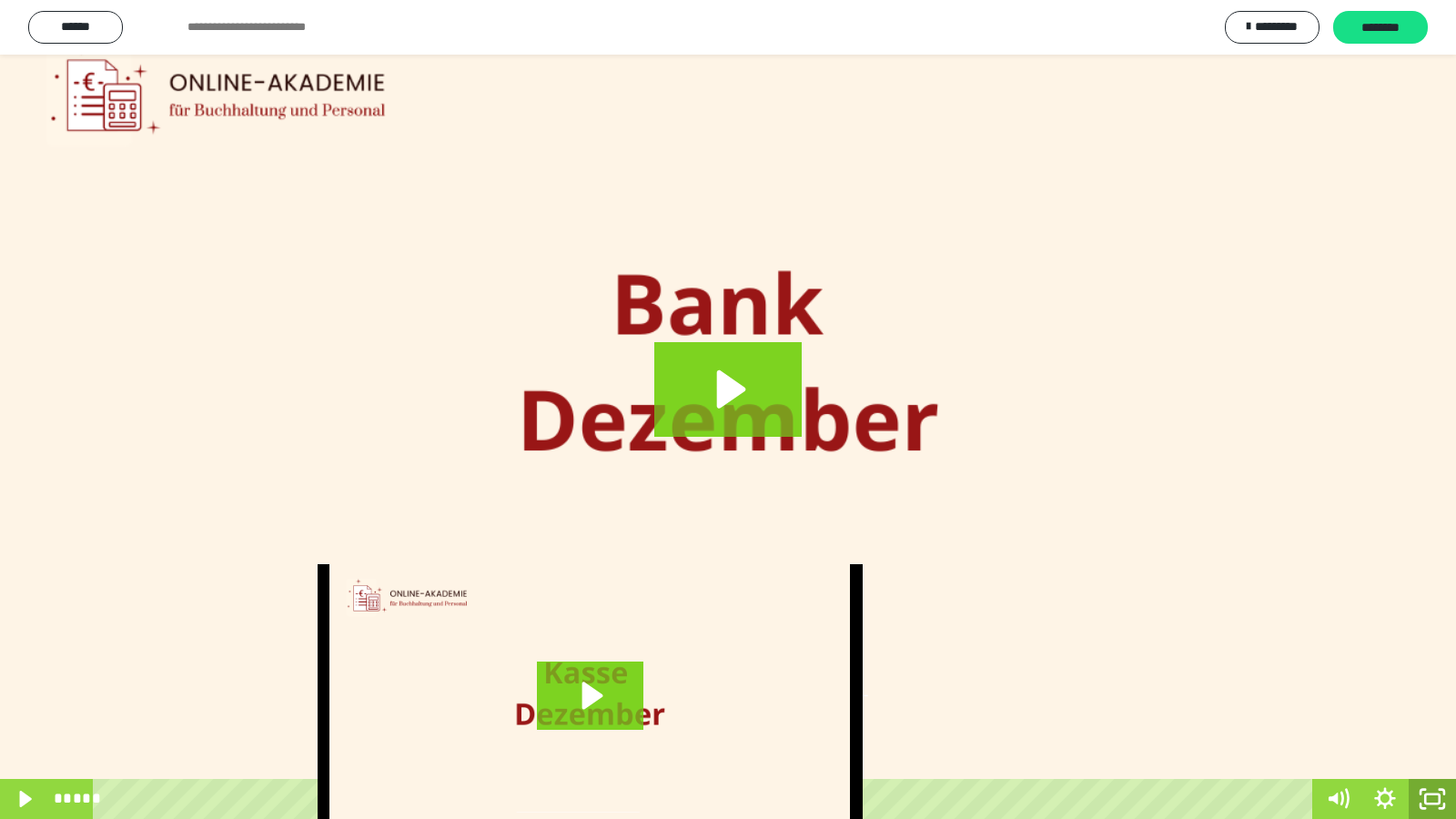 click 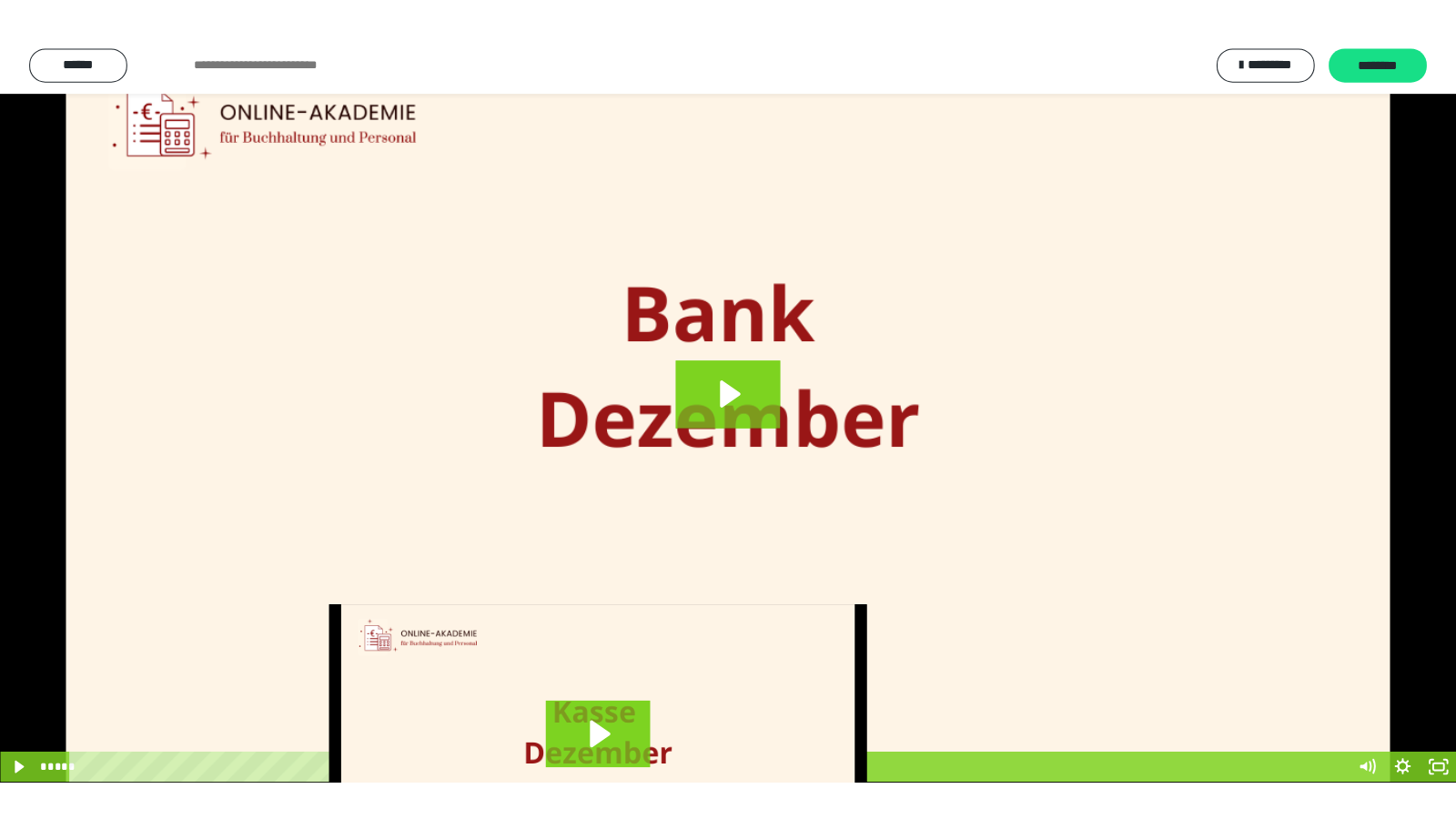 scroll, scrollTop: 3431, scrollLeft: 0, axis: vertical 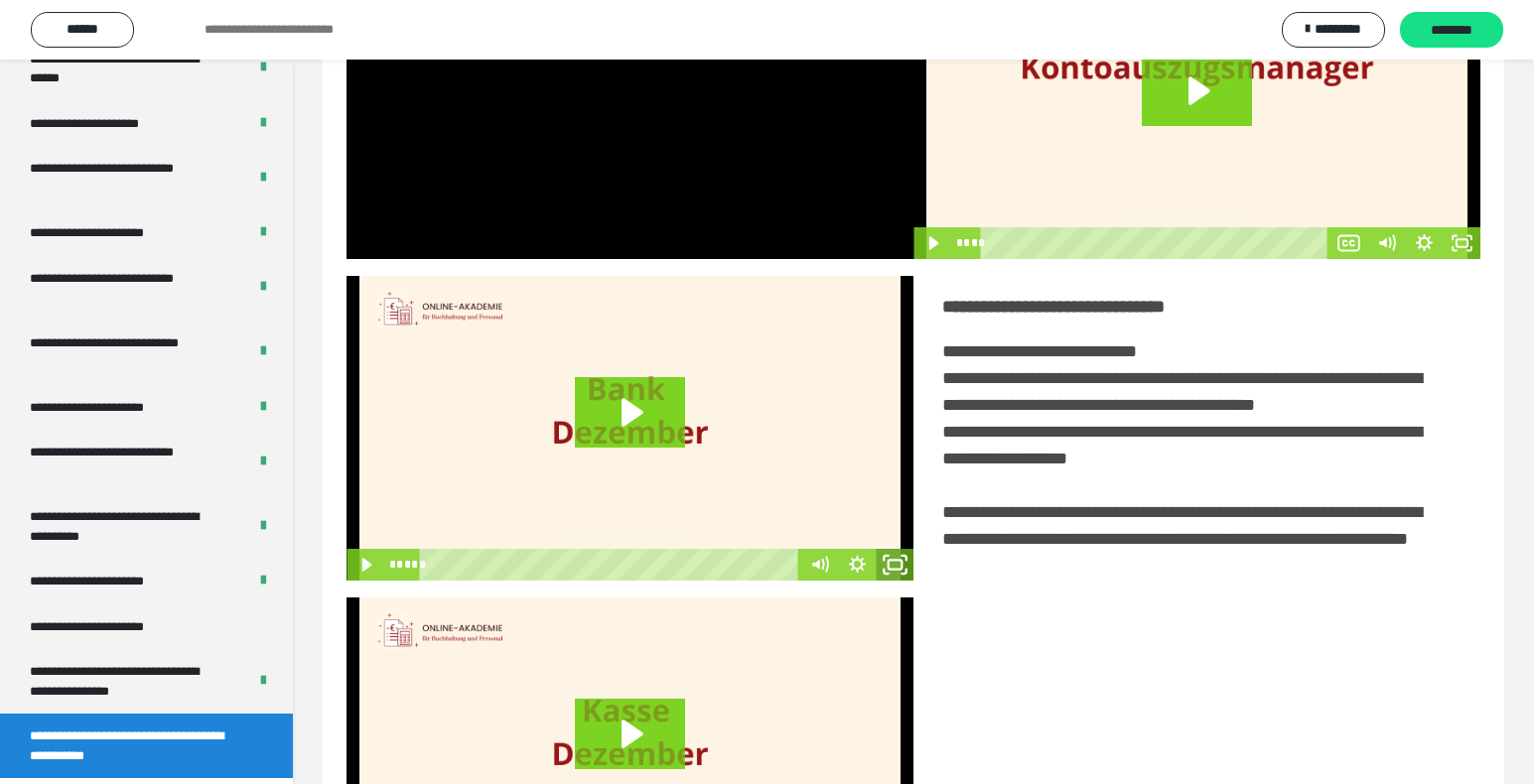 click 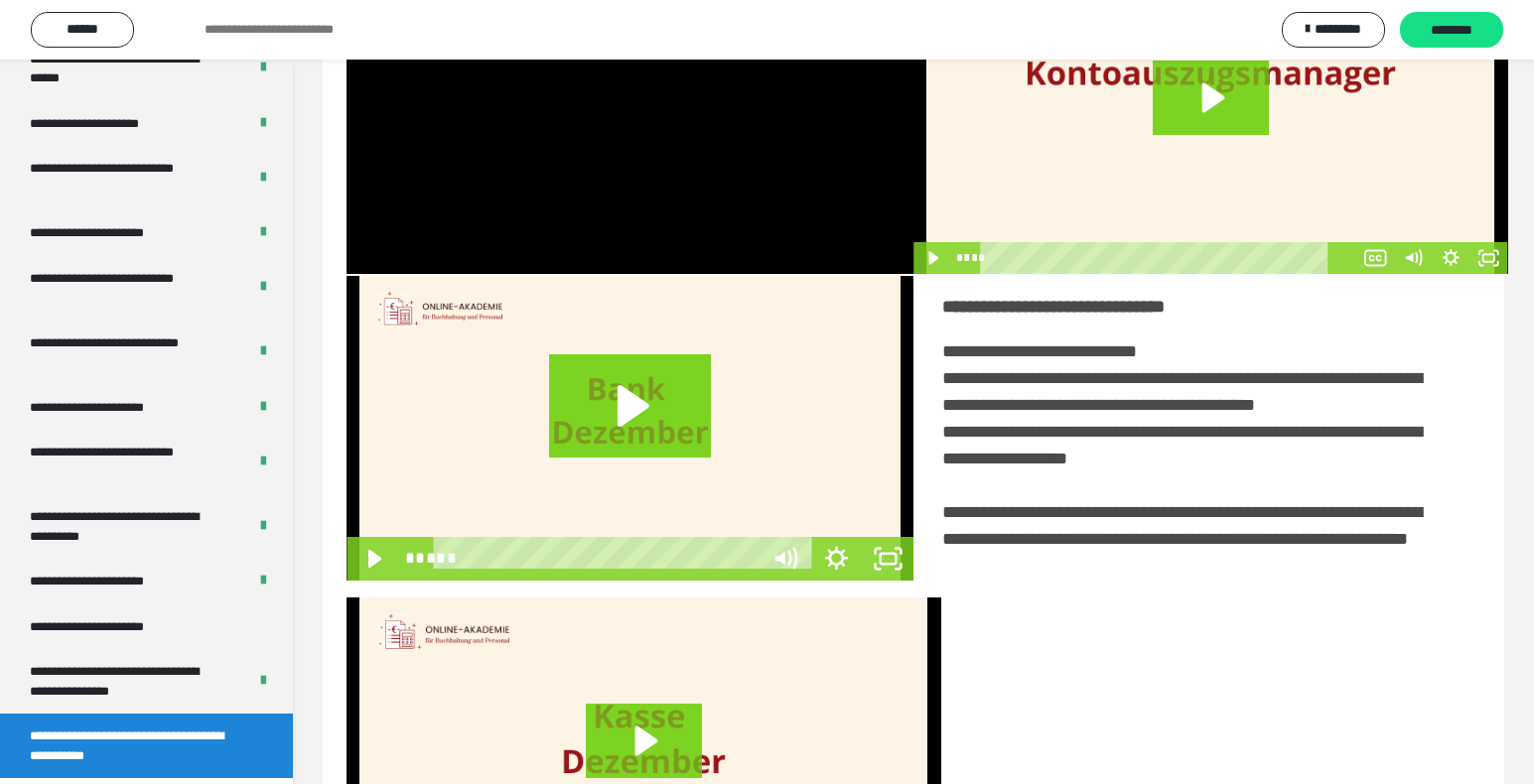 scroll, scrollTop: 3632, scrollLeft: 0, axis: vertical 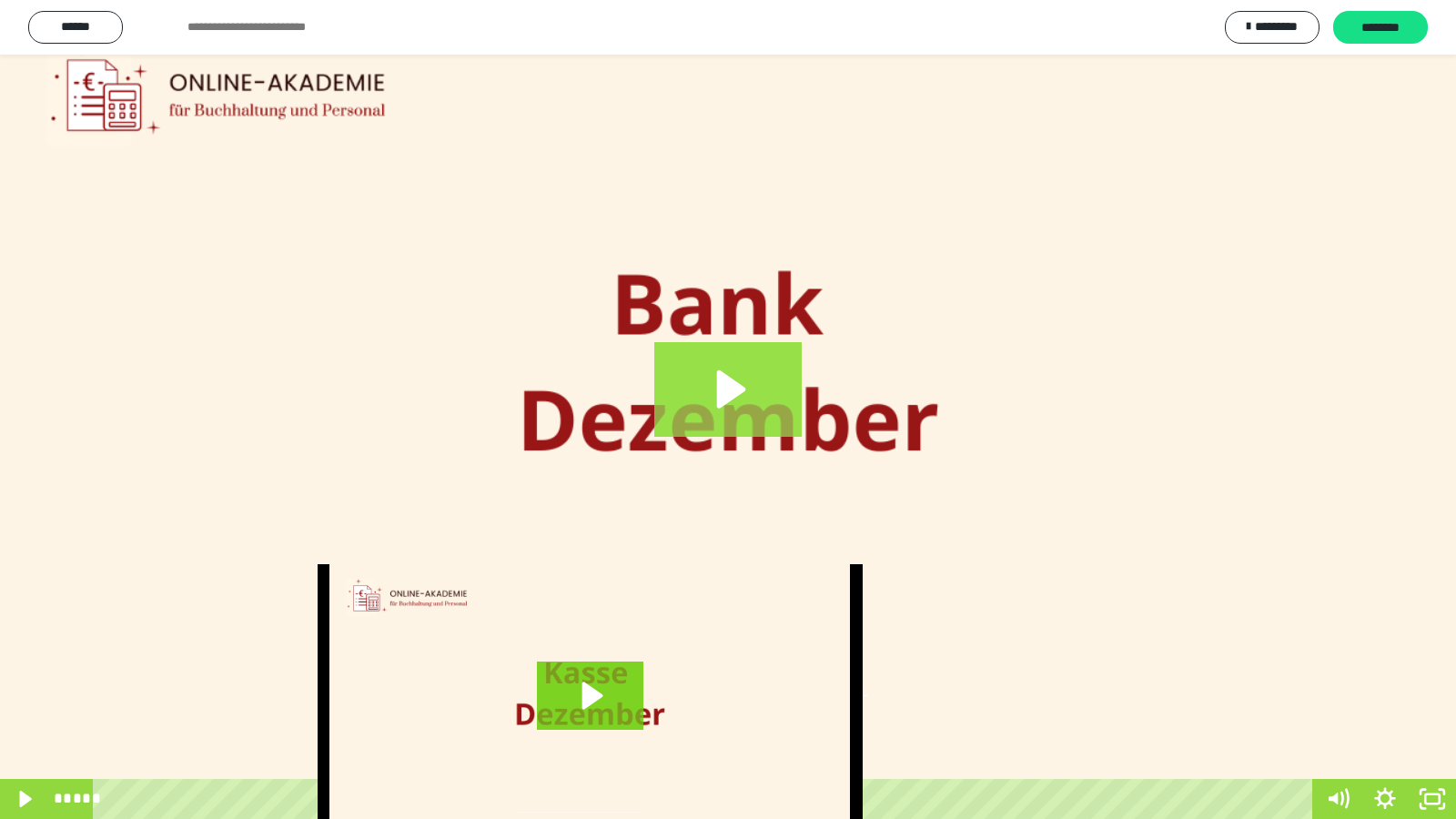 click 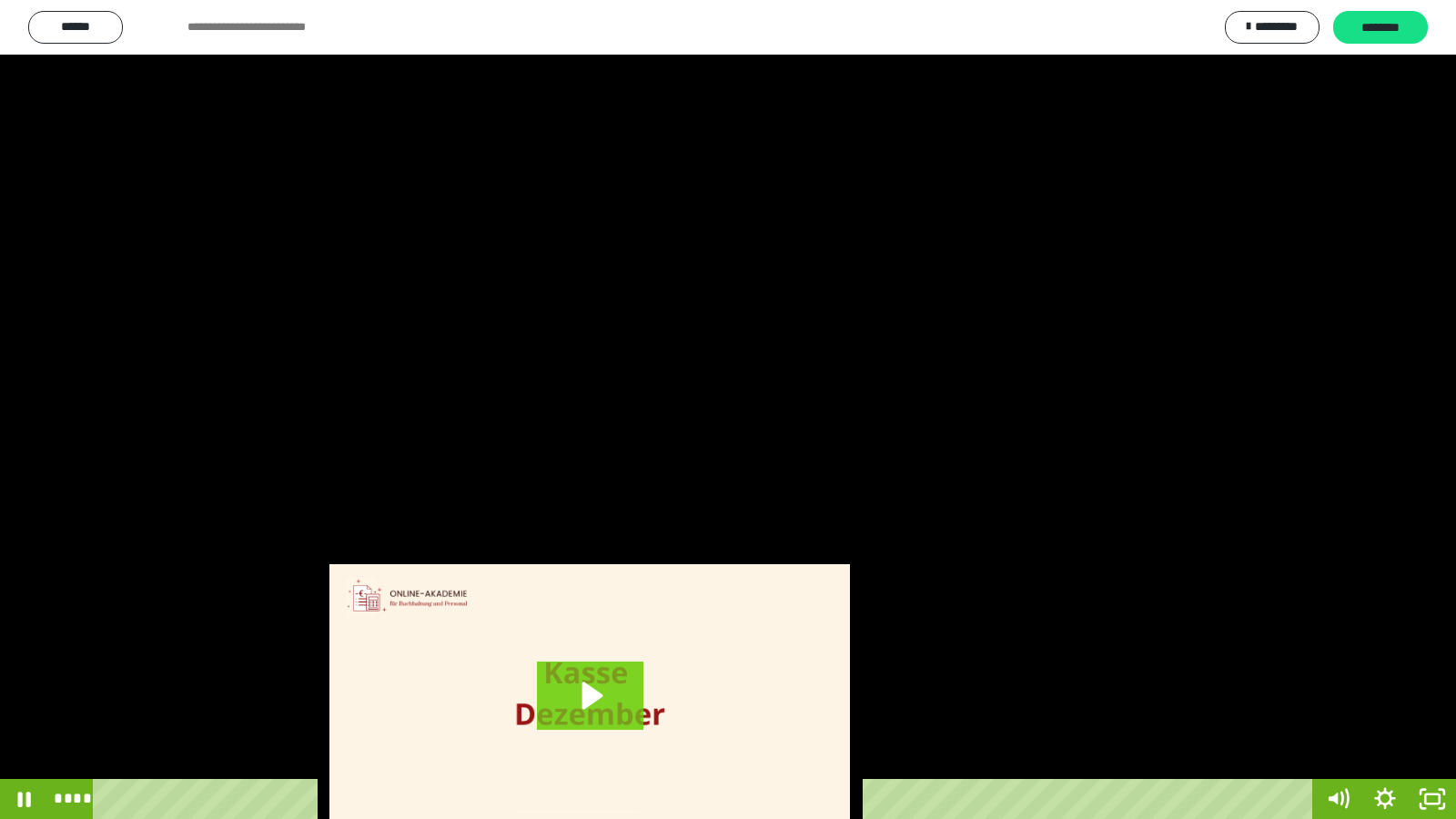 click at bounding box center [728, 410] 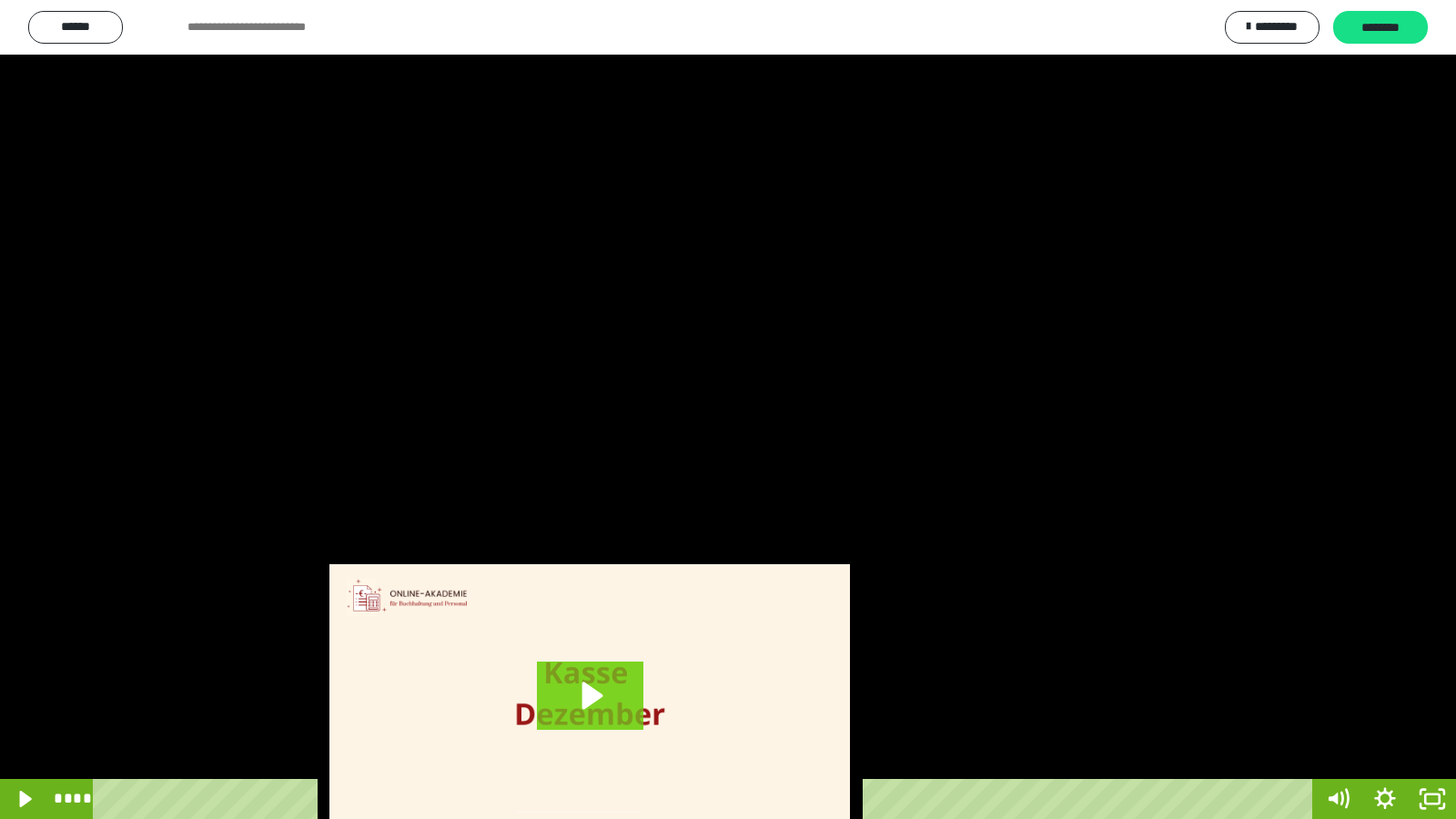 click at bounding box center [728, 410] 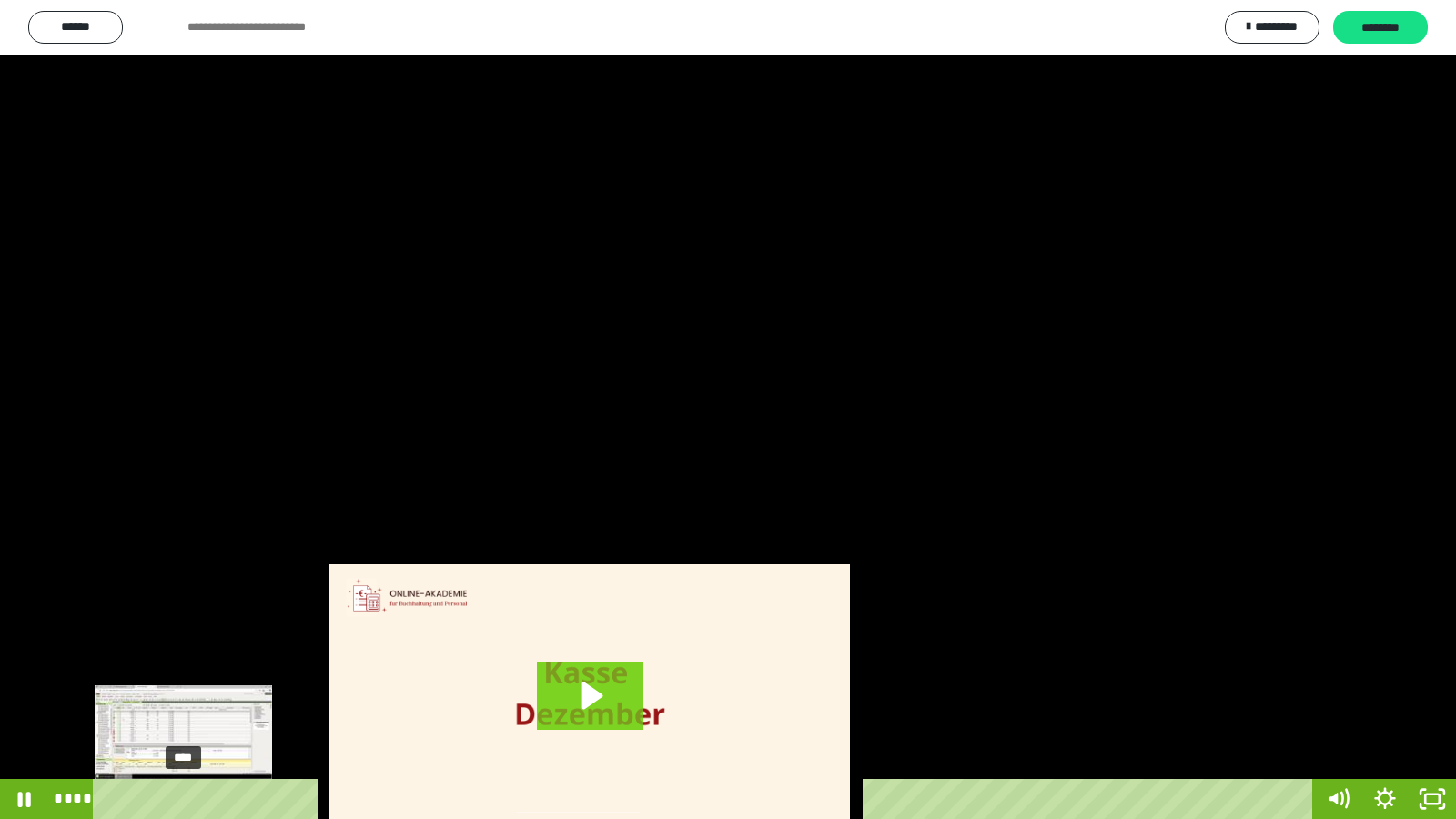 click on "****" at bounding box center [706, 799] 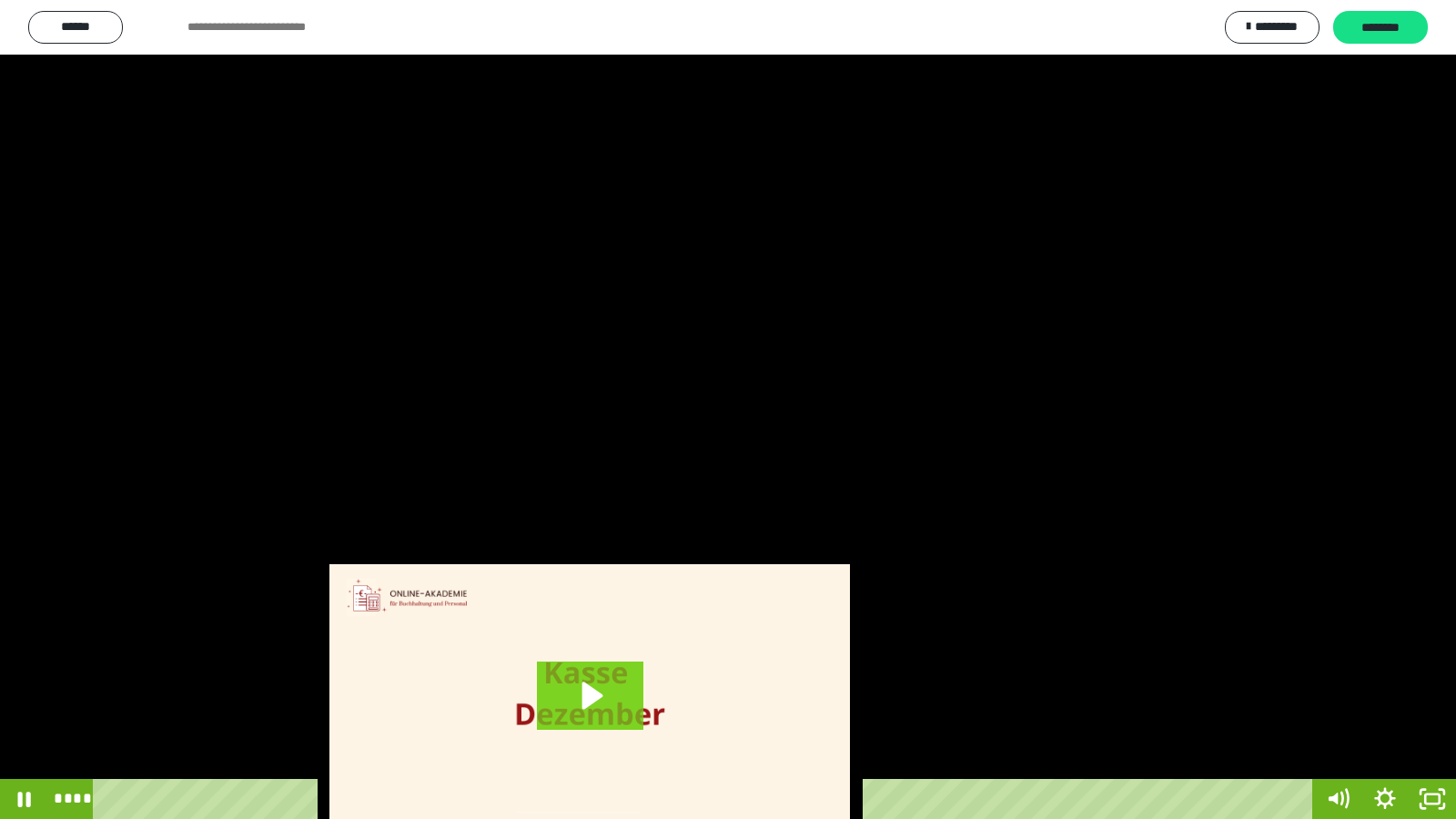 click at bounding box center [728, 410] 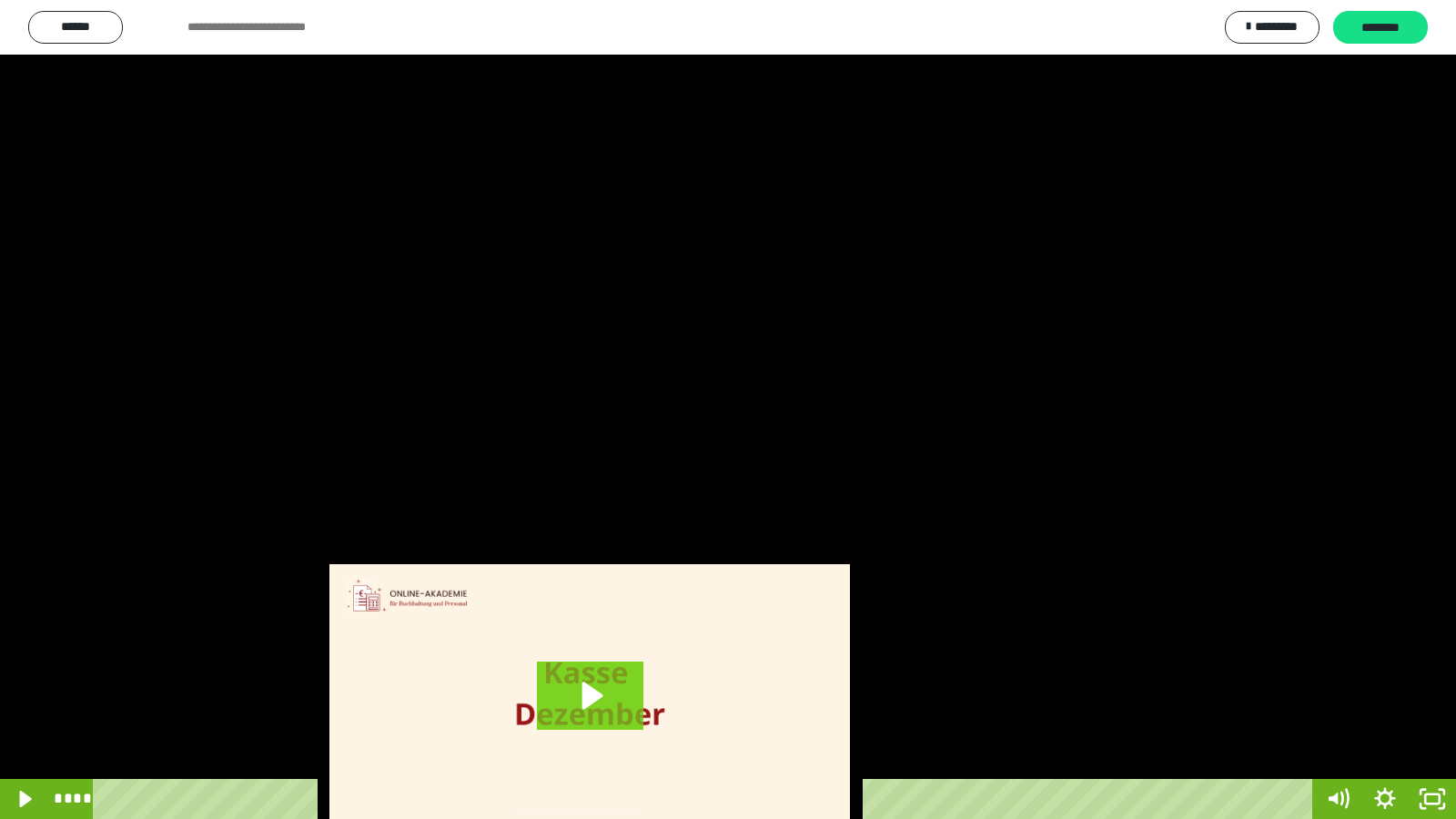 click at bounding box center (728, 410) 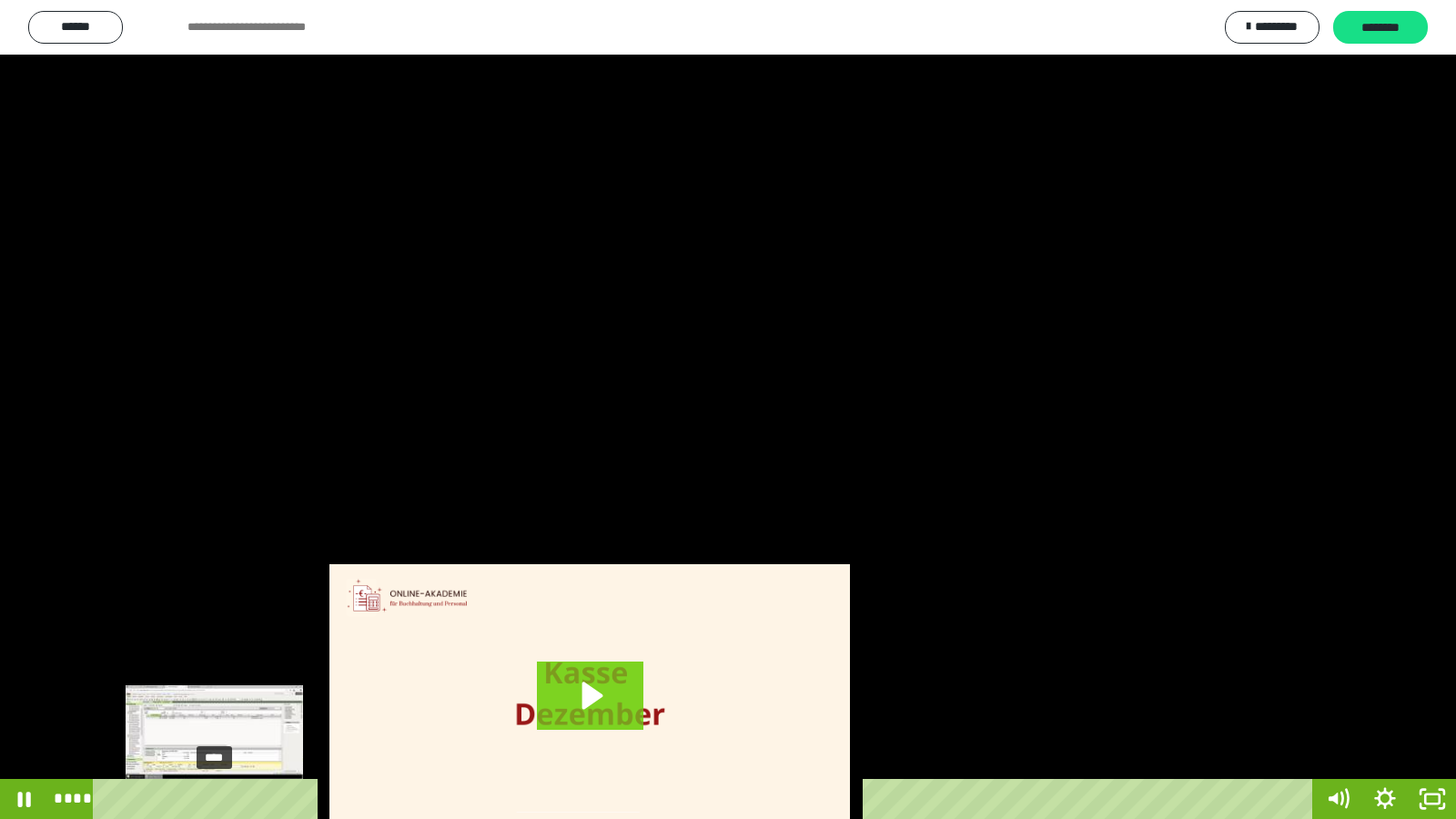 click on "****" at bounding box center (706, 799) 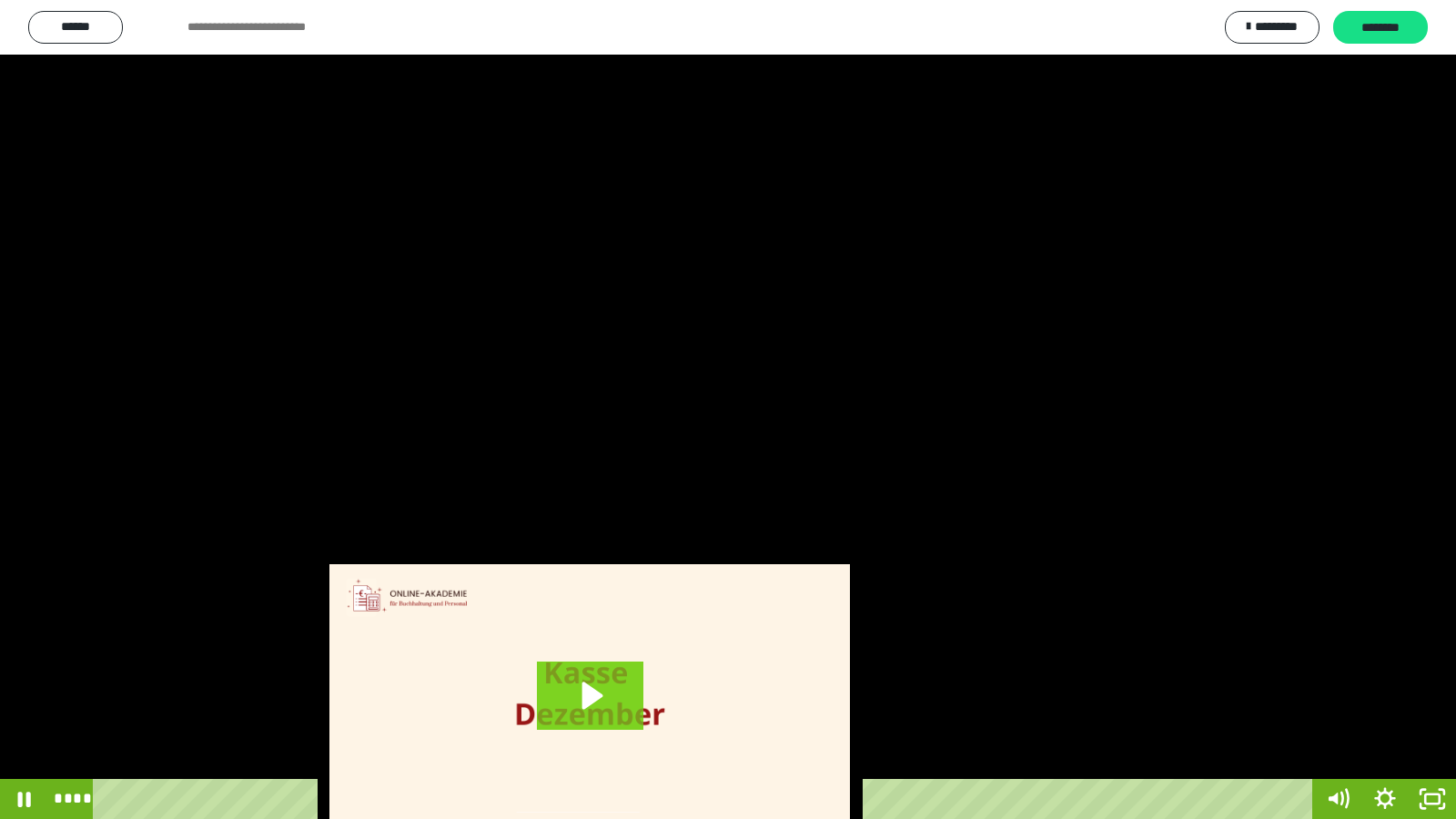 click at bounding box center [728, 410] 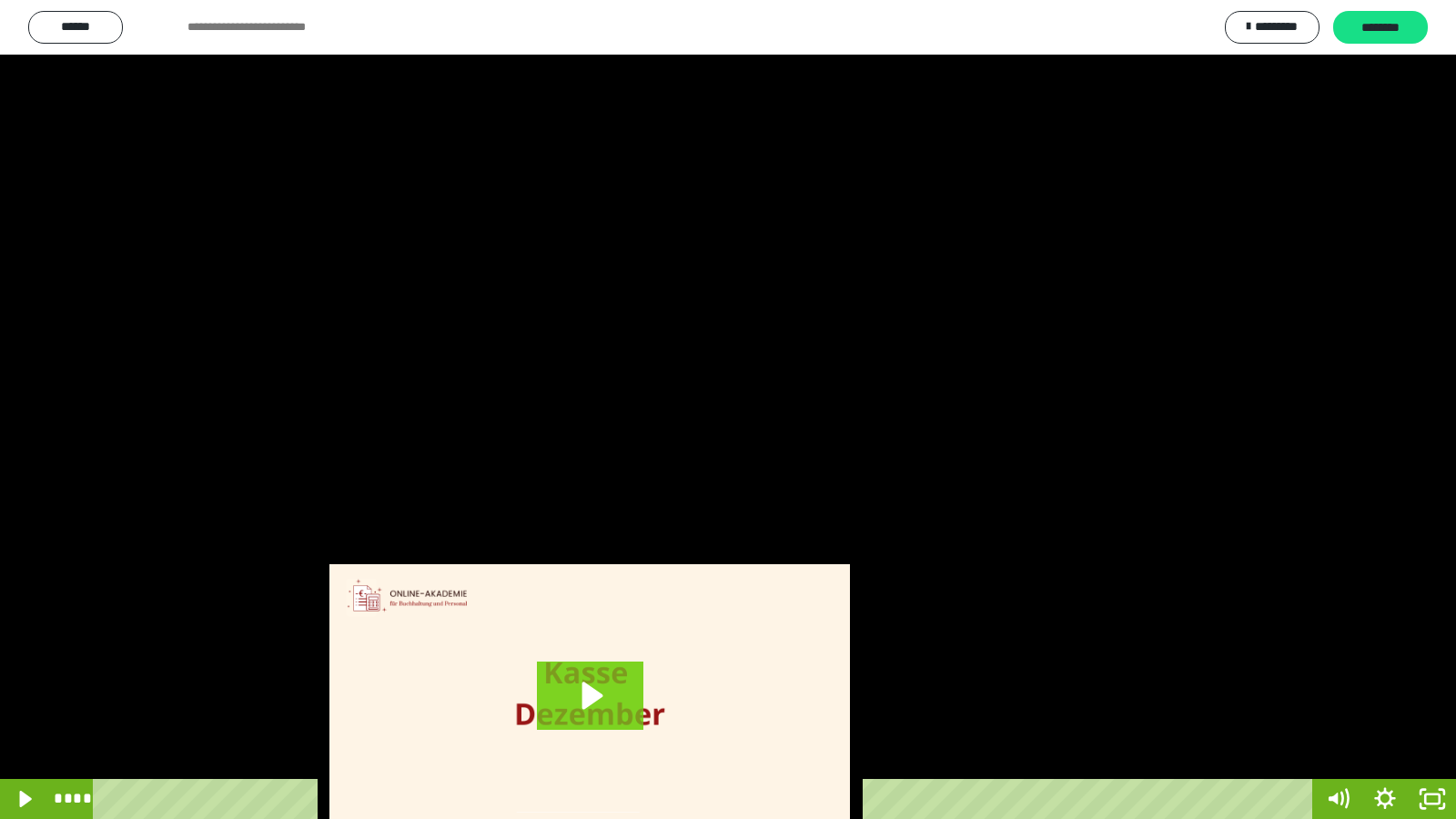 click at bounding box center [728, 410] 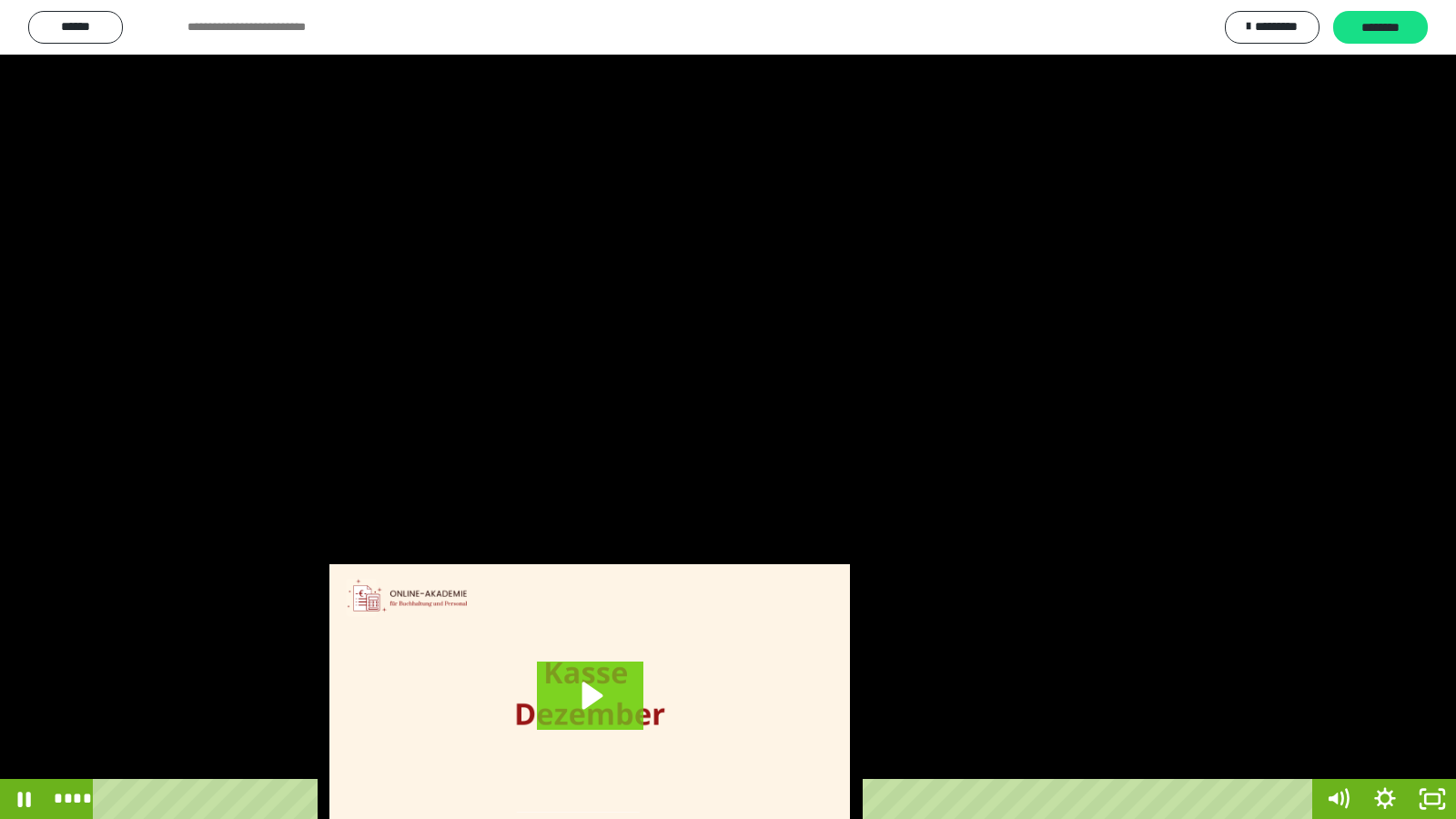 click at bounding box center (728, 410) 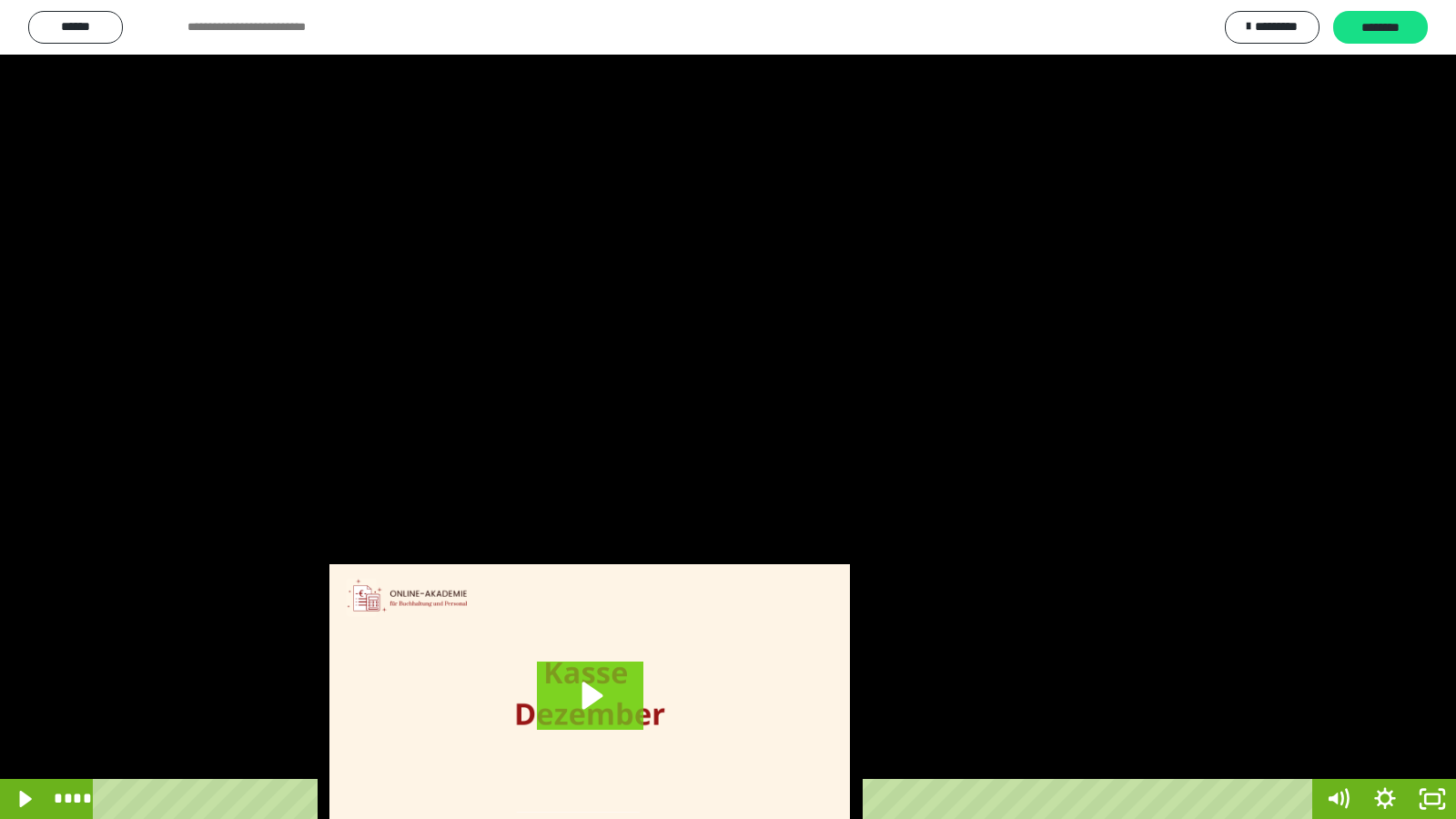 click at bounding box center [728, 410] 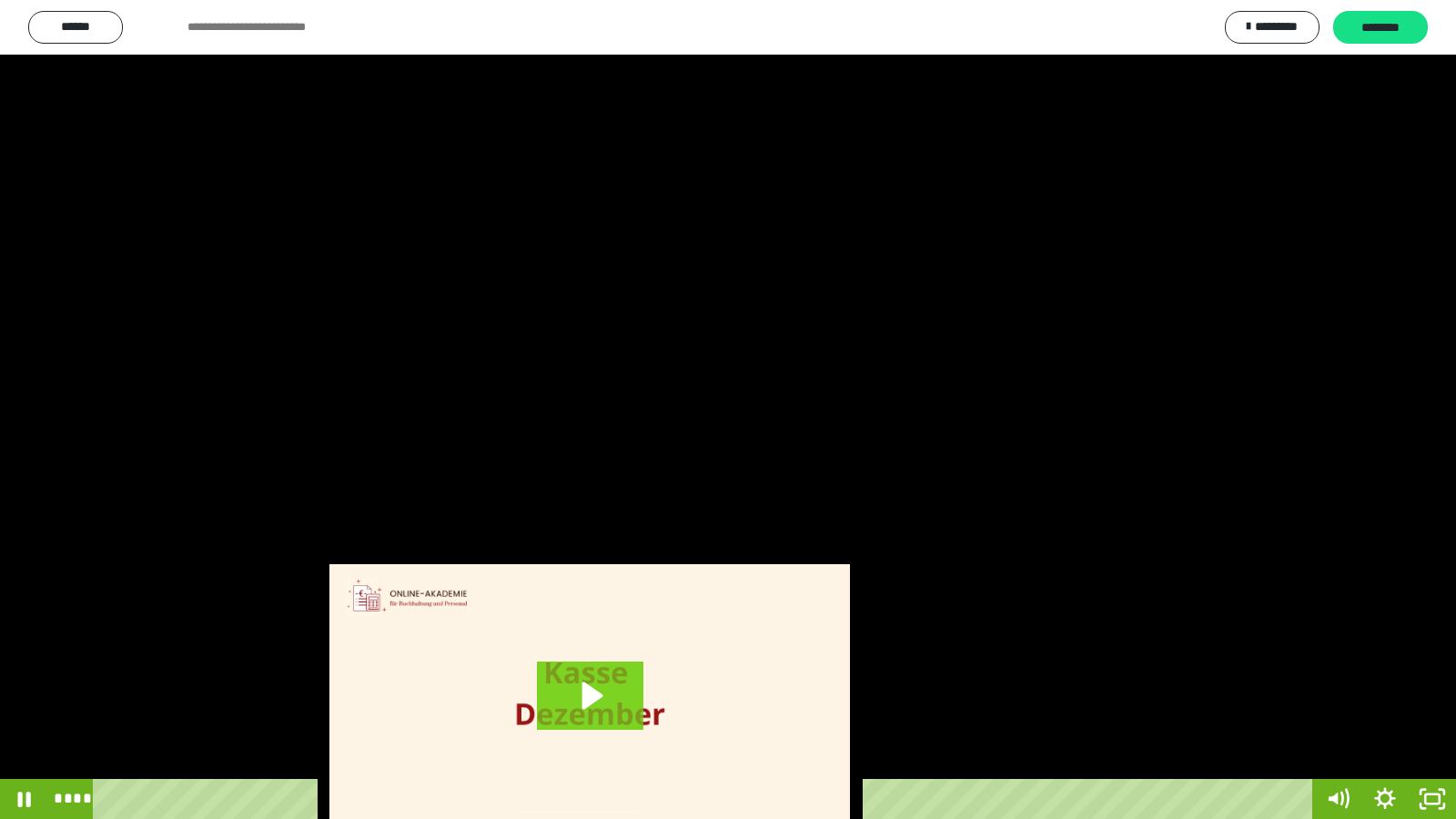 click at bounding box center (728, 410) 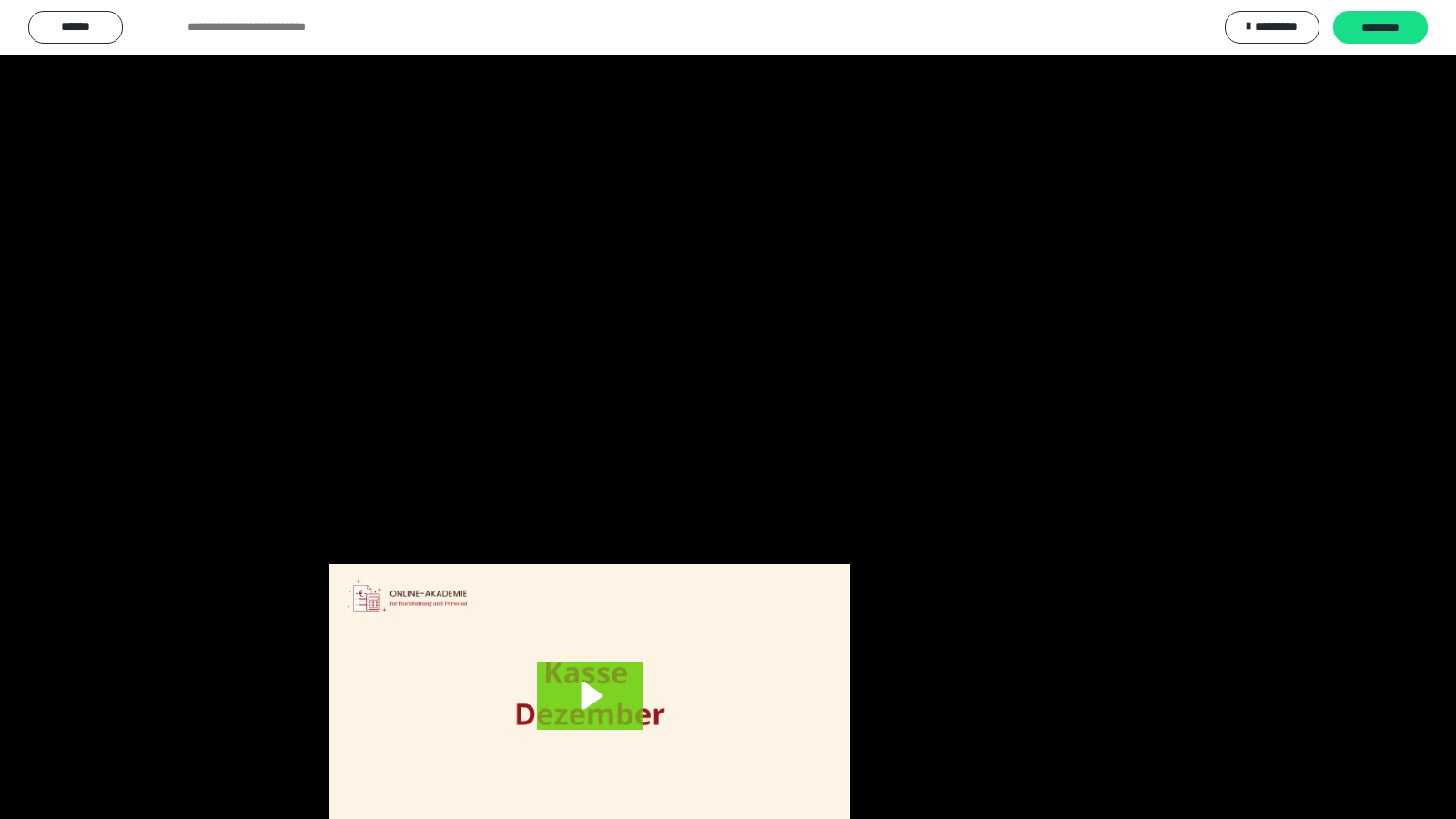 click at bounding box center (728, 410) 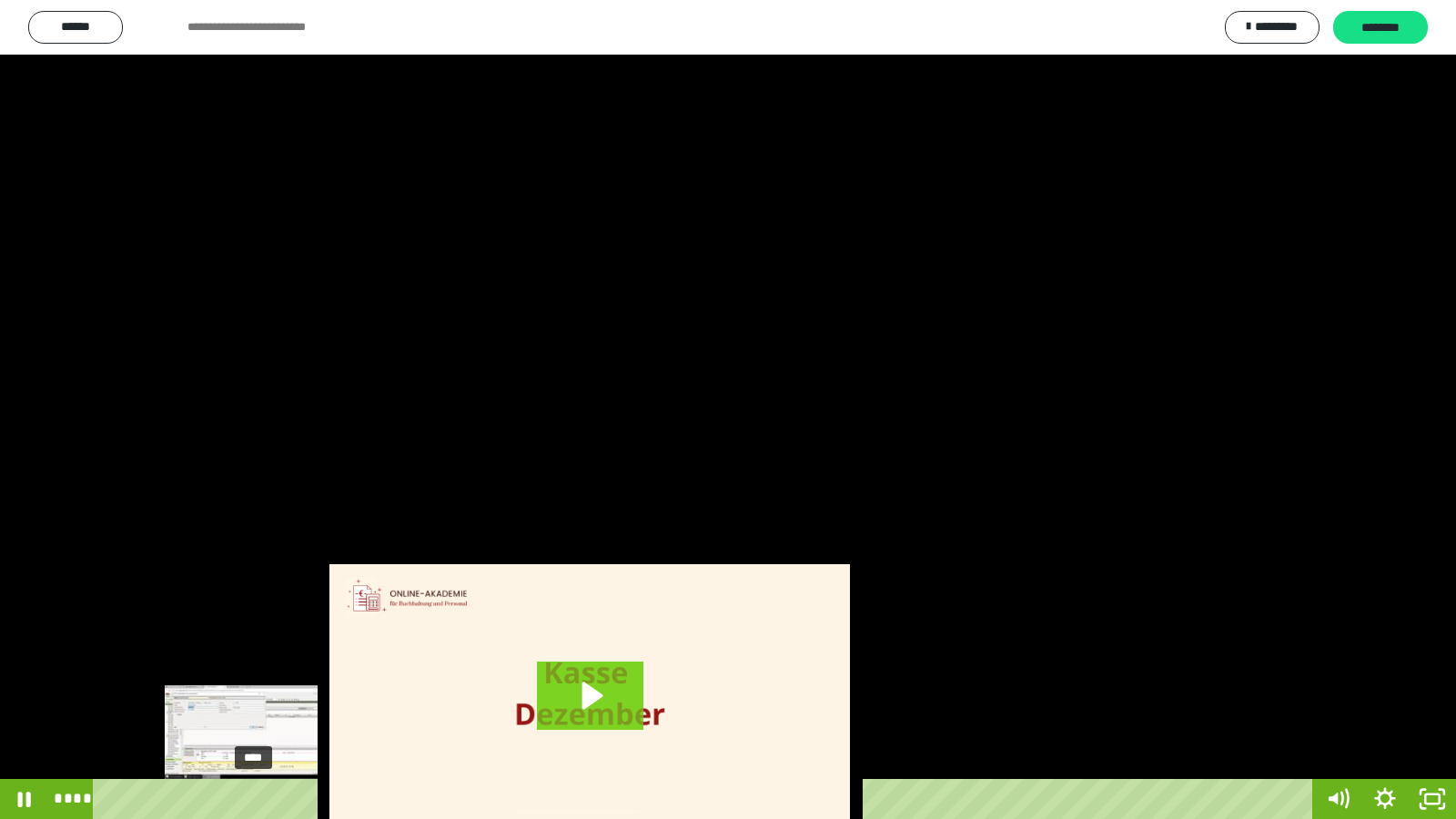 click at bounding box center [254, 799] 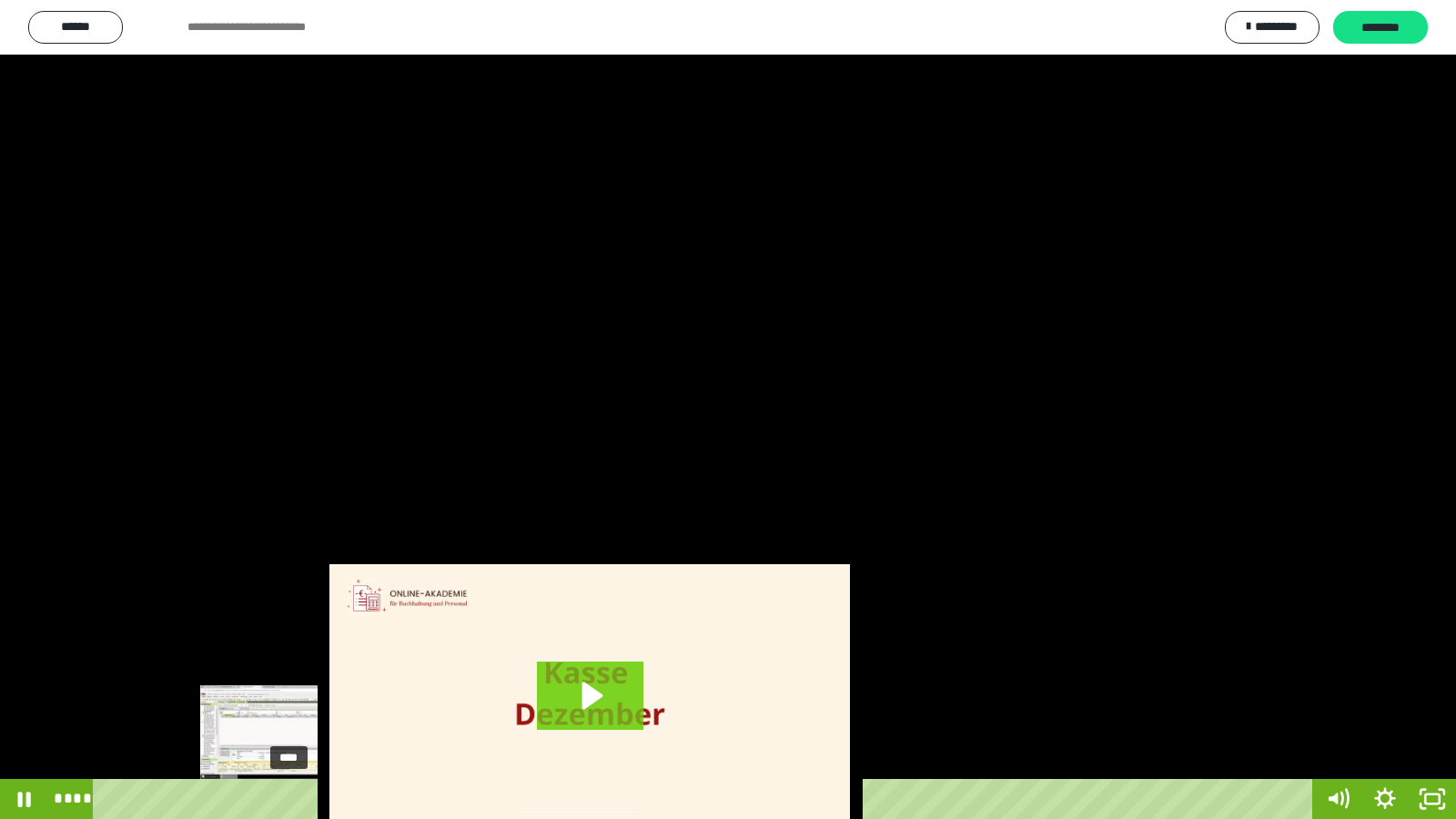 click on "****" at bounding box center (706, 799) 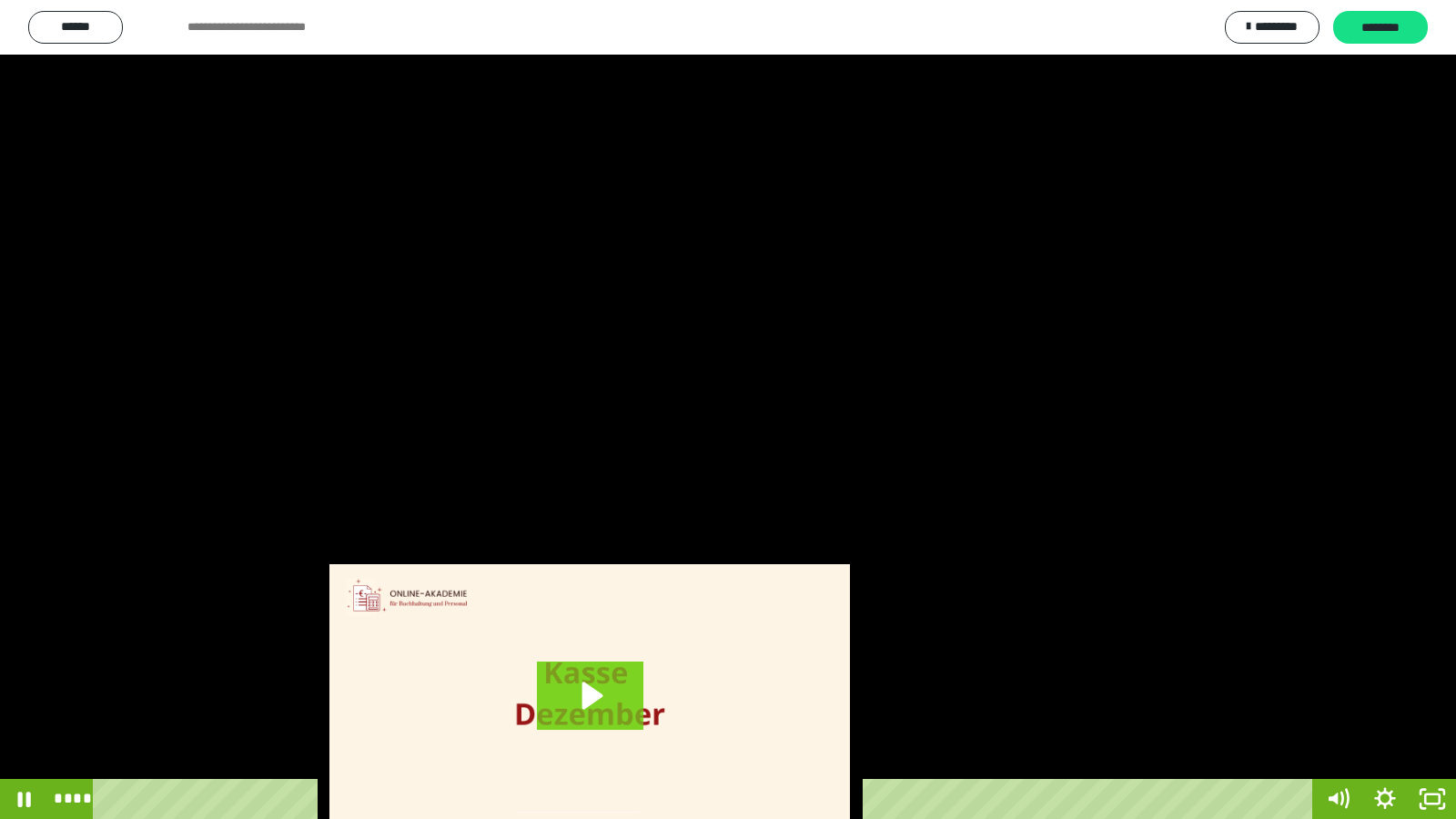 click at bounding box center (728, 410) 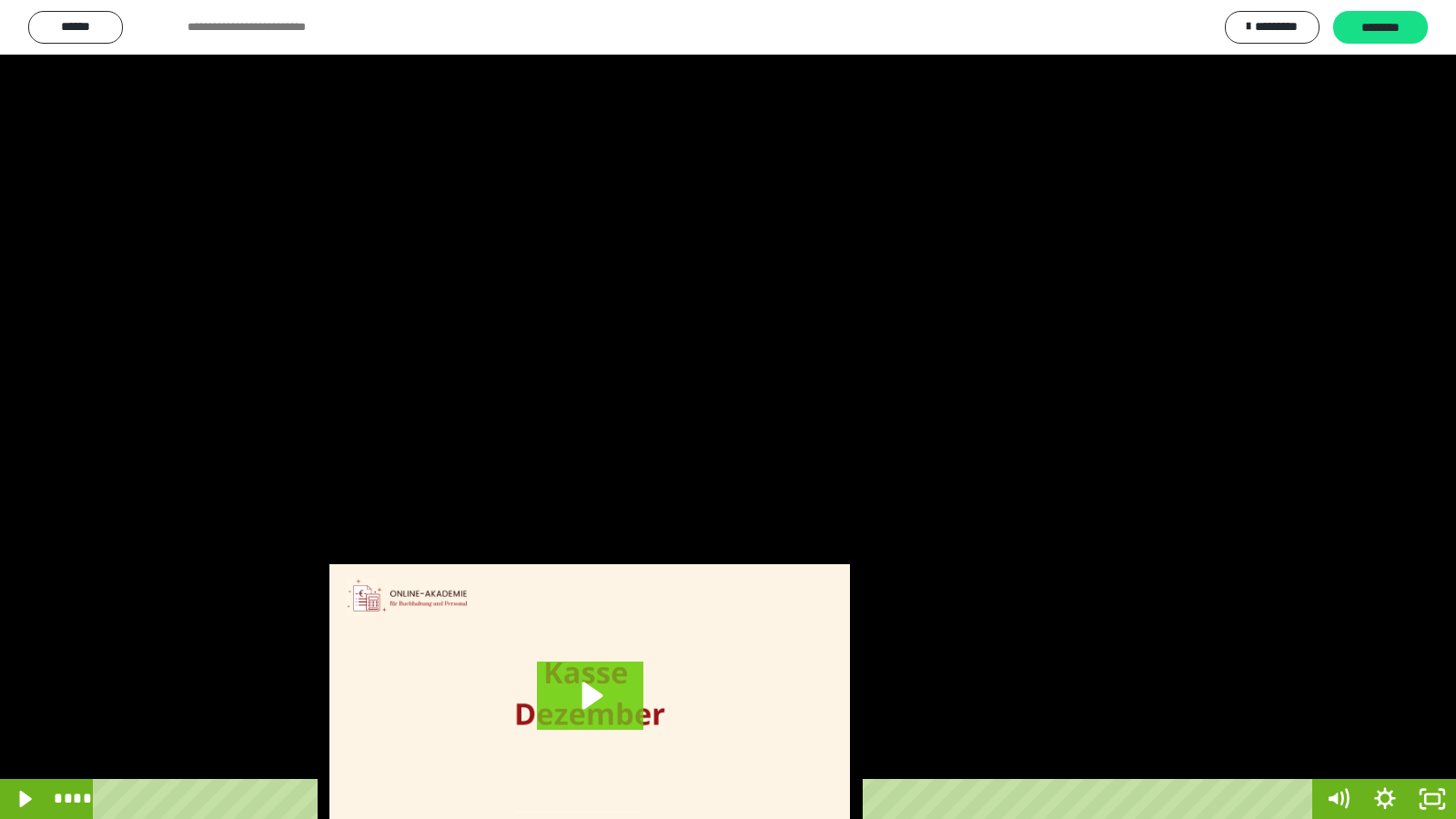 click at bounding box center [728, 410] 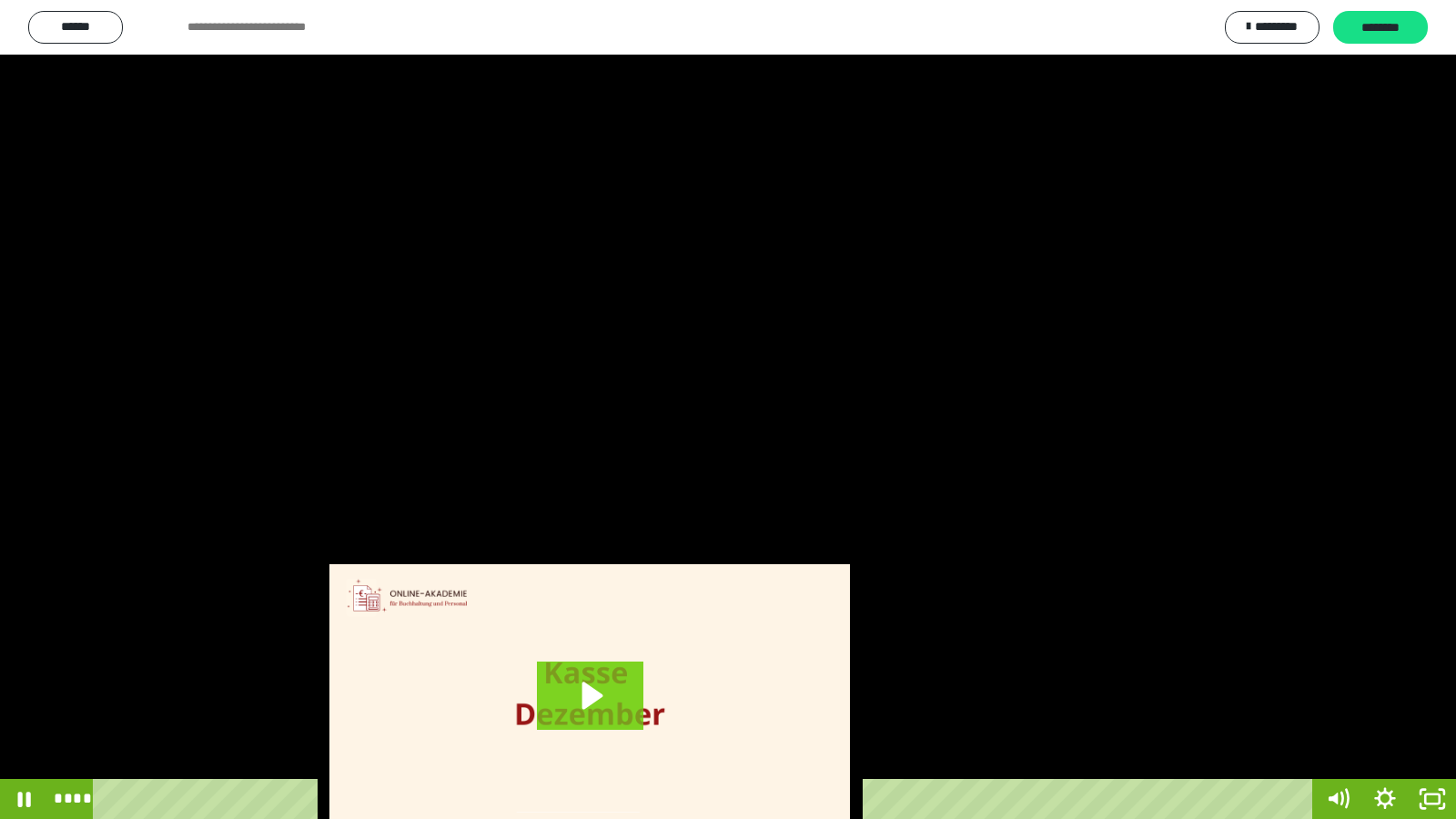 click at bounding box center [728, 410] 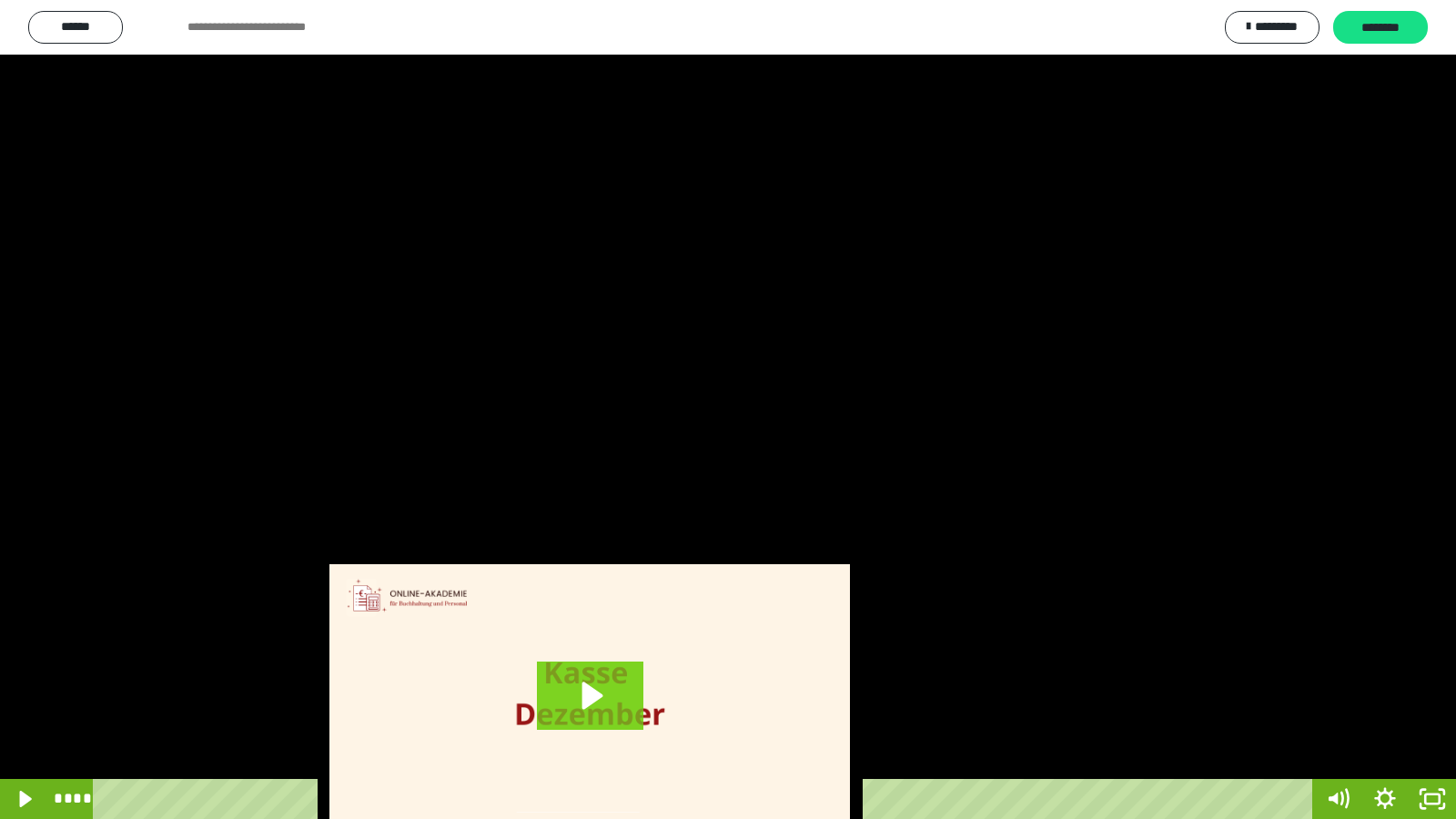 click at bounding box center [728, 410] 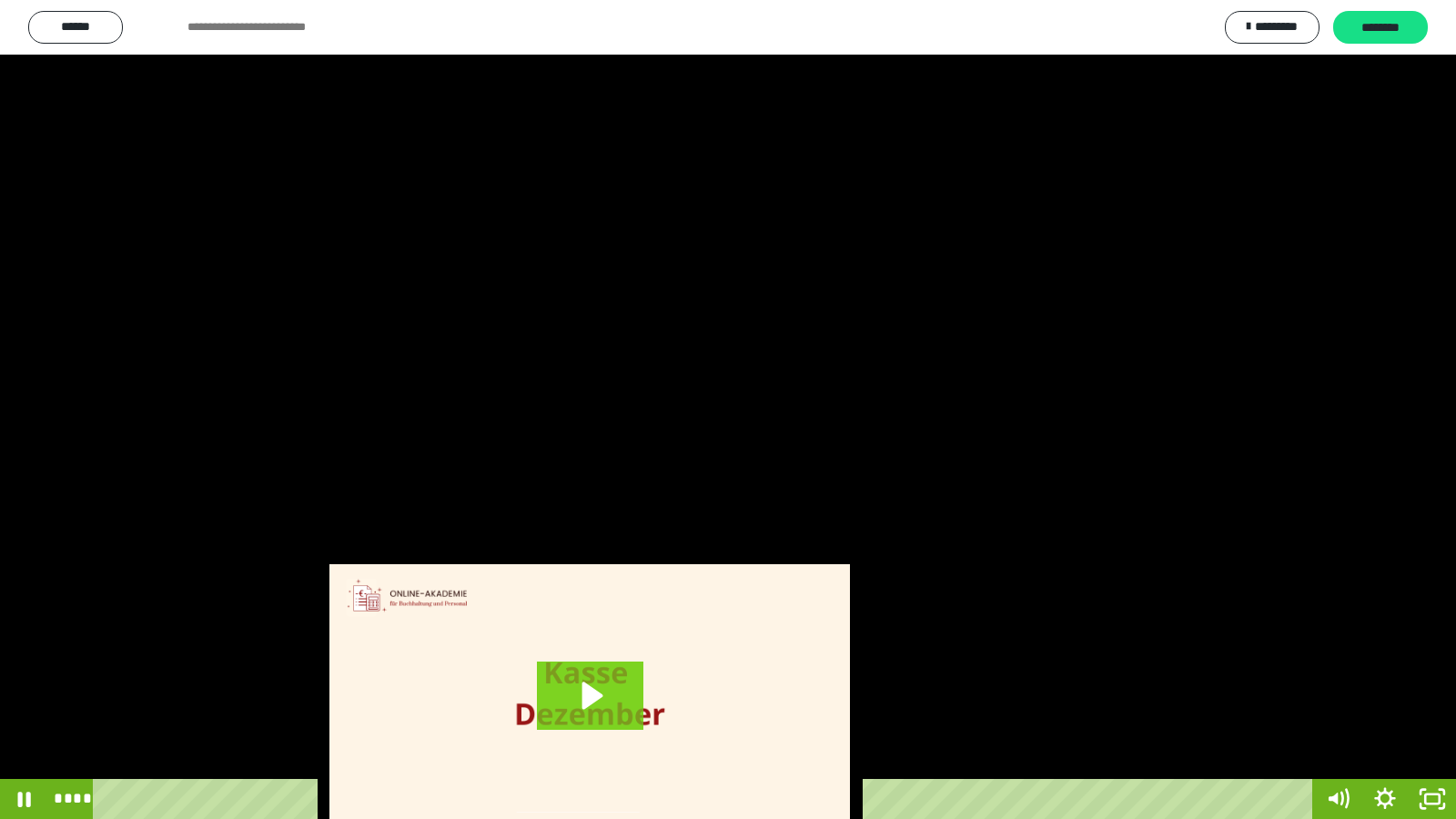 click at bounding box center [728, 410] 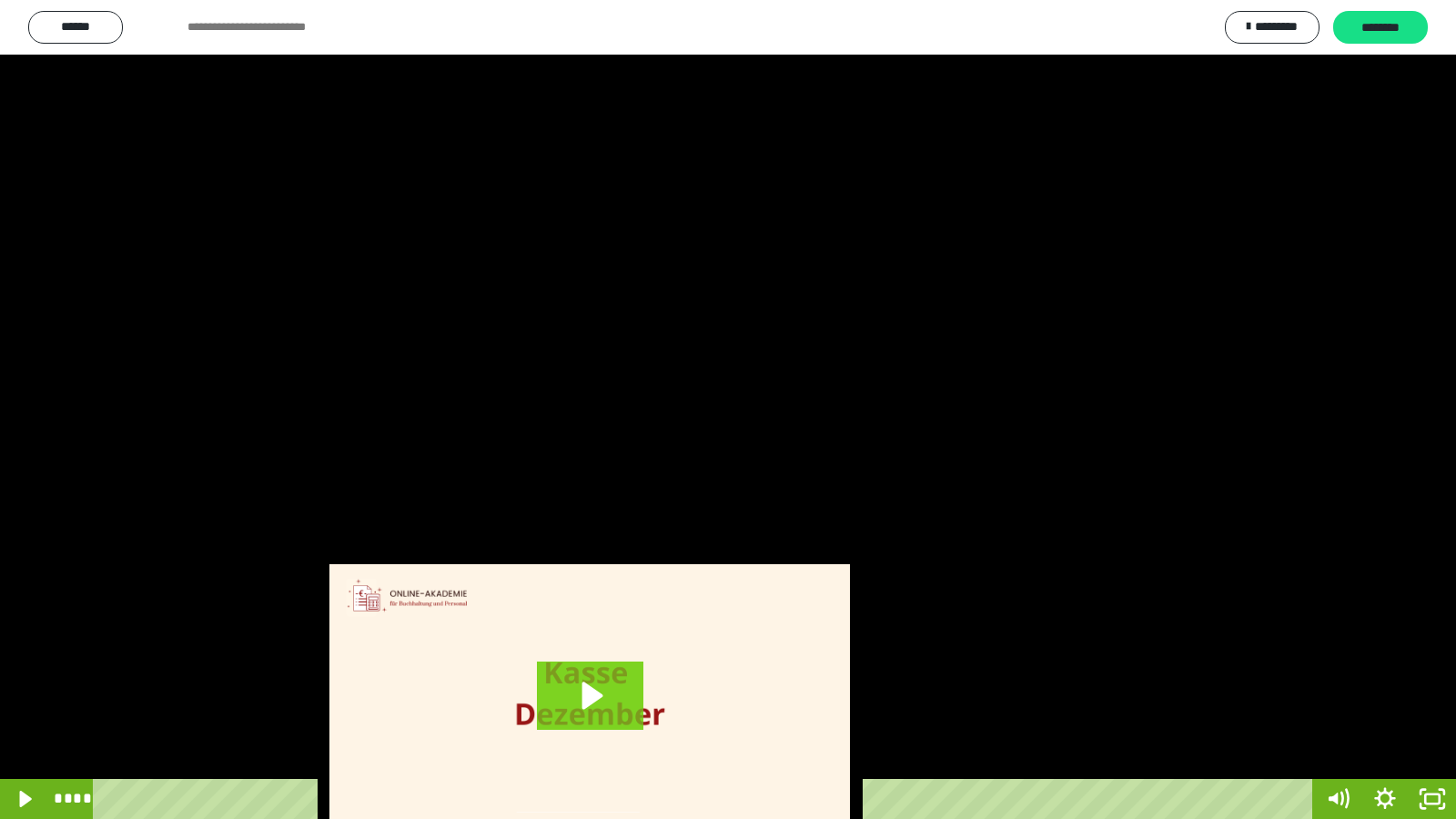click at bounding box center (728, 410) 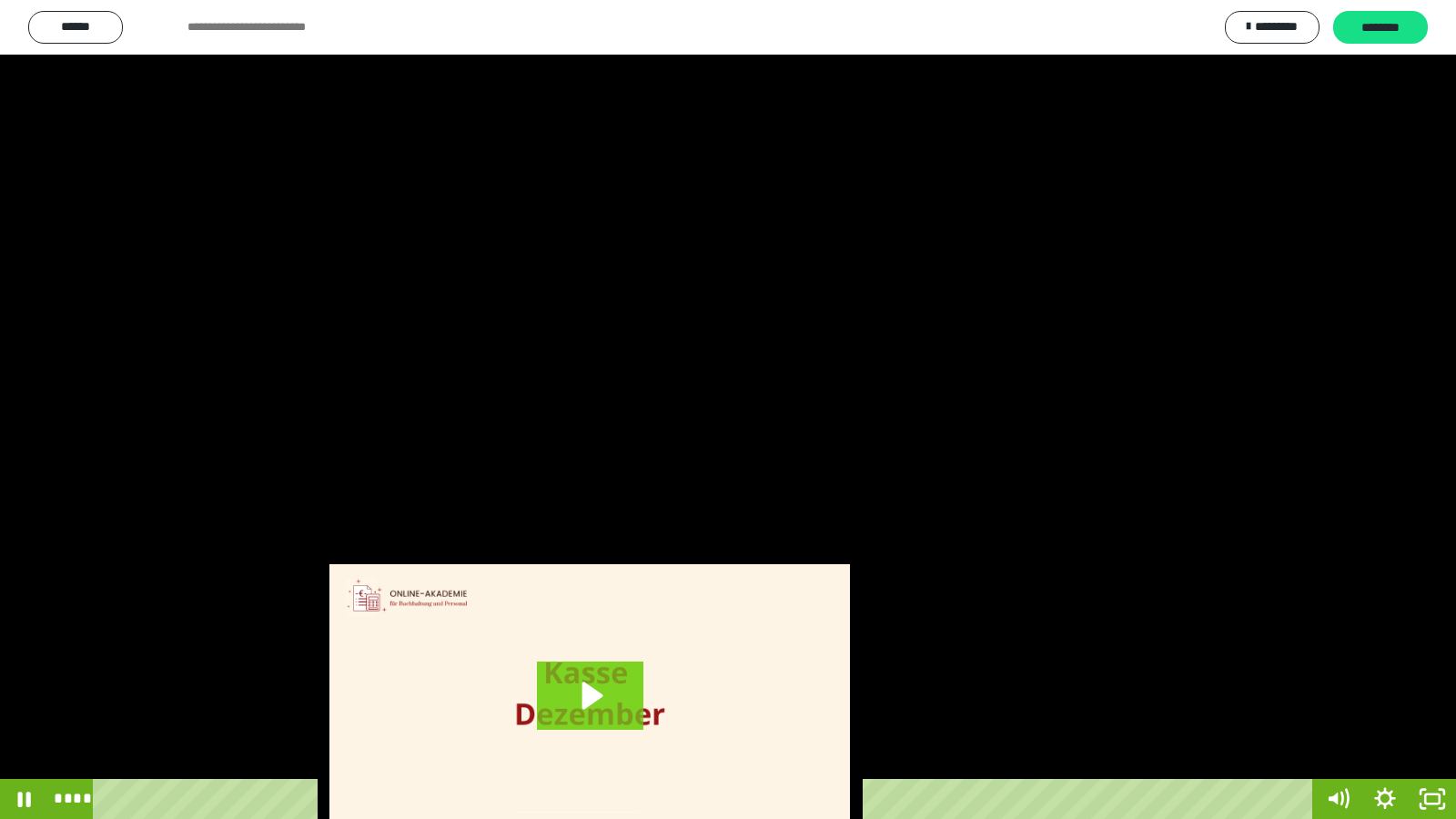 click at bounding box center (728, 410) 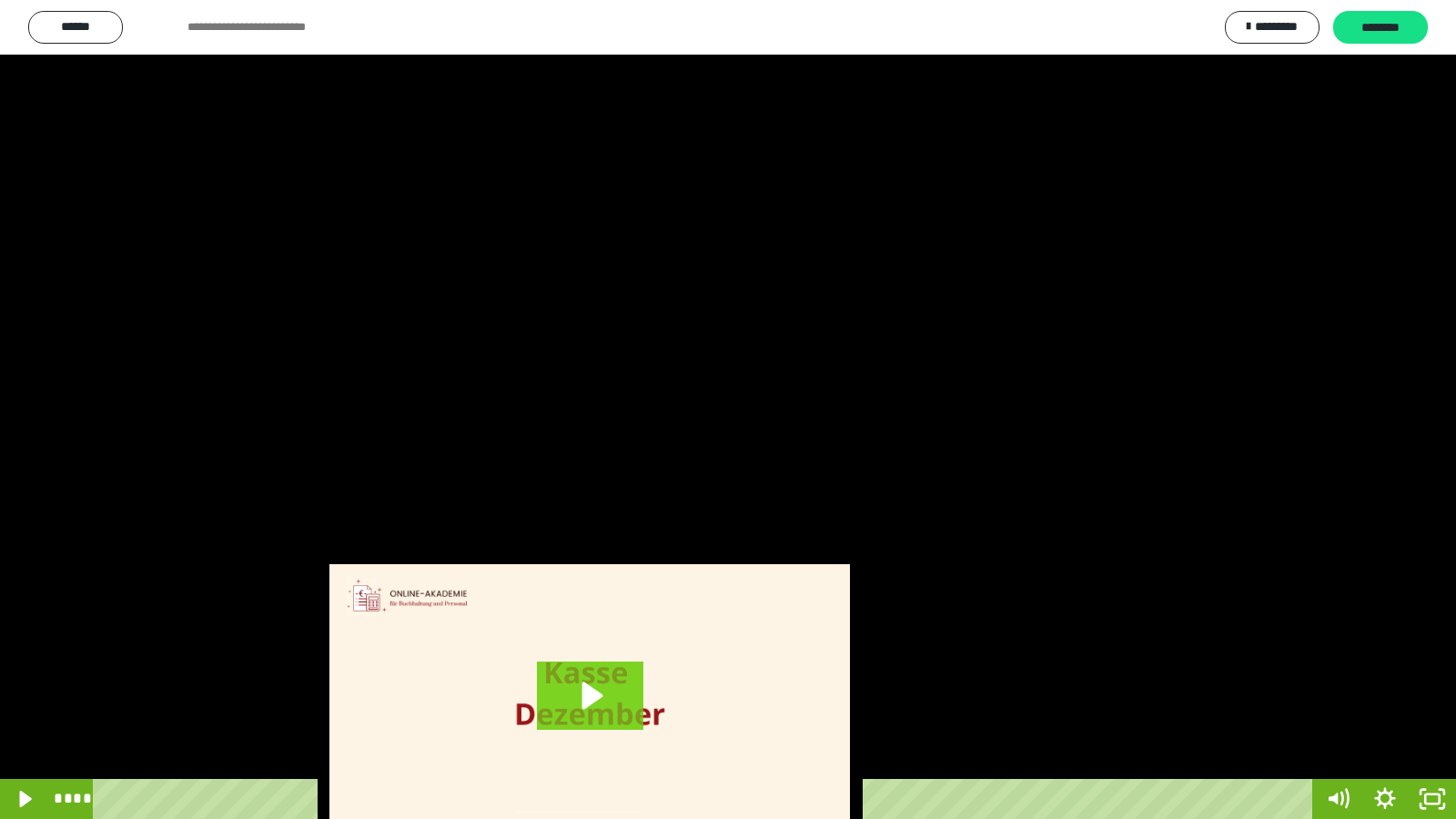click at bounding box center [728, 410] 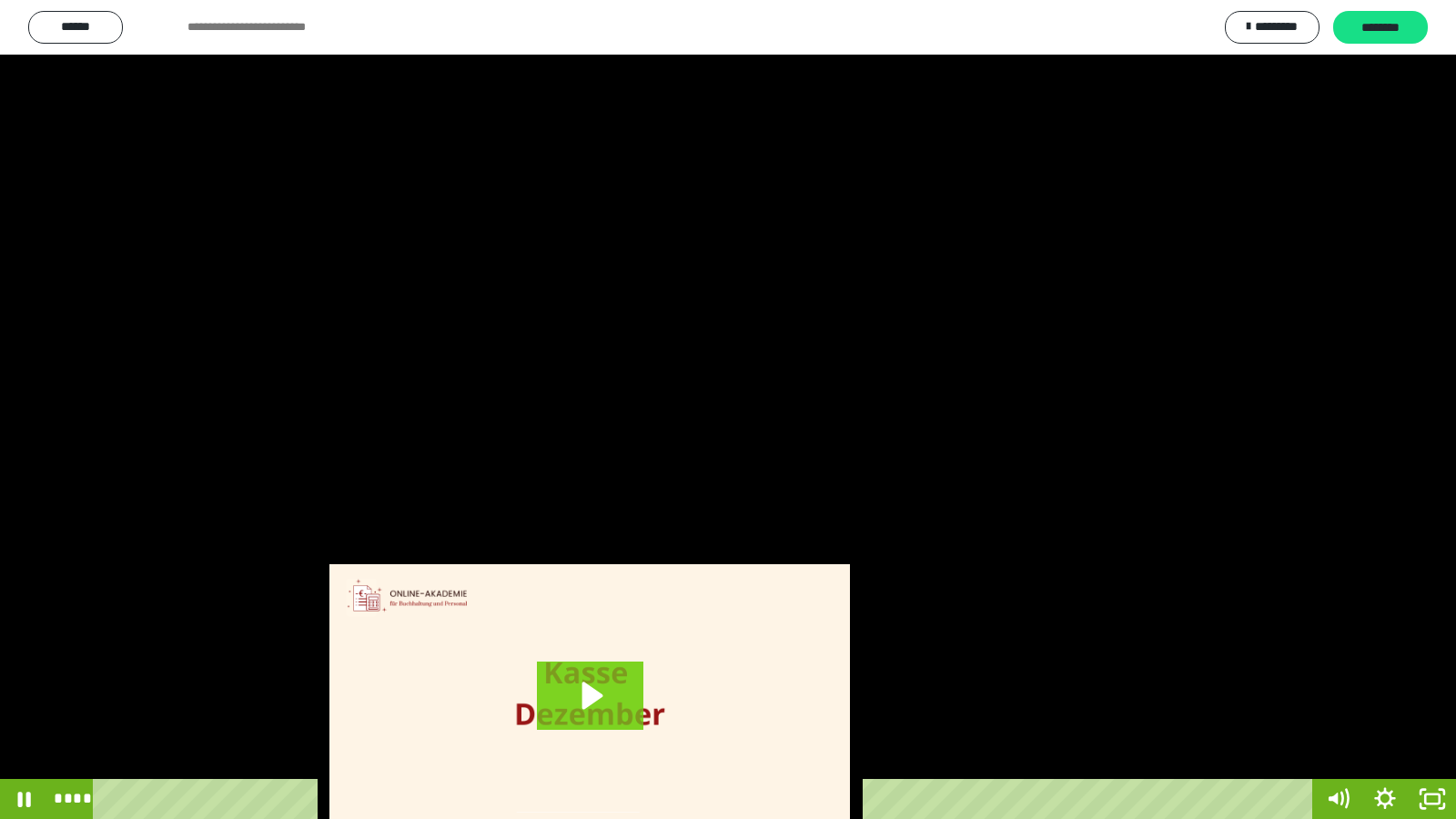 click at bounding box center [728, 410] 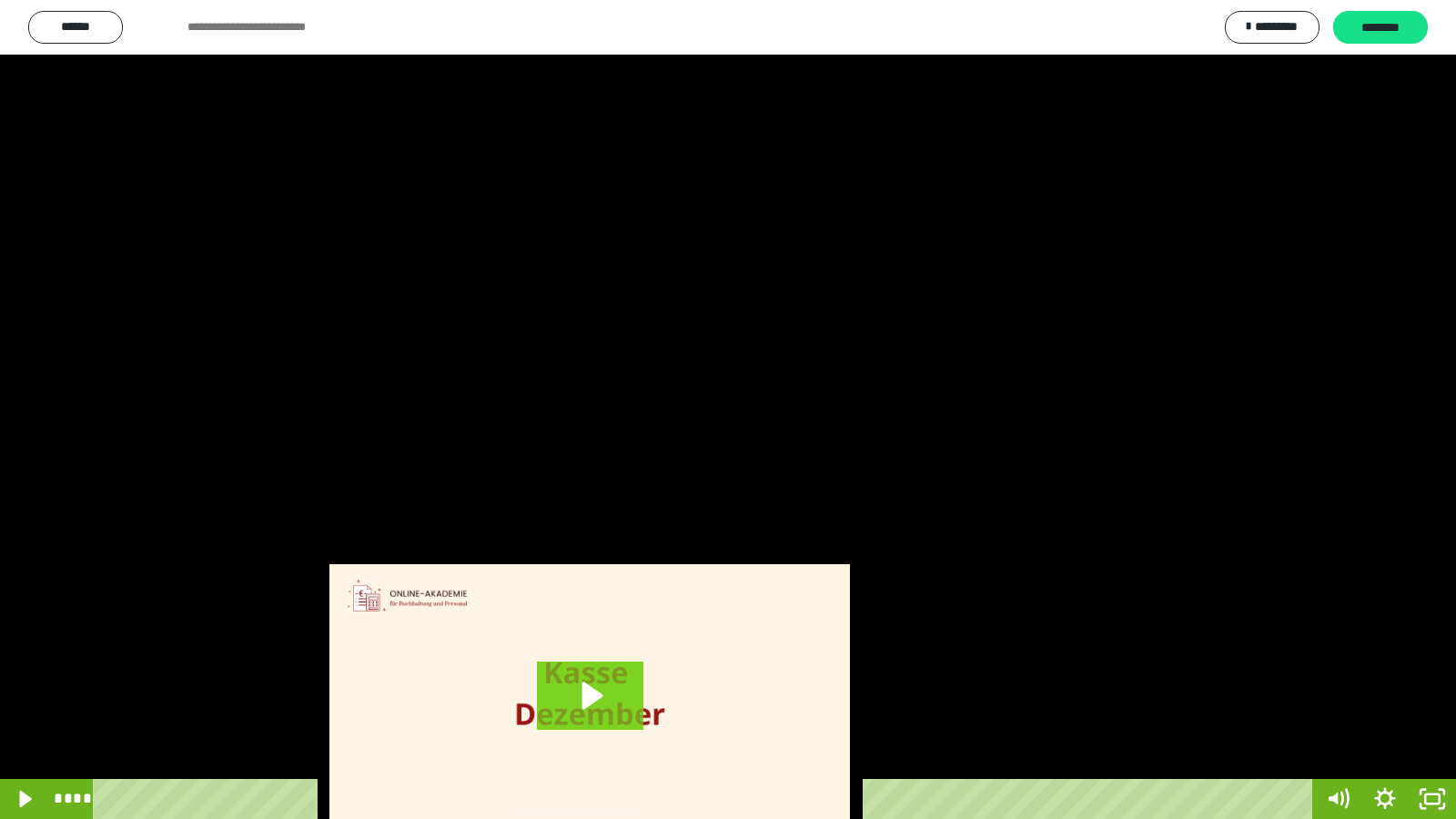 click at bounding box center (728, 410) 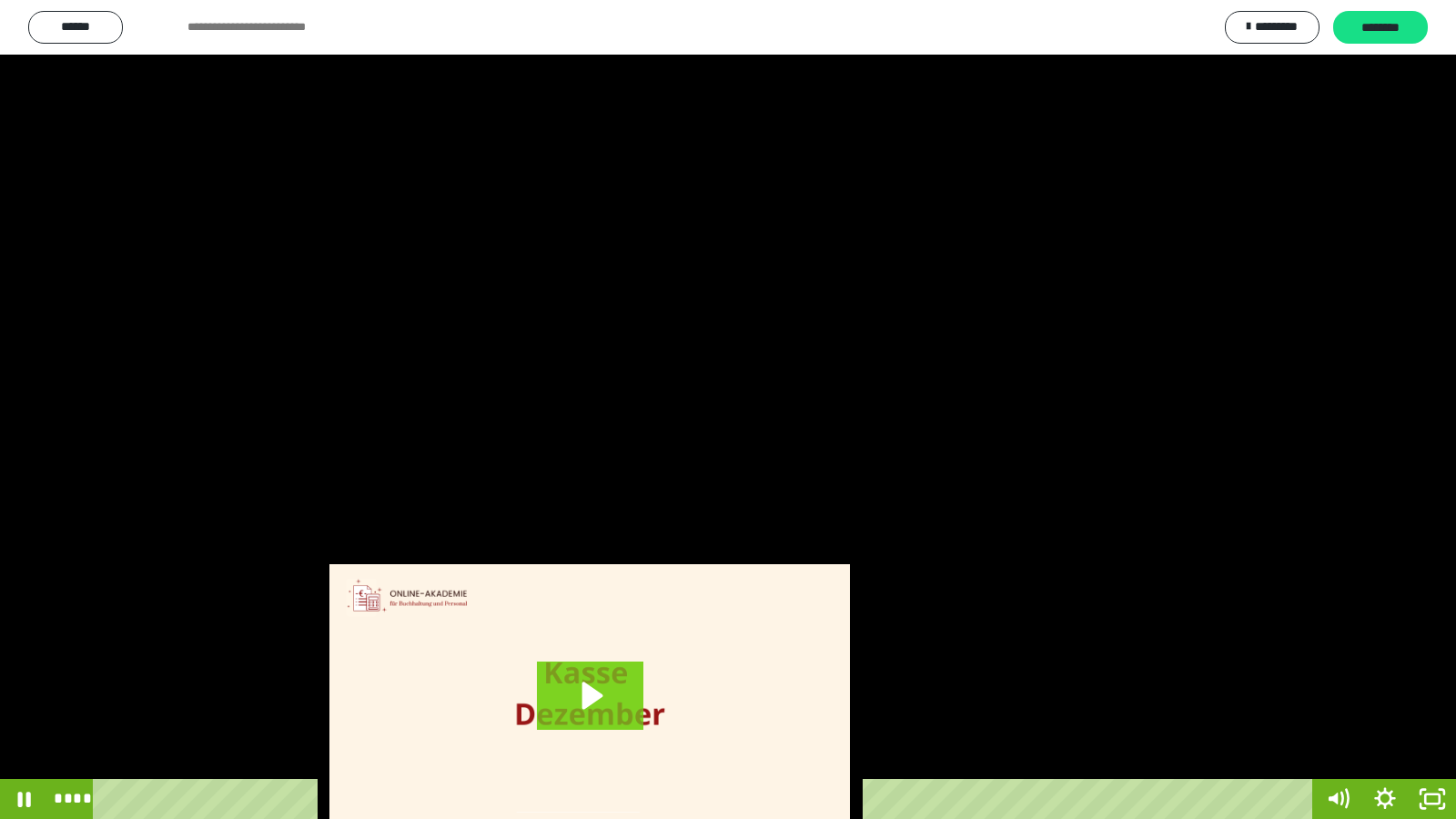 click at bounding box center [728, 410] 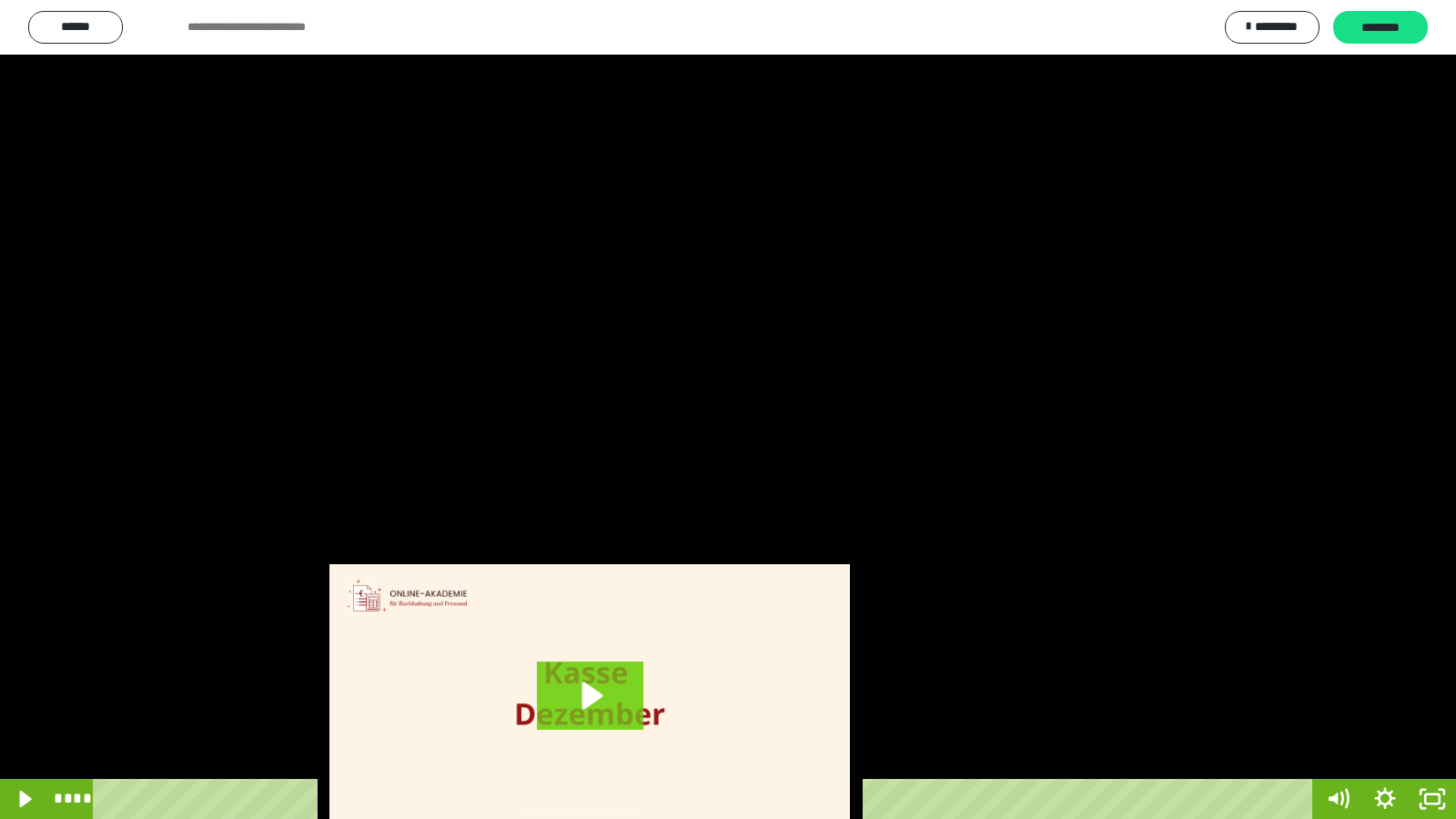 click at bounding box center (728, 410) 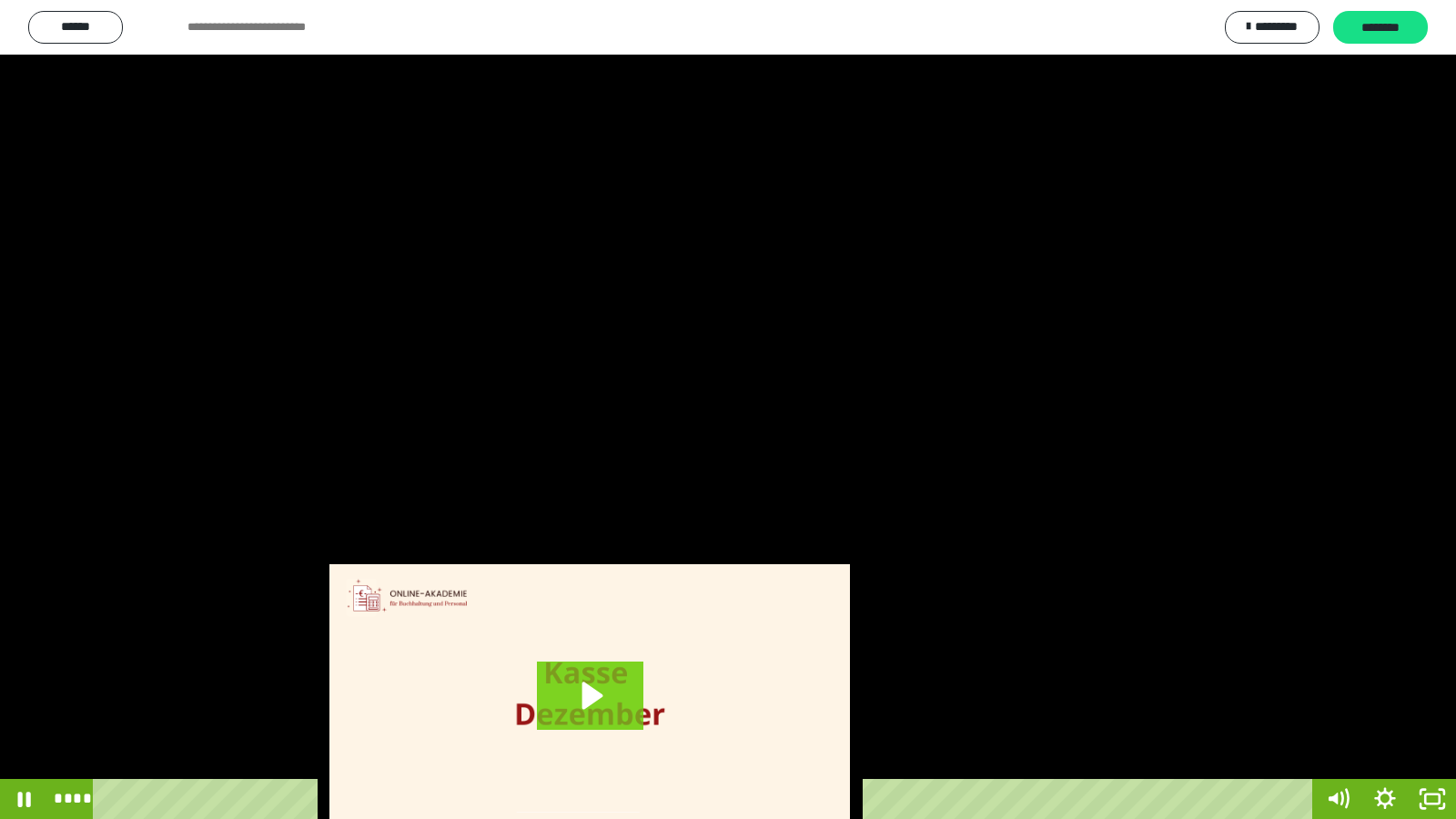 click at bounding box center (728, 410) 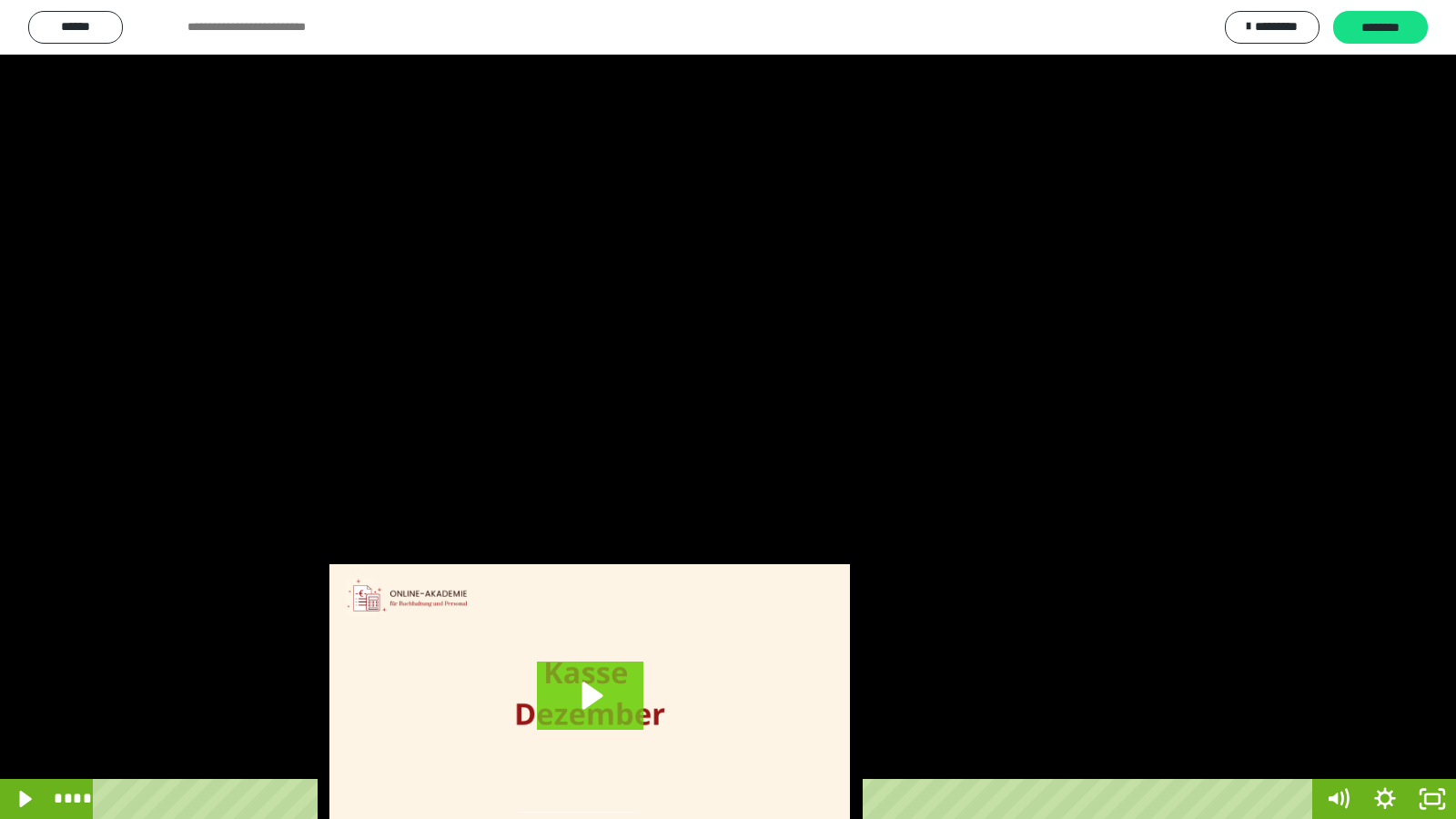 click at bounding box center [728, 410] 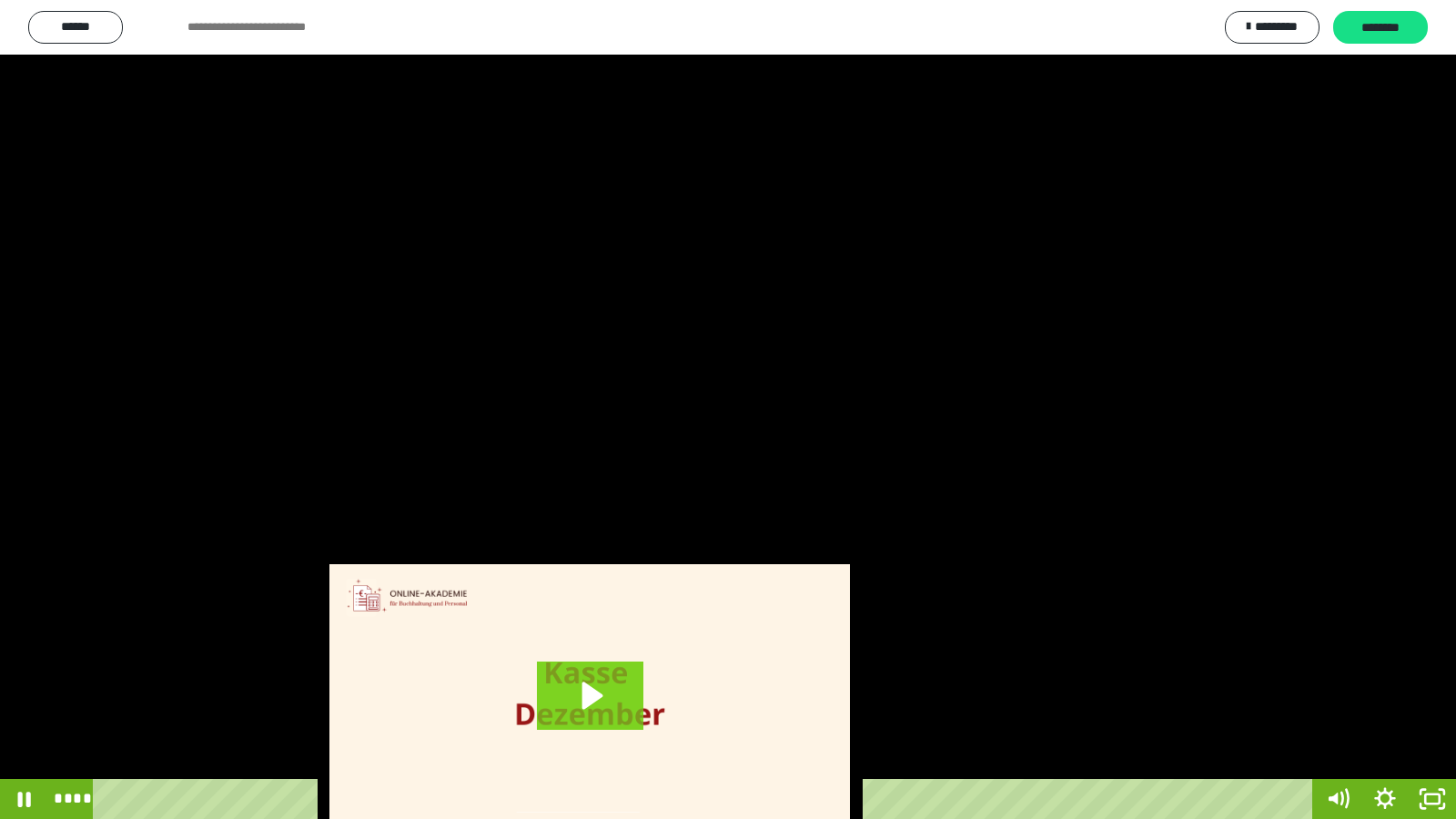 click at bounding box center (728, 410) 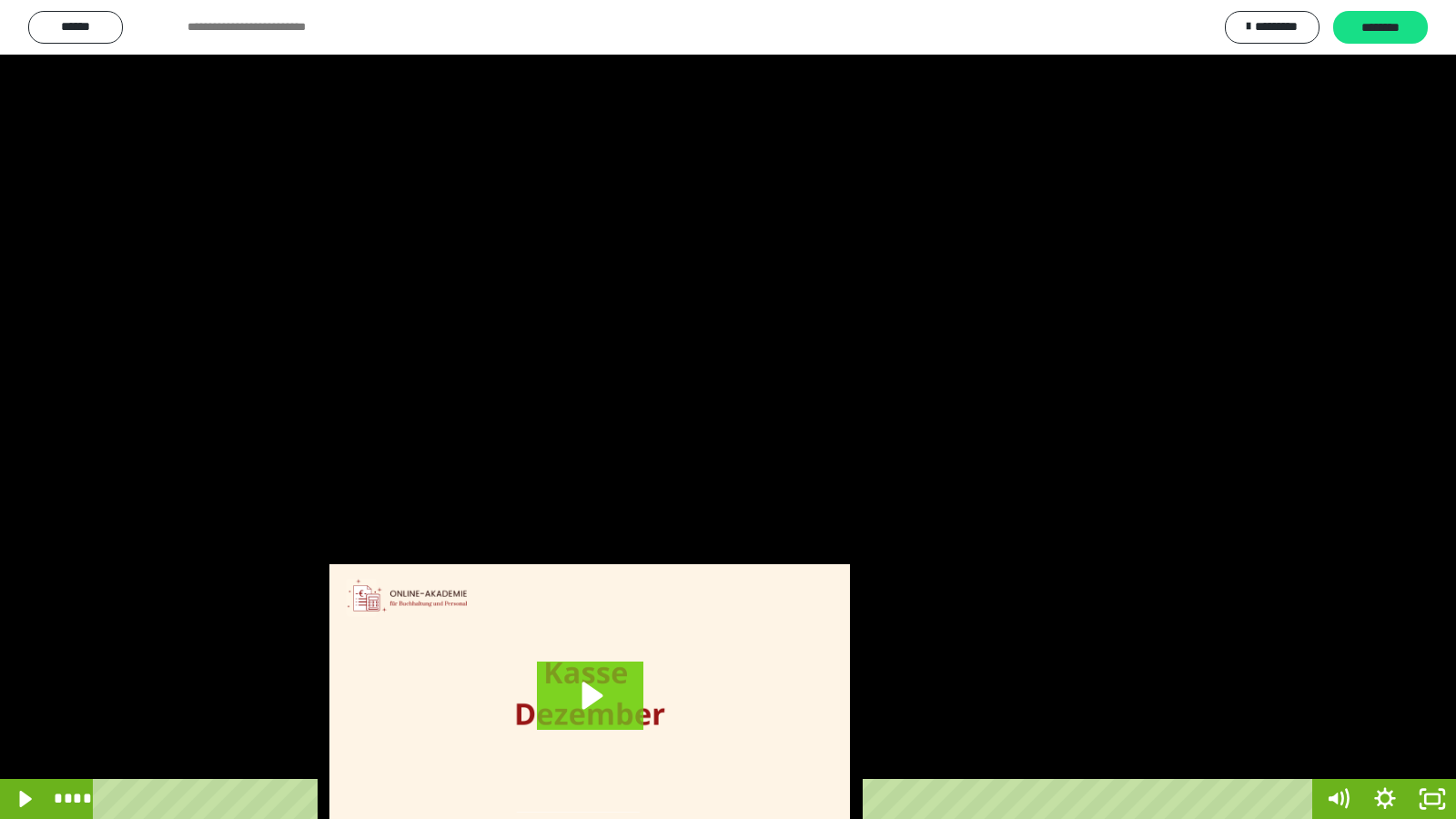 click at bounding box center (728, 410) 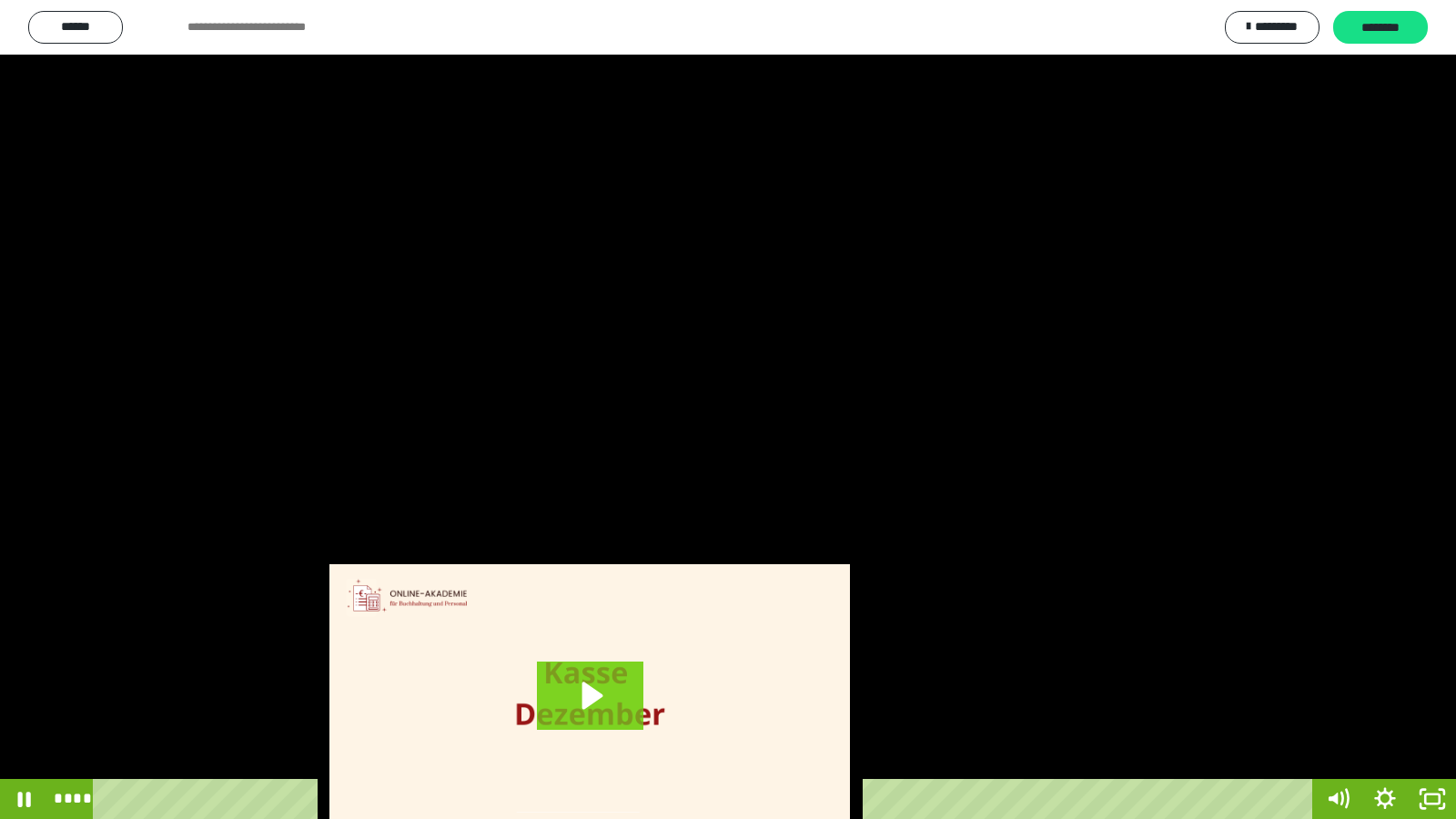 click at bounding box center (728, 410) 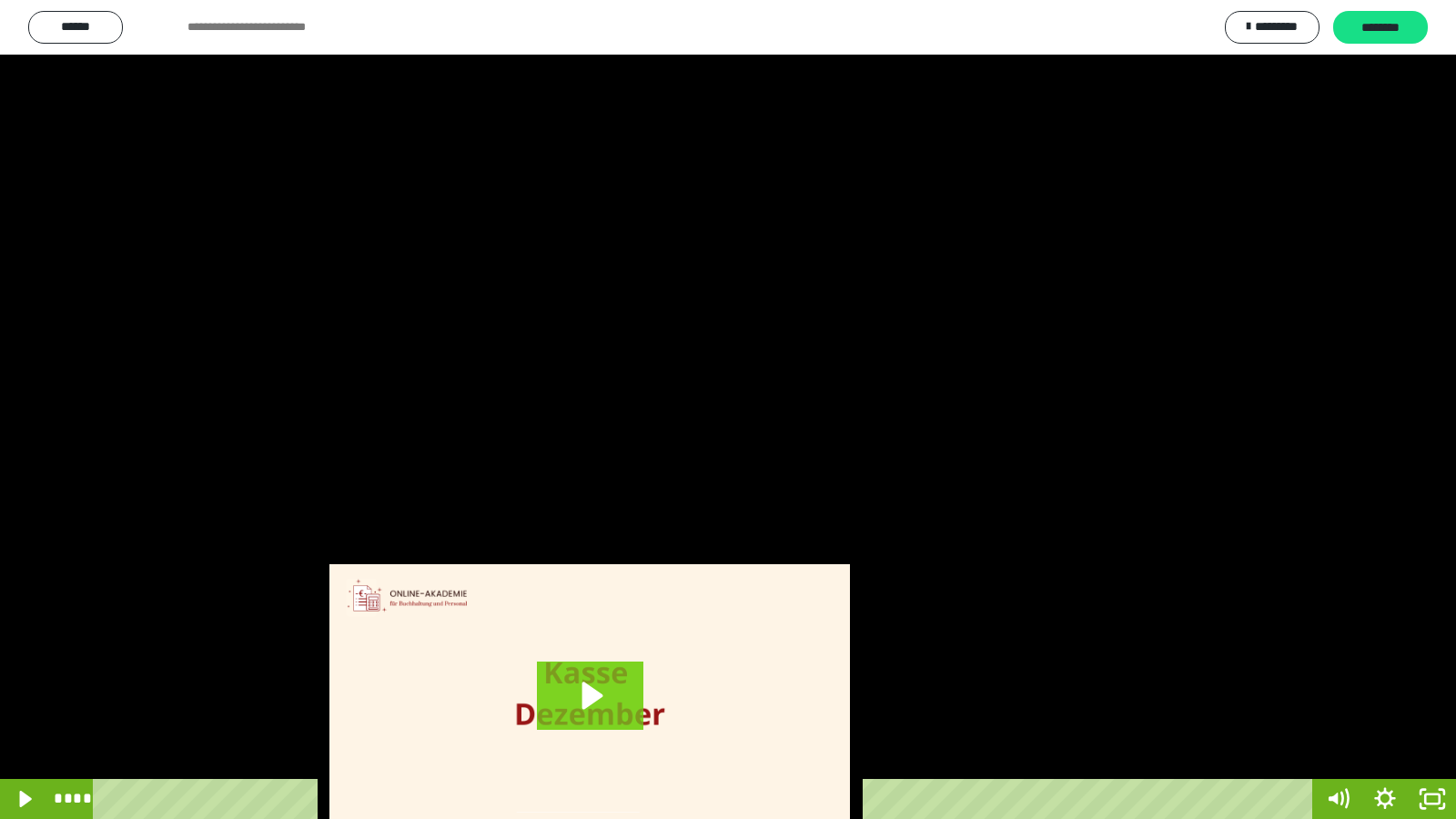 click on "****" at bounding box center (706, 799) 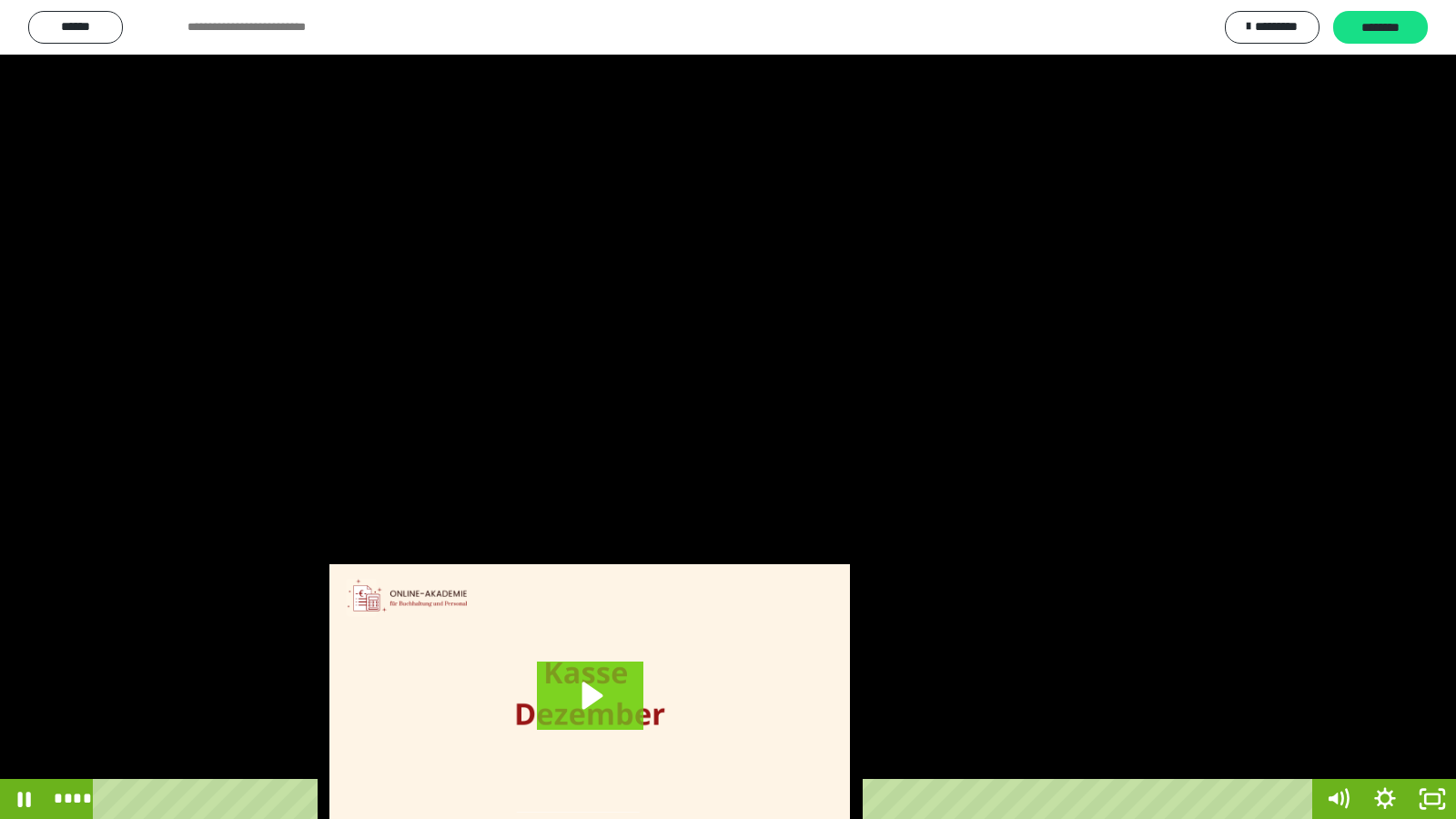click at bounding box center [728, 410] 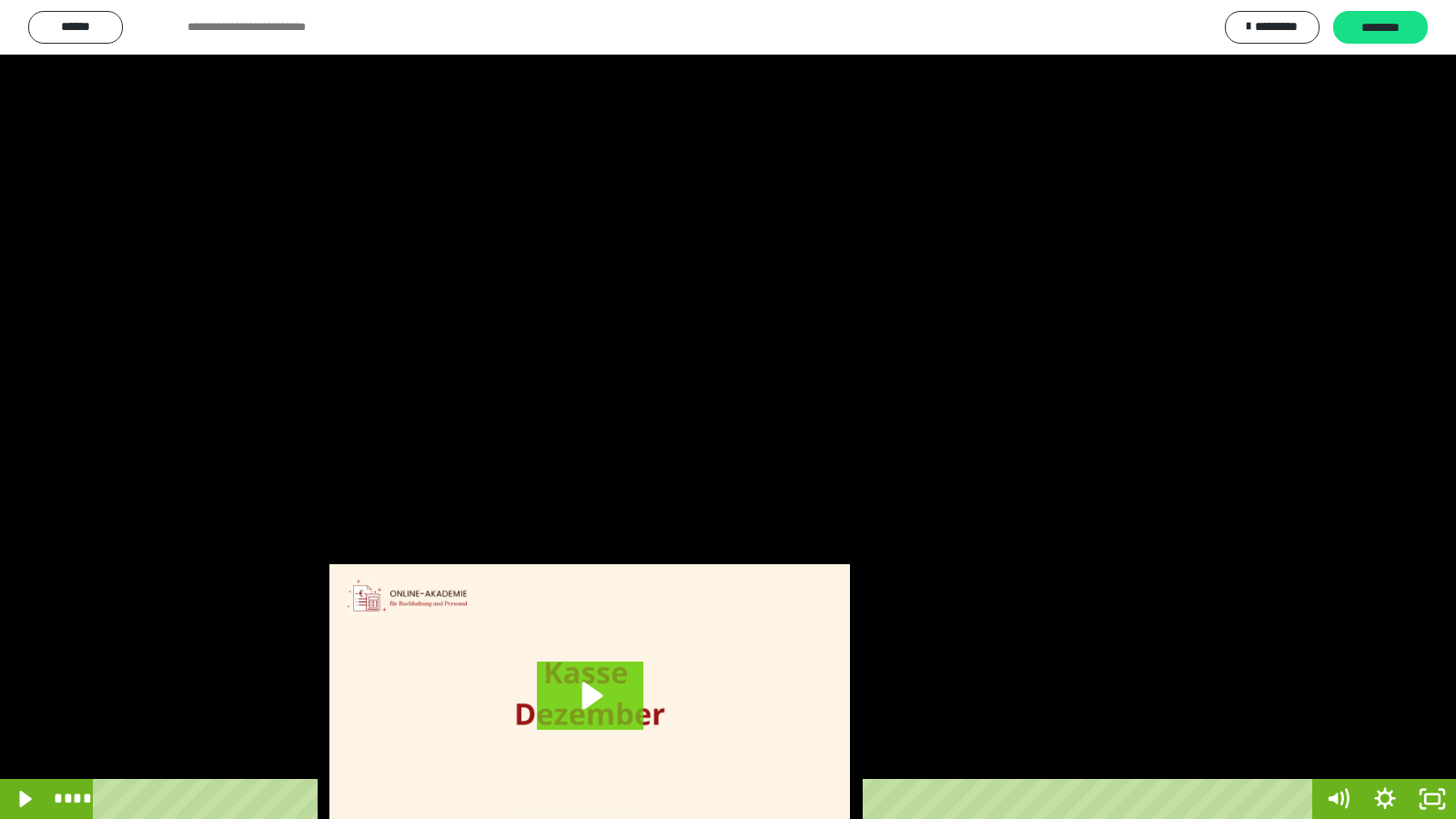 click at bounding box center (728, 410) 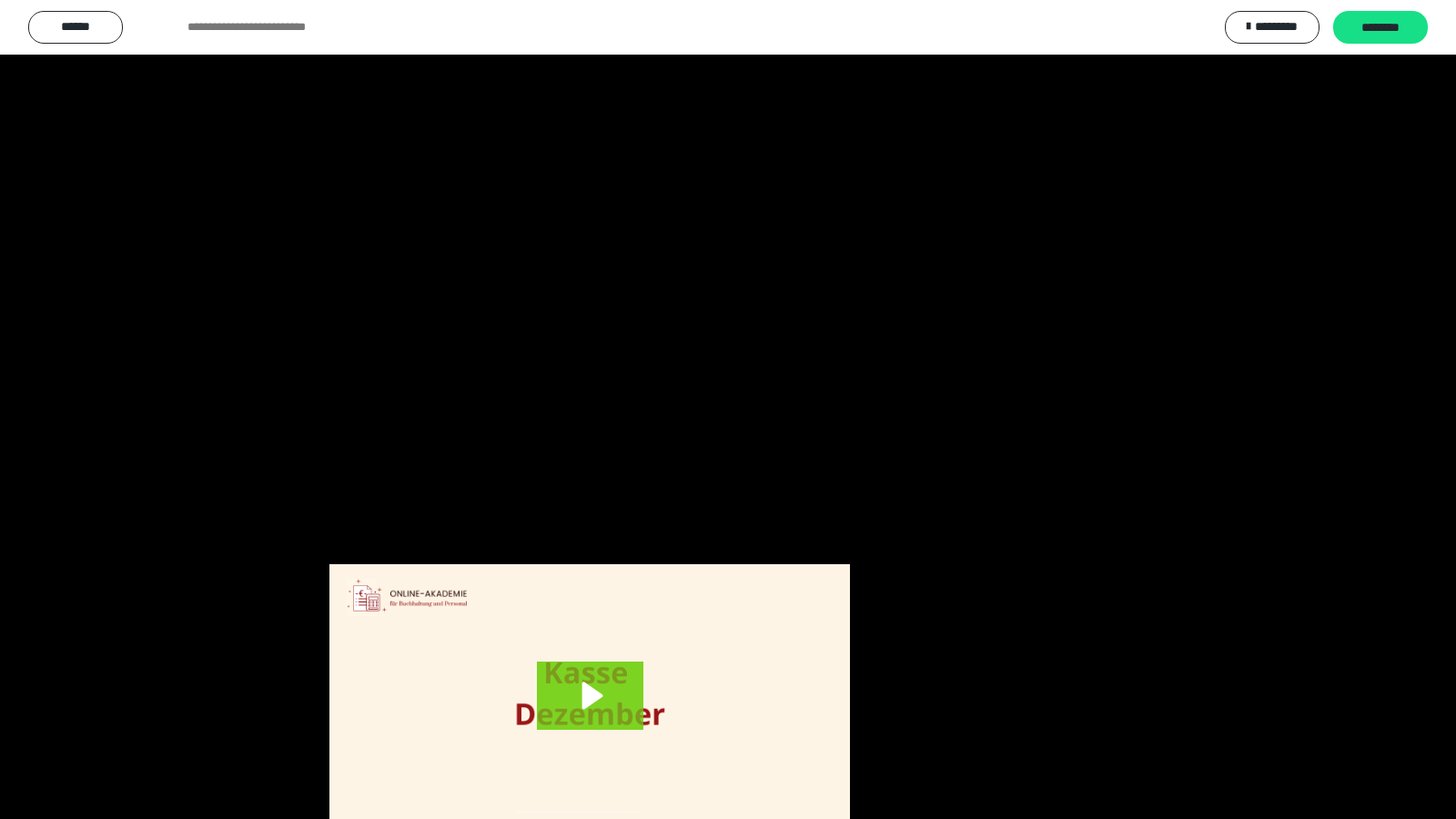 click at bounding box center (728, 410) 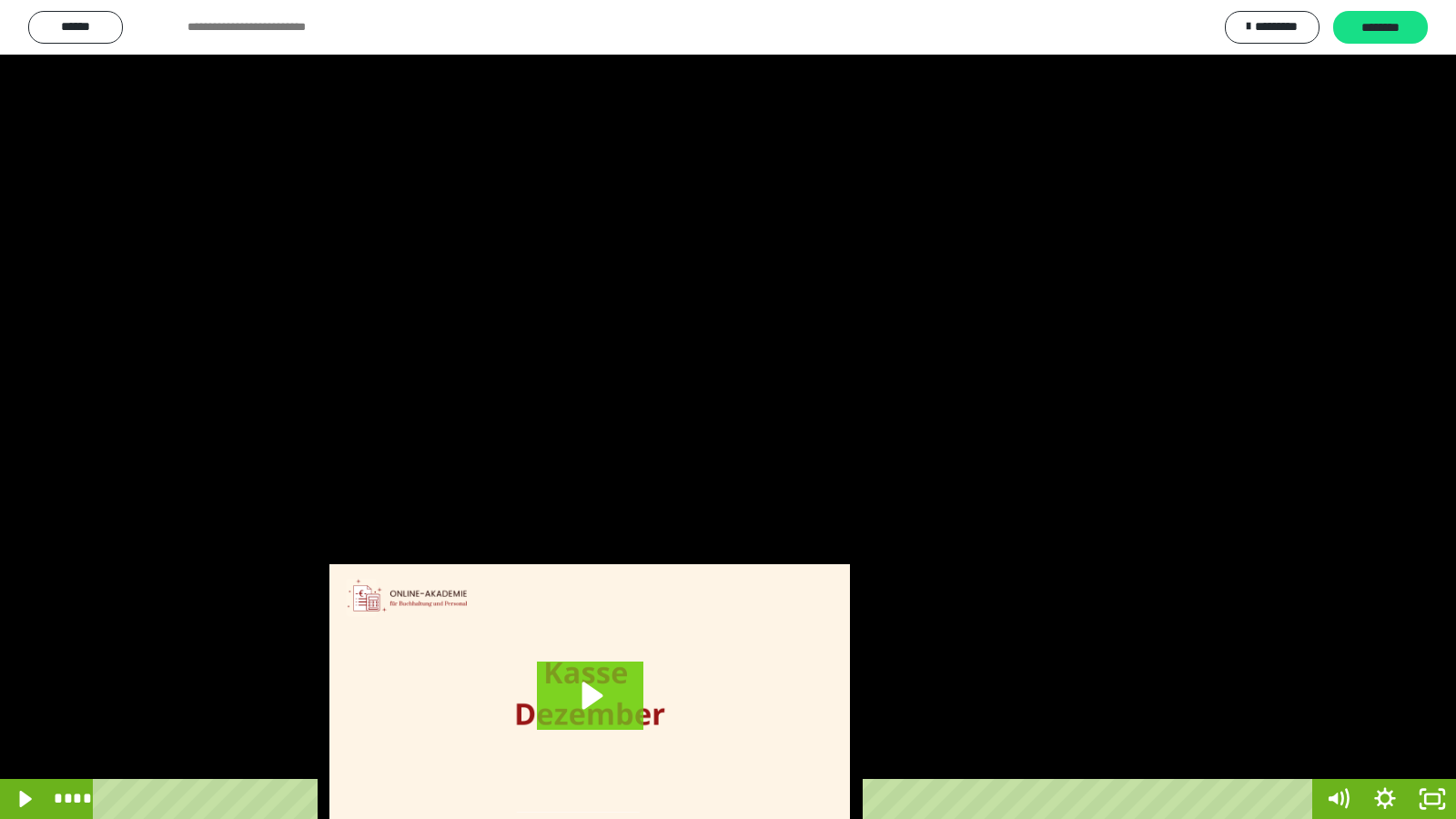 click at bounding box center [728, 410] 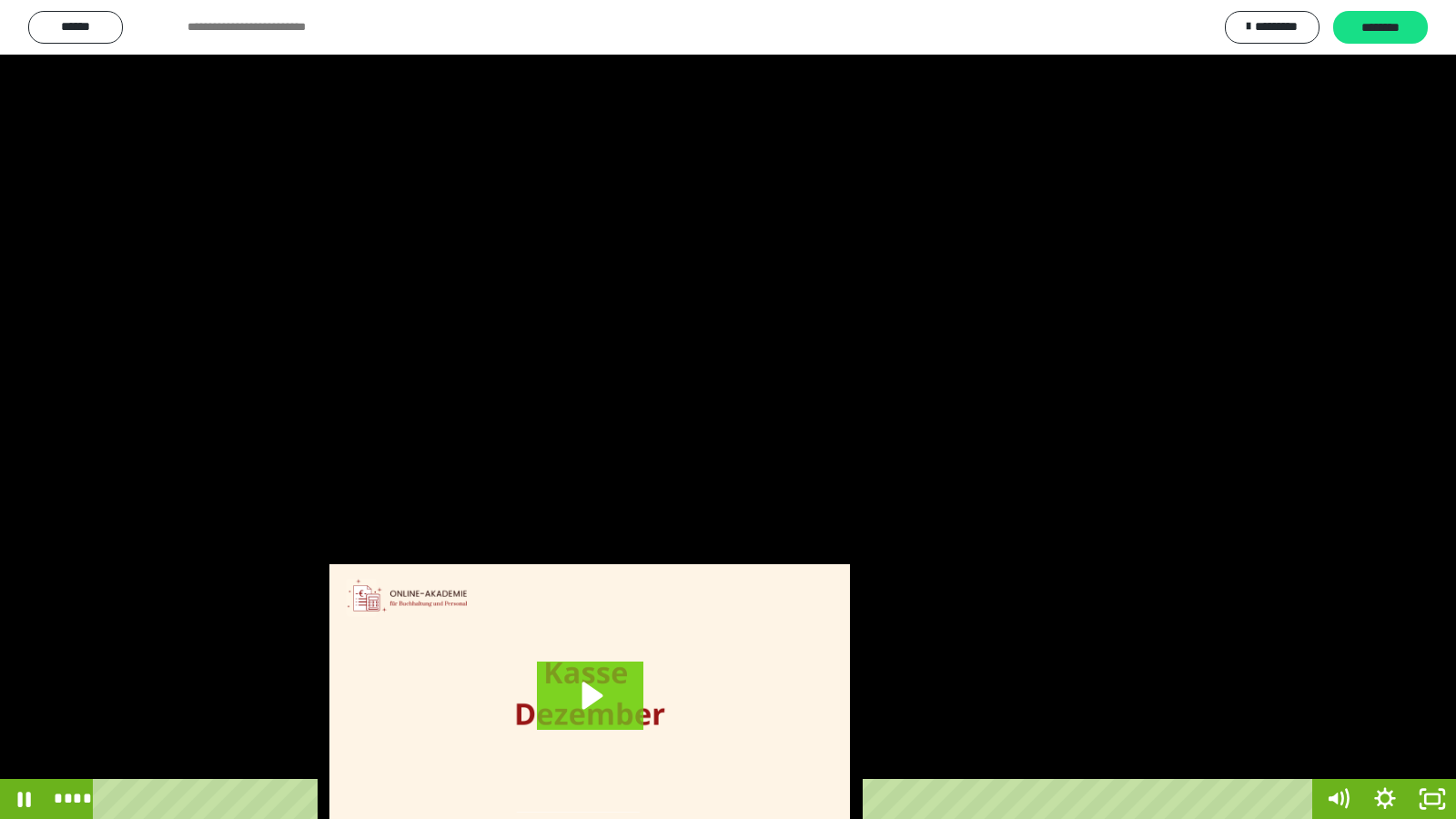 click at bounding box center (728, 410) 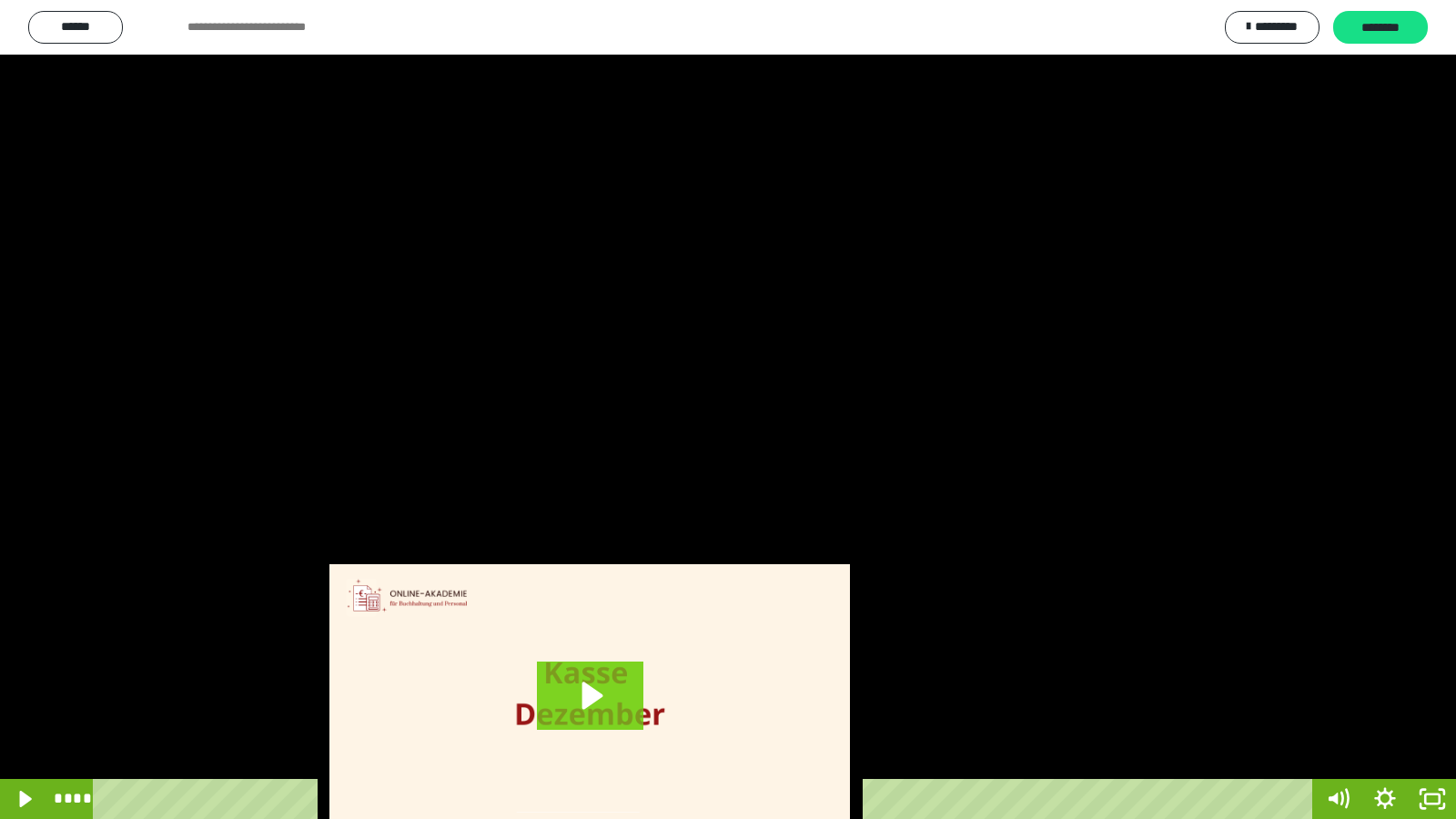 click at bounding box center [728, 410] 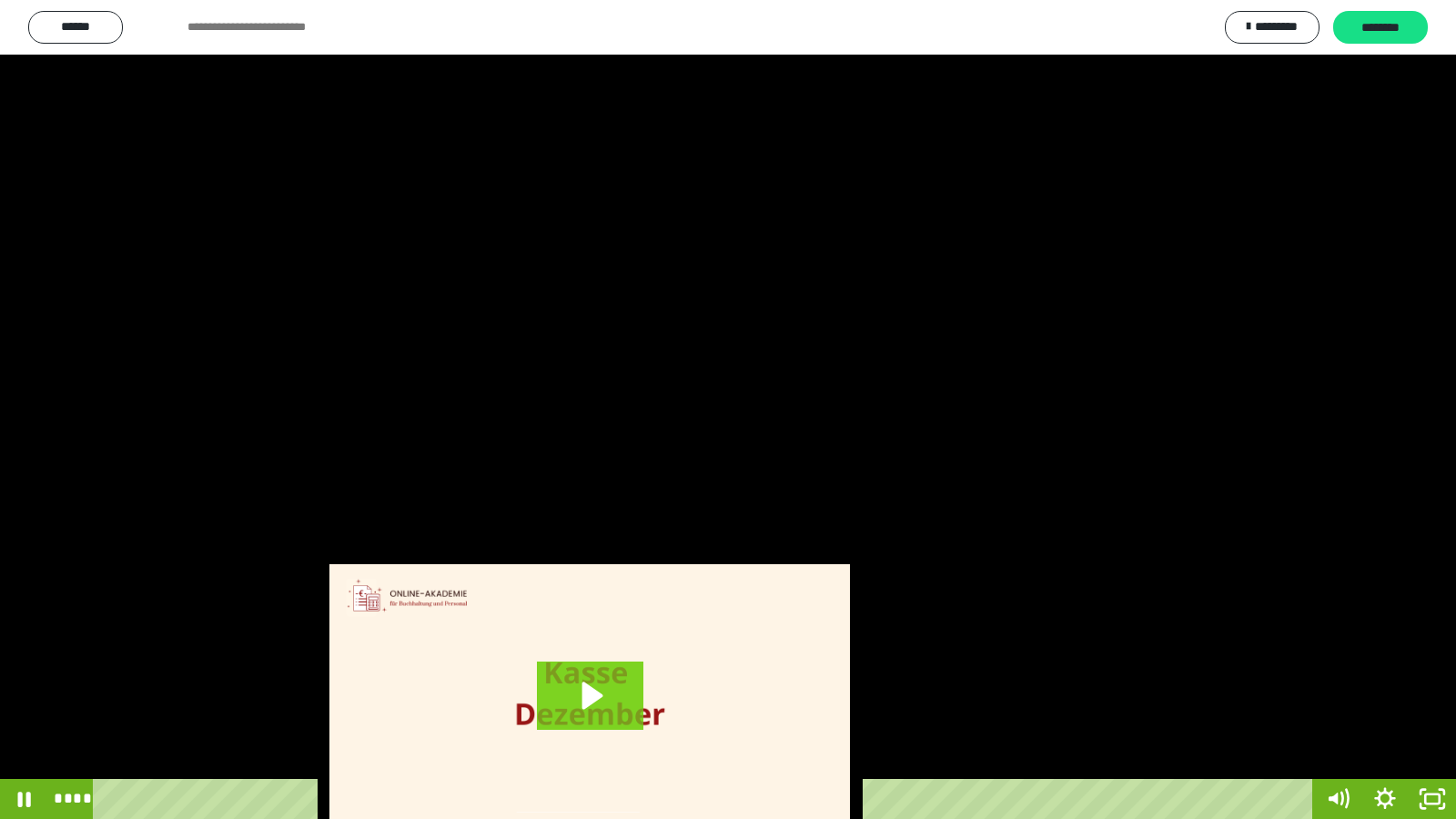 click at bounding box center (728, 410) 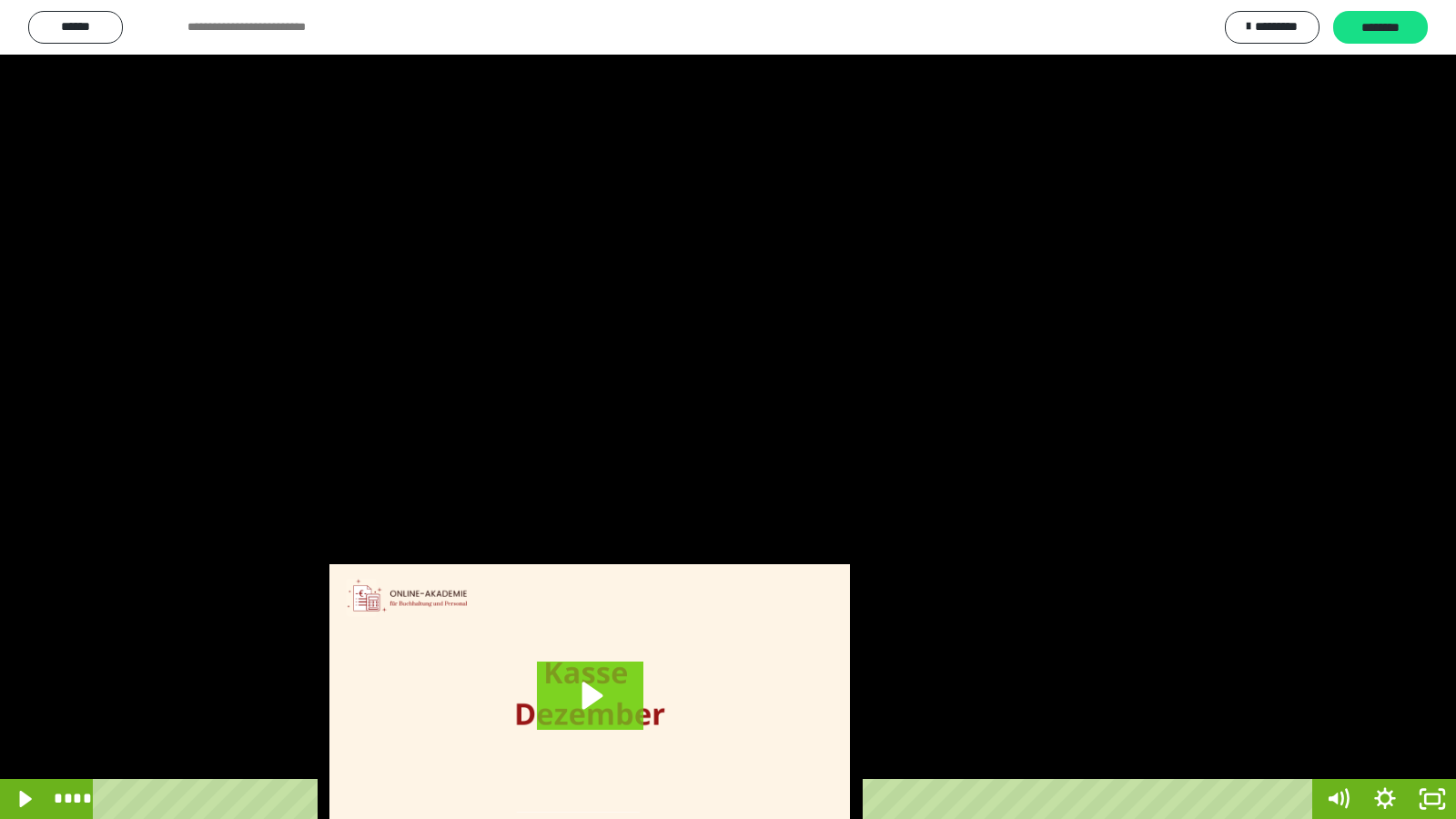 click at bounding box center (728, 410) 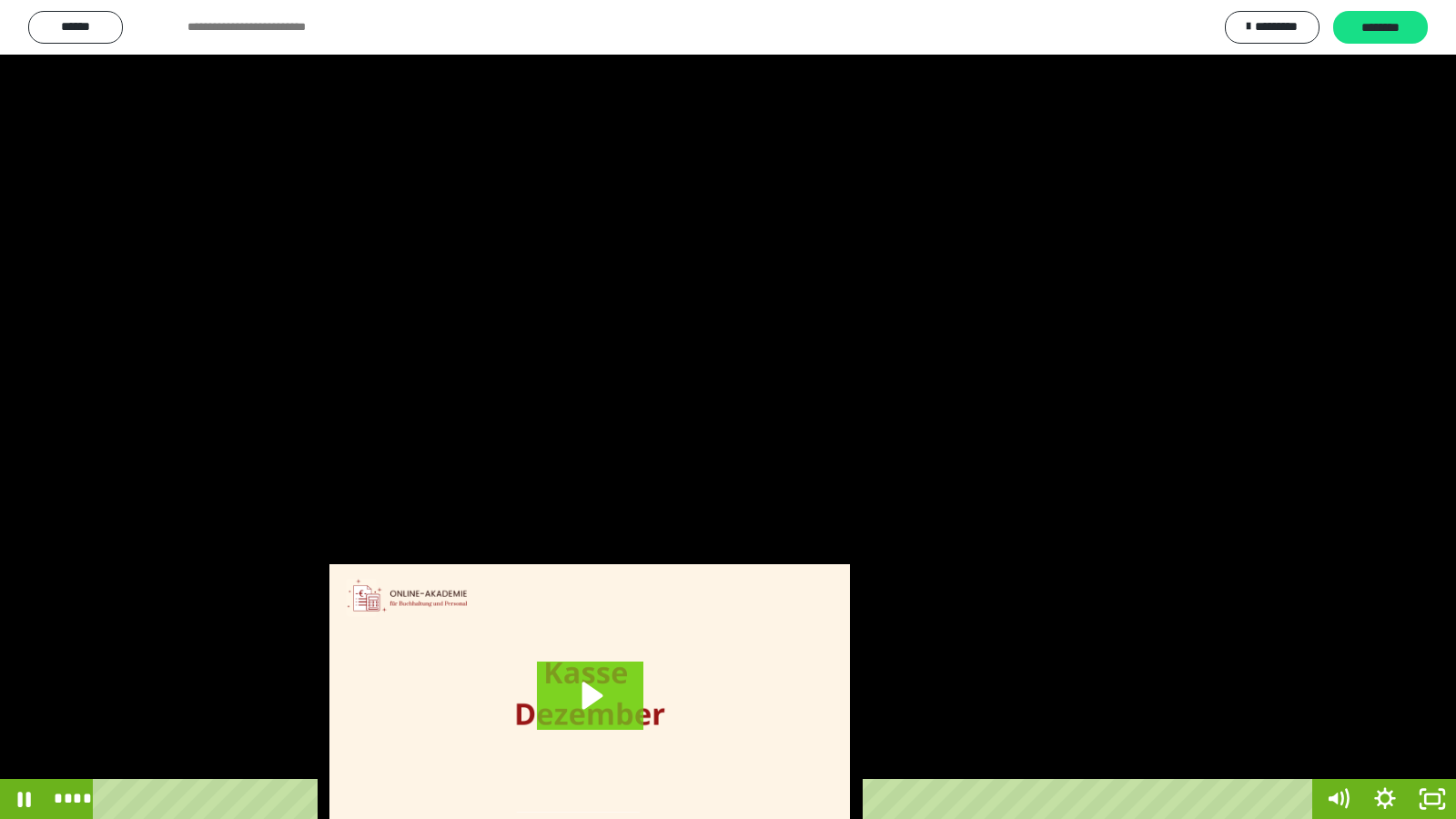 click at bounding box center (728, 410) 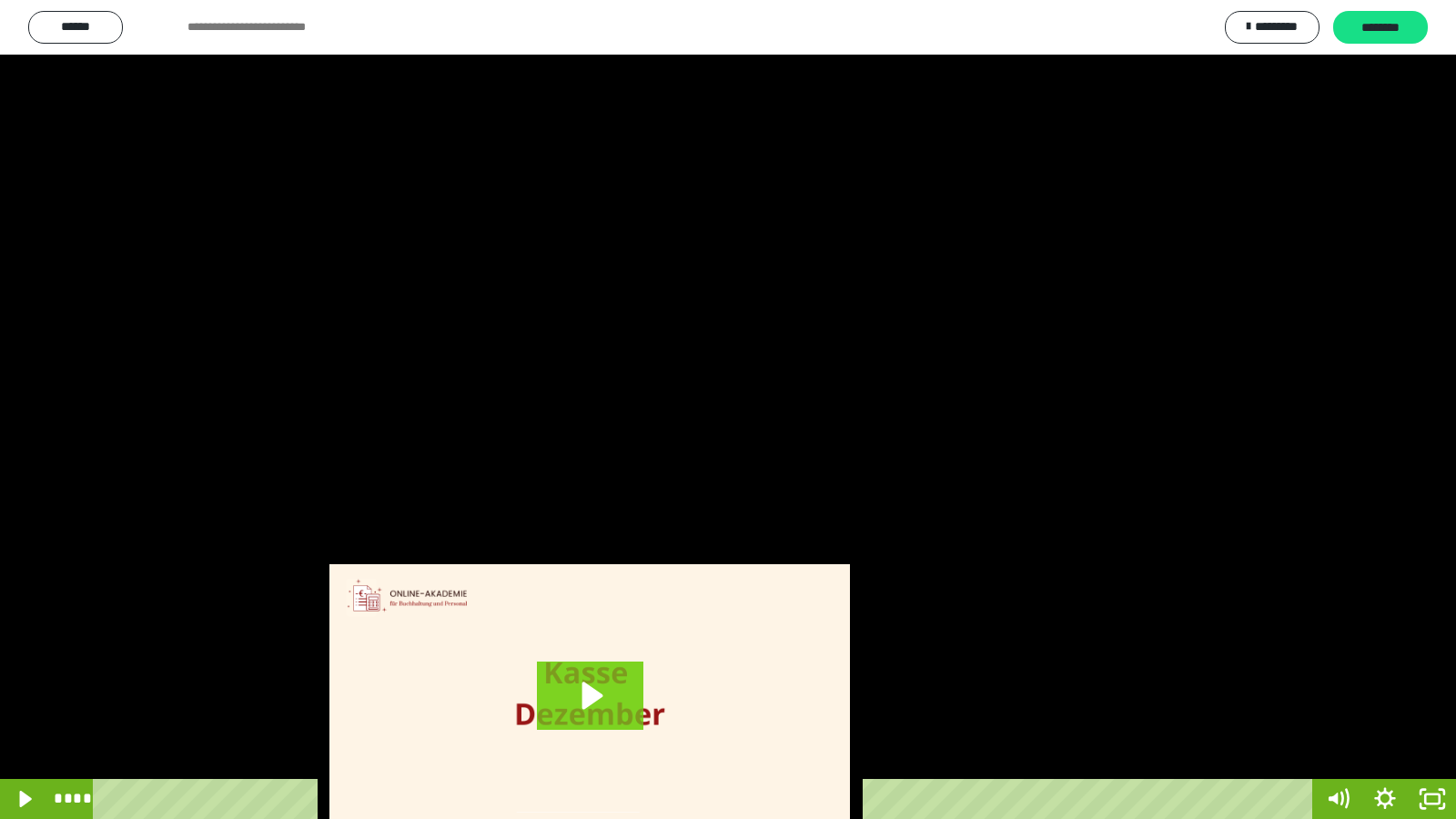 click at bounding box center (728, 410) 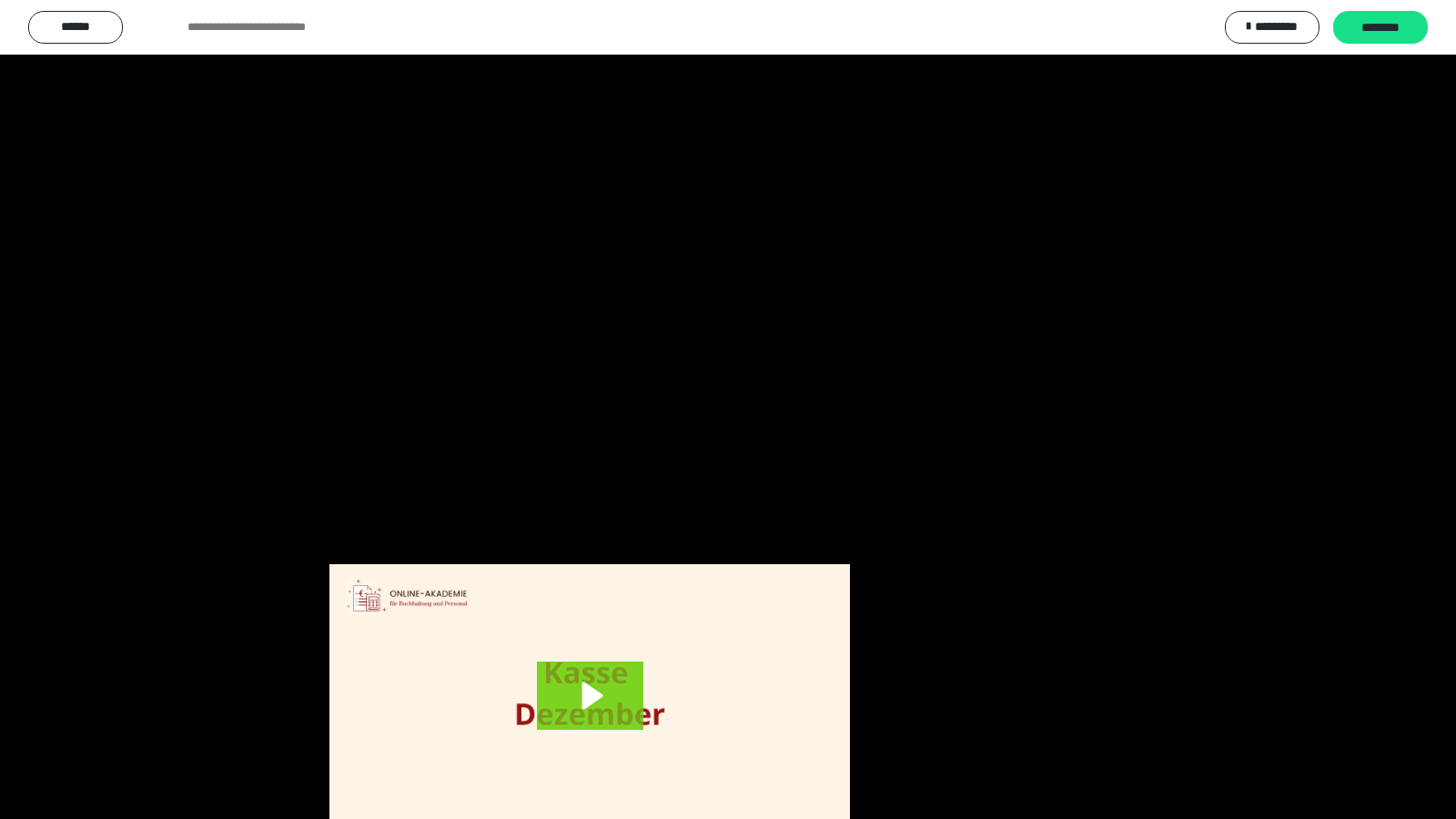 click at bounding box center [728, 410] 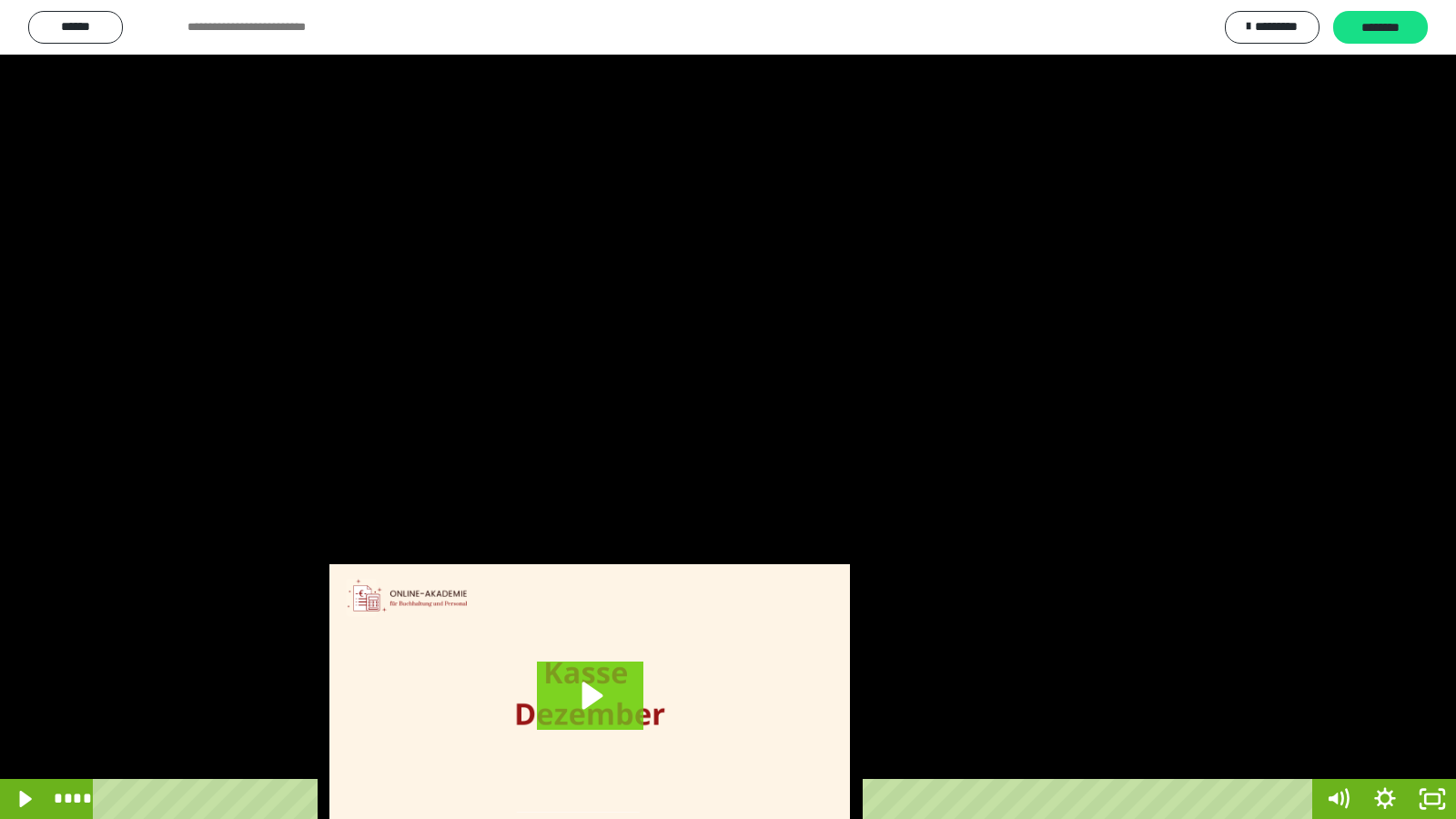 click at bounding box center (728, 410) 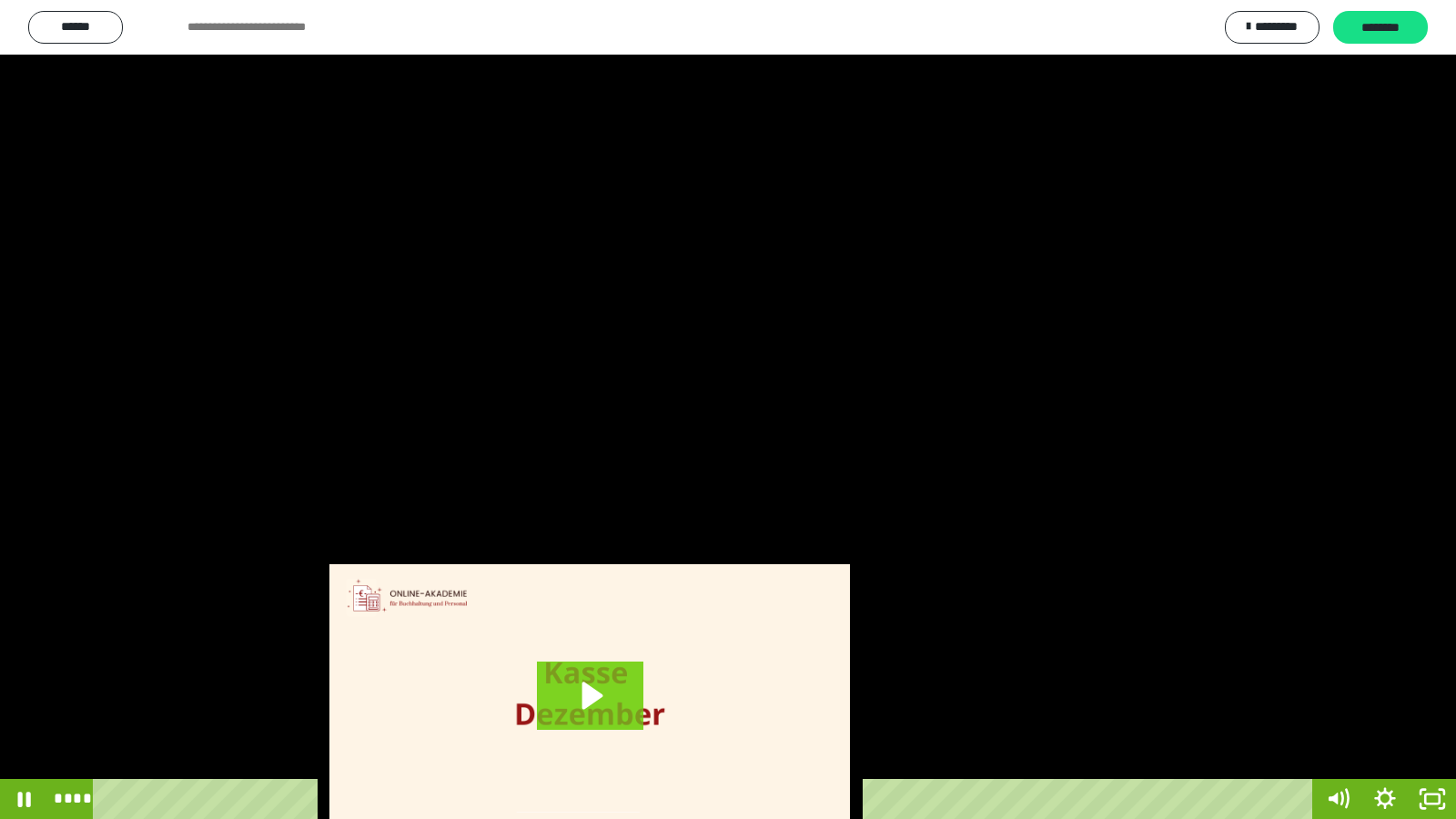click at bounding box center (728, 410) 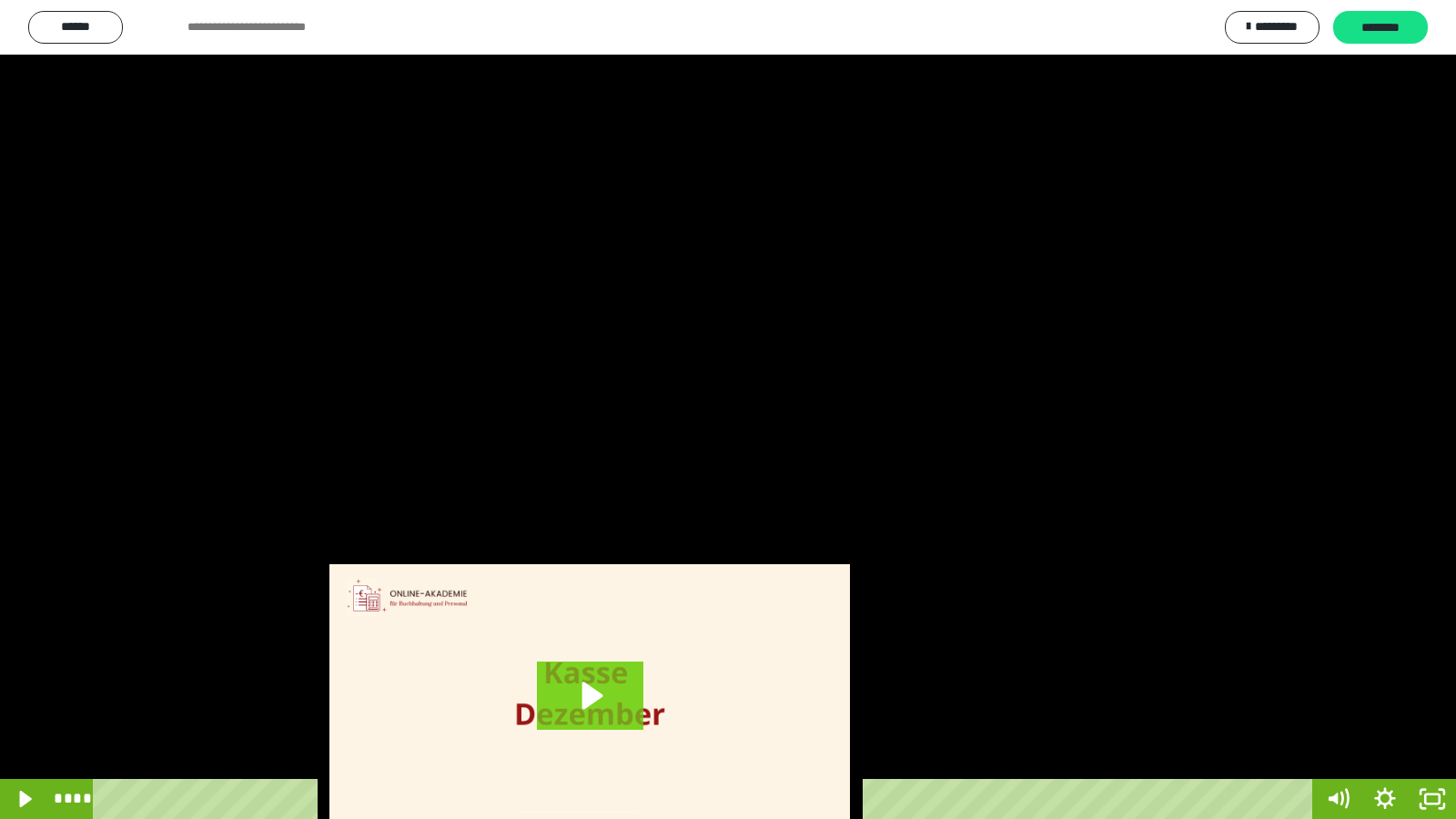 click at bounding box center [728, 410] 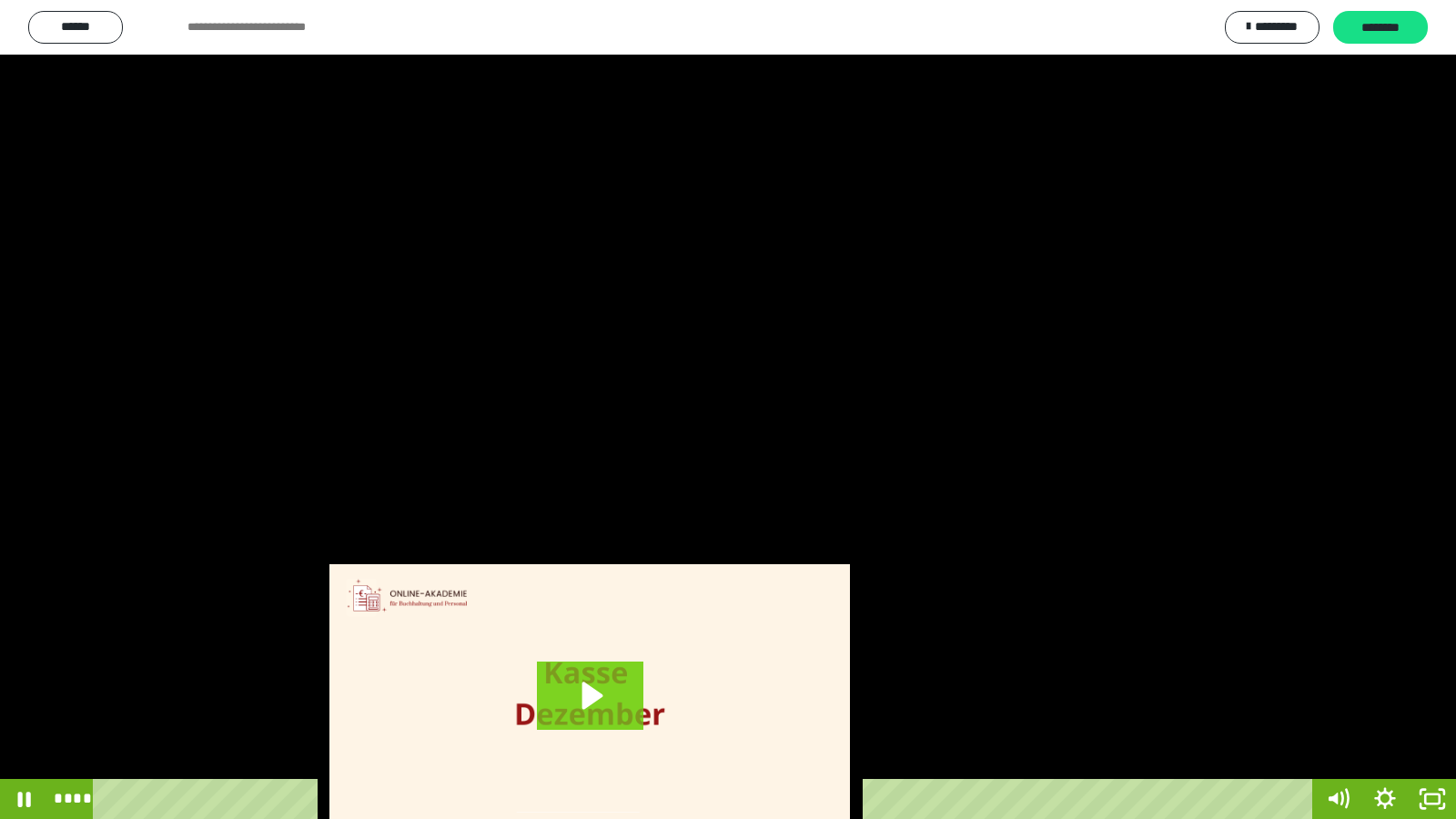 click at bounding box center [728, 410] 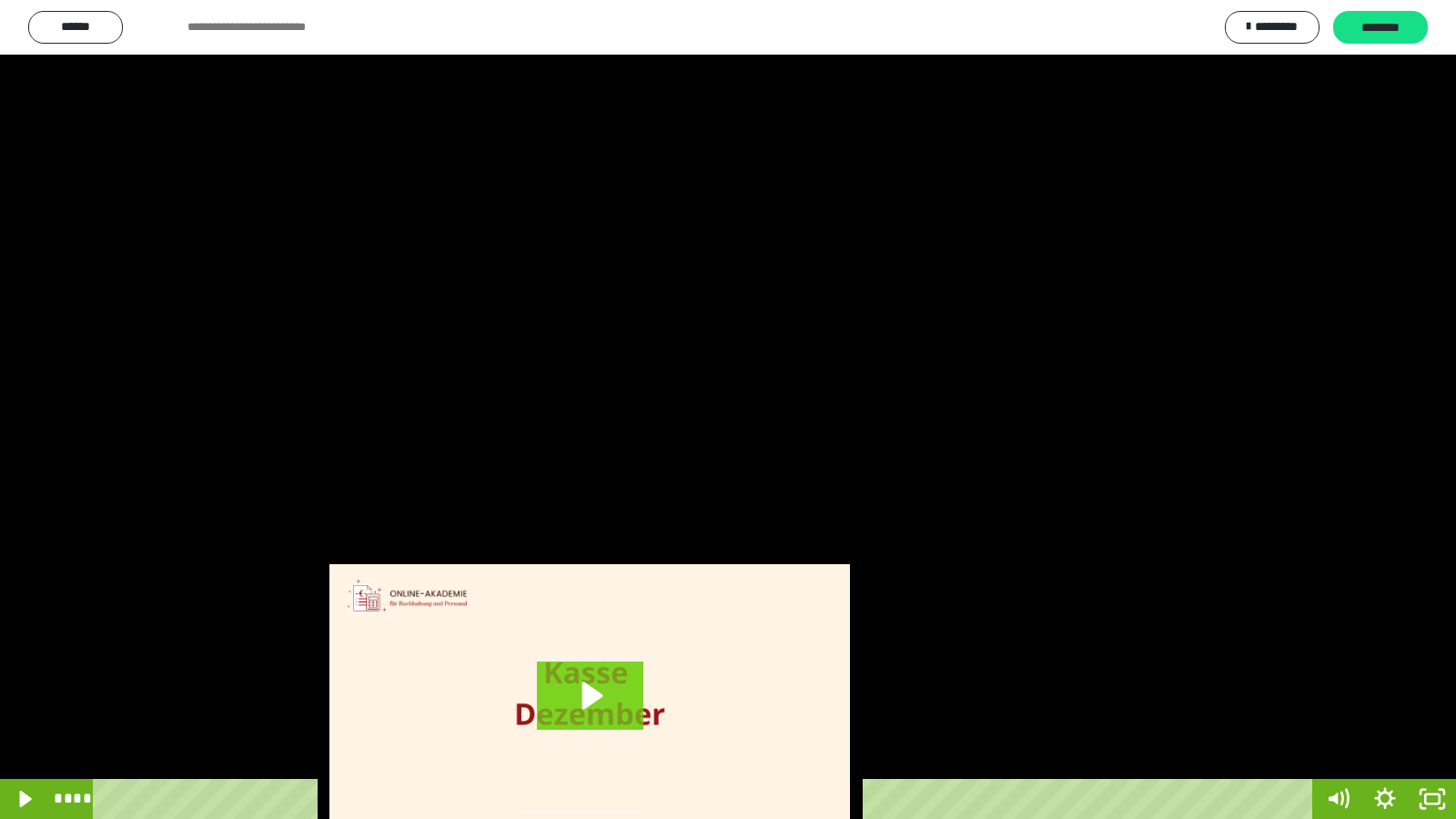 click at bounding box center (728, 410) 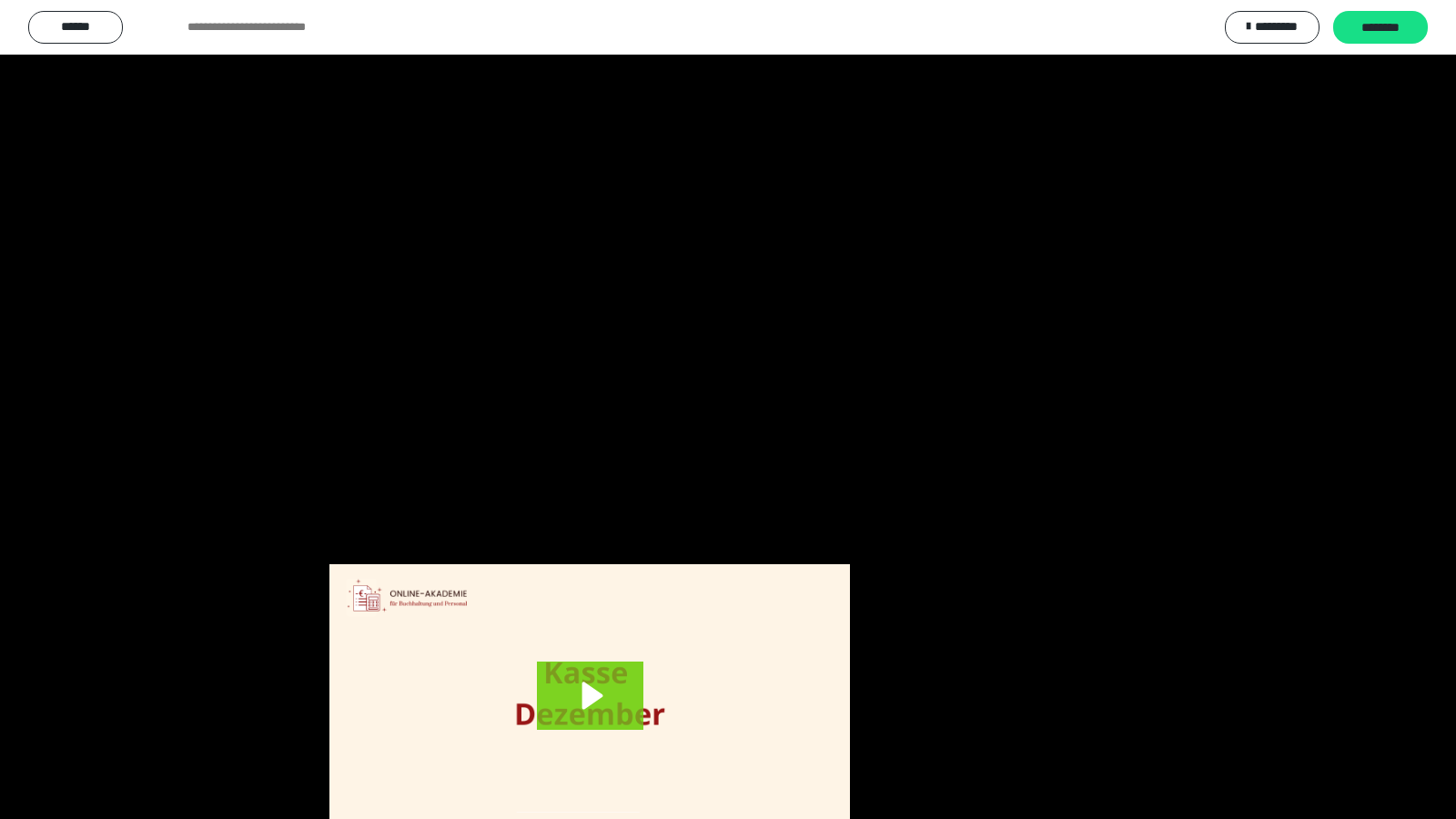 click at bounding box center (728, 410) 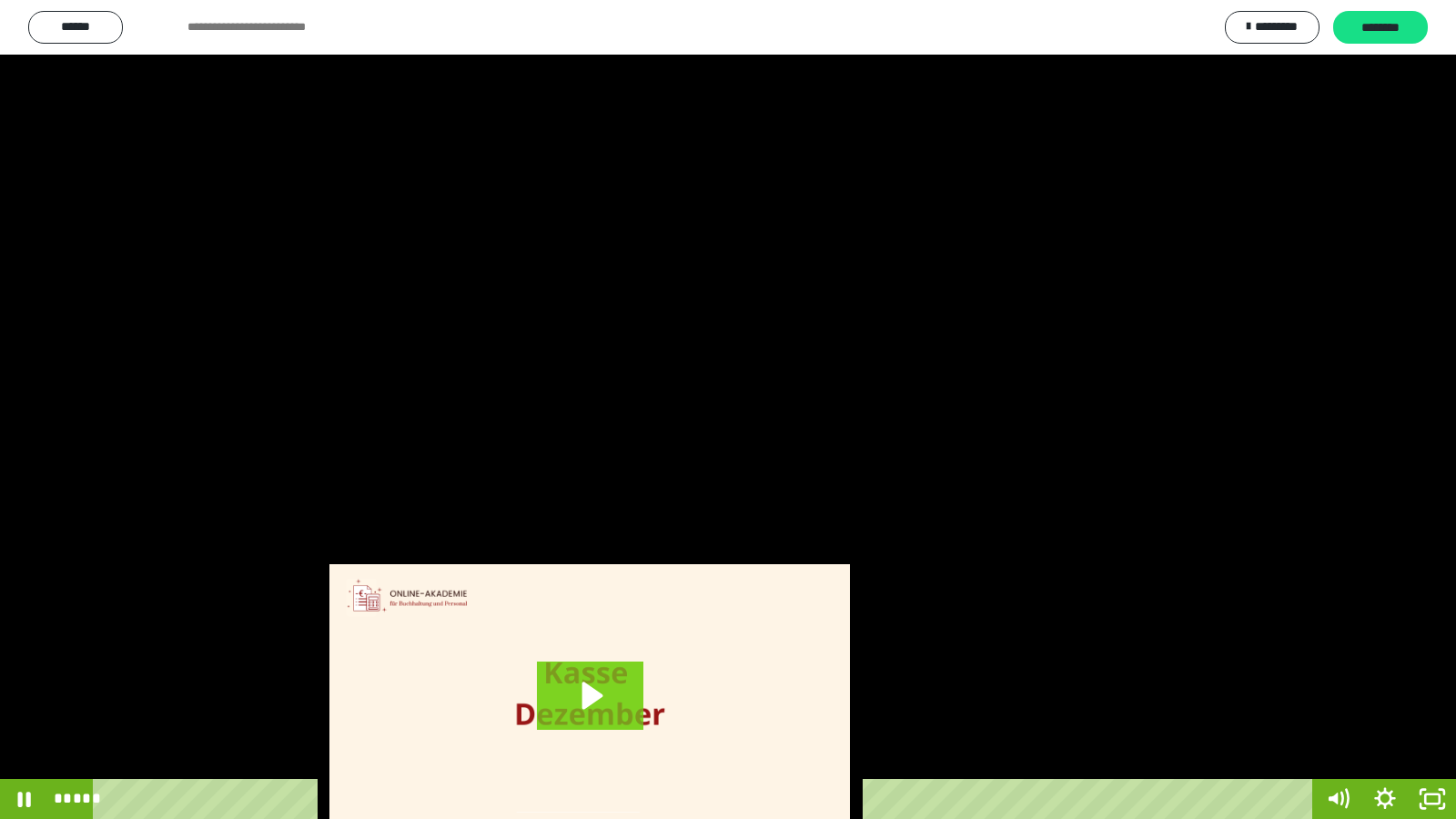 click at bounding box center (728, 410) 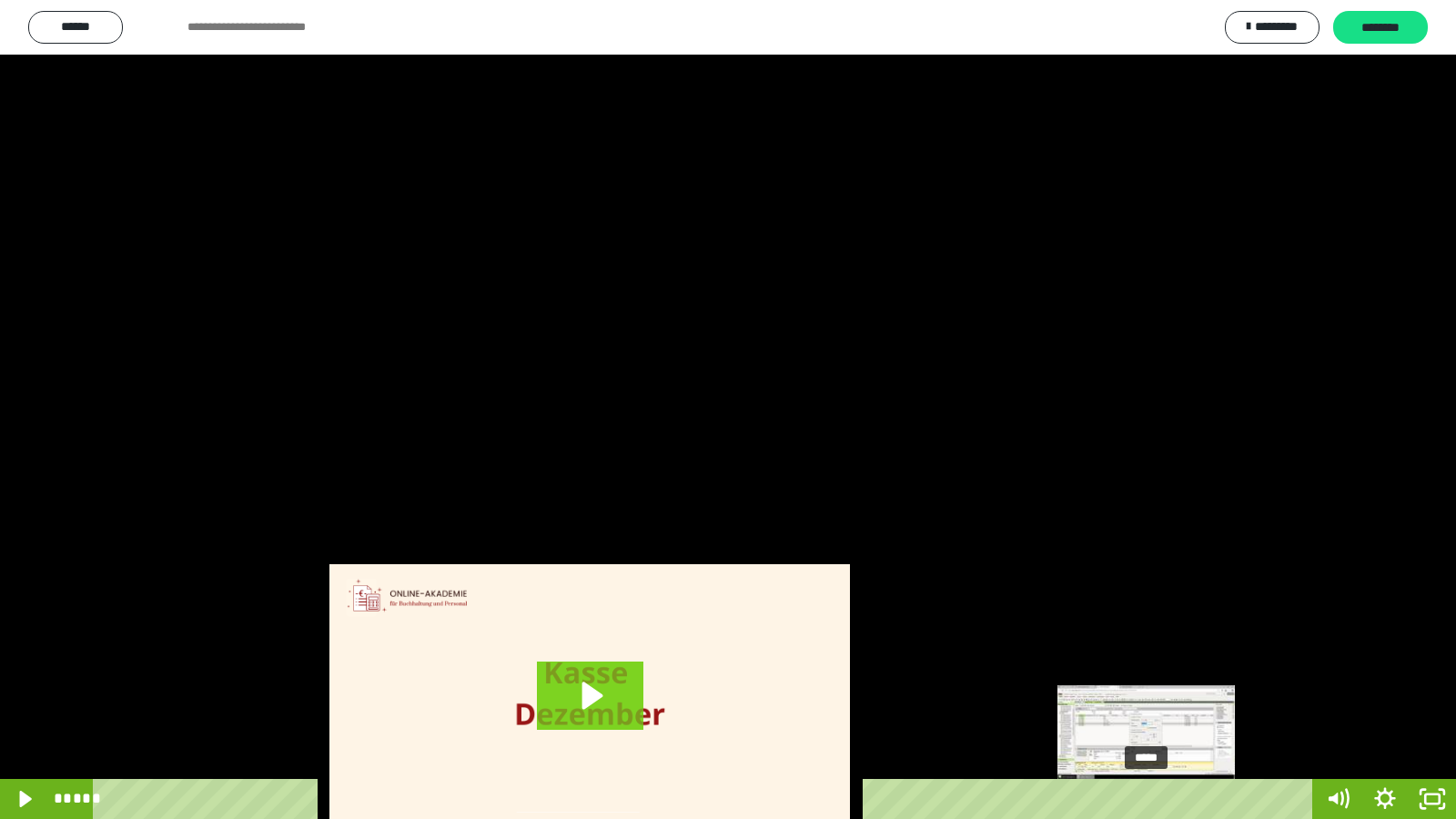 click on "*****" at bounding box center (706, 799) 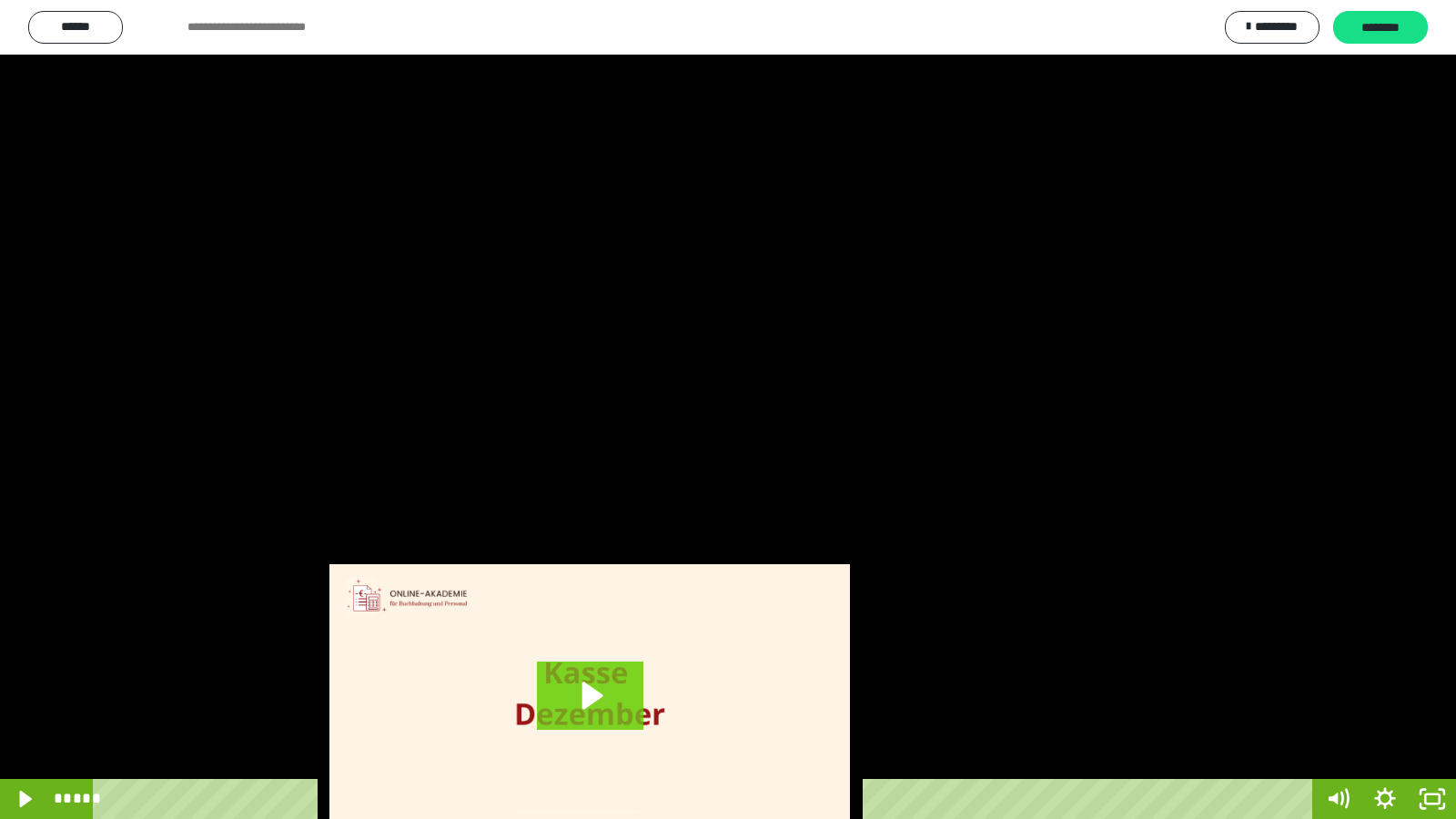 click at bounding box center [728, 410] 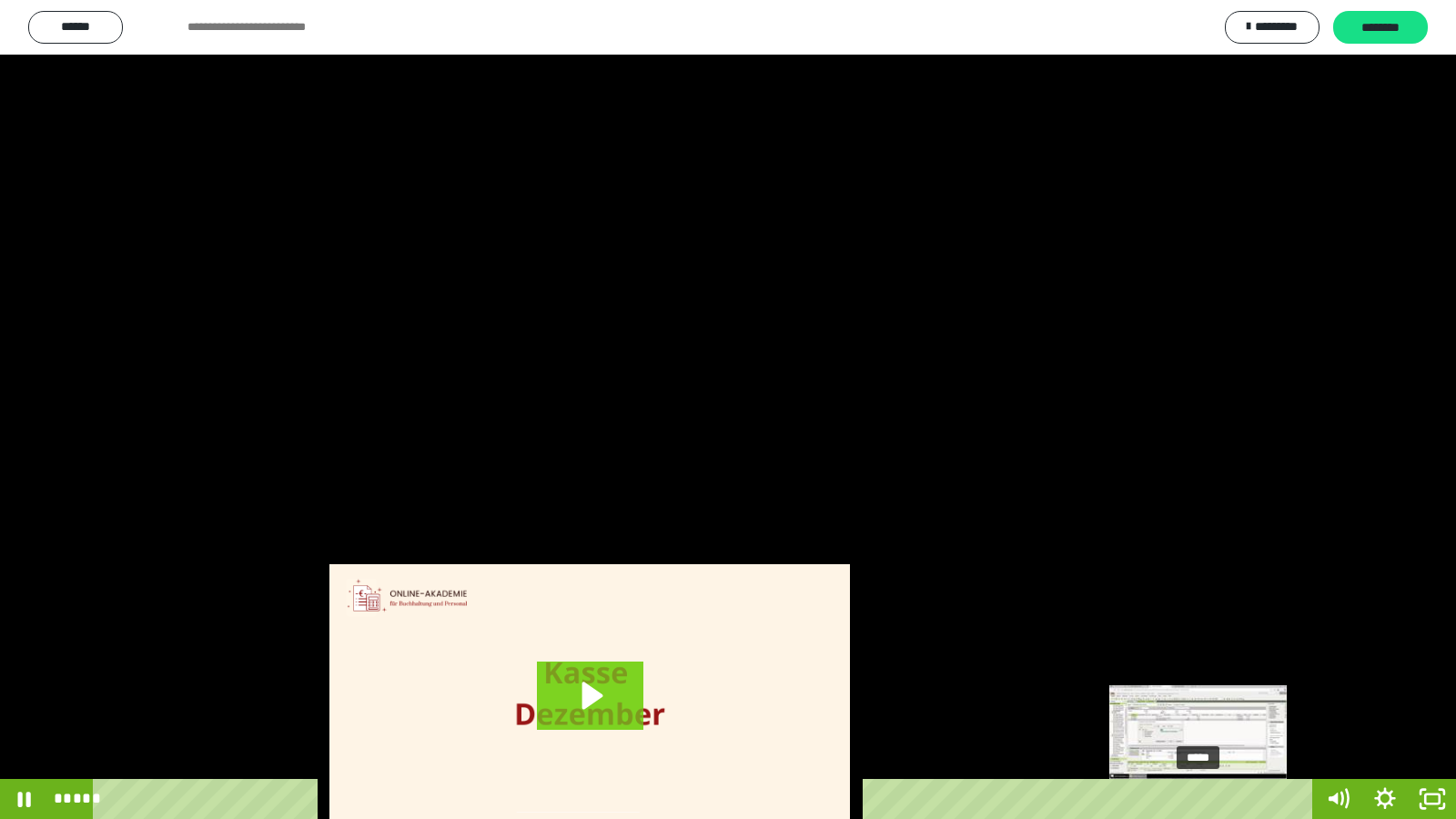 click on "*****" at bounding box center (706, 799) 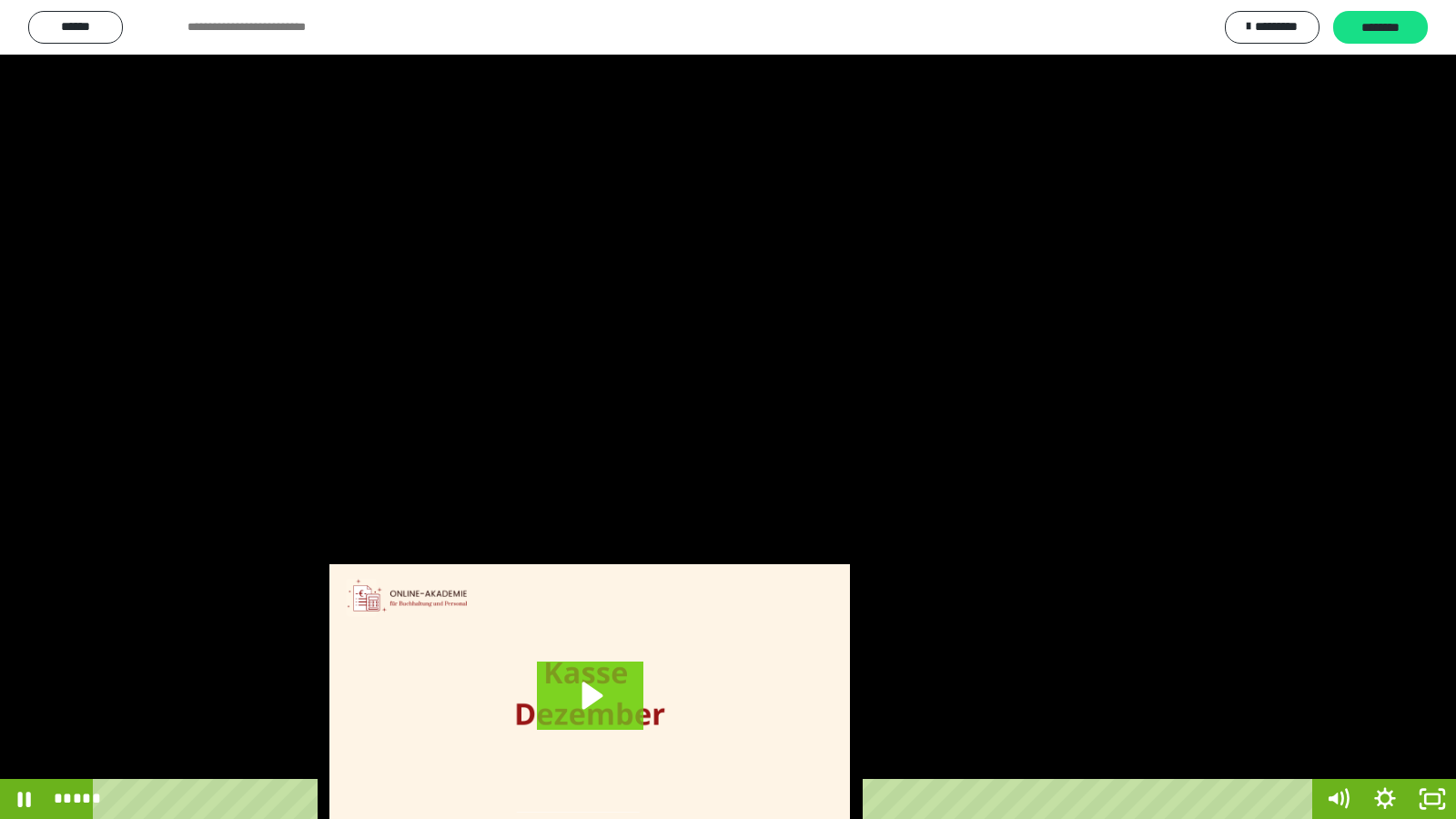 click at bounding box center (728, 410) 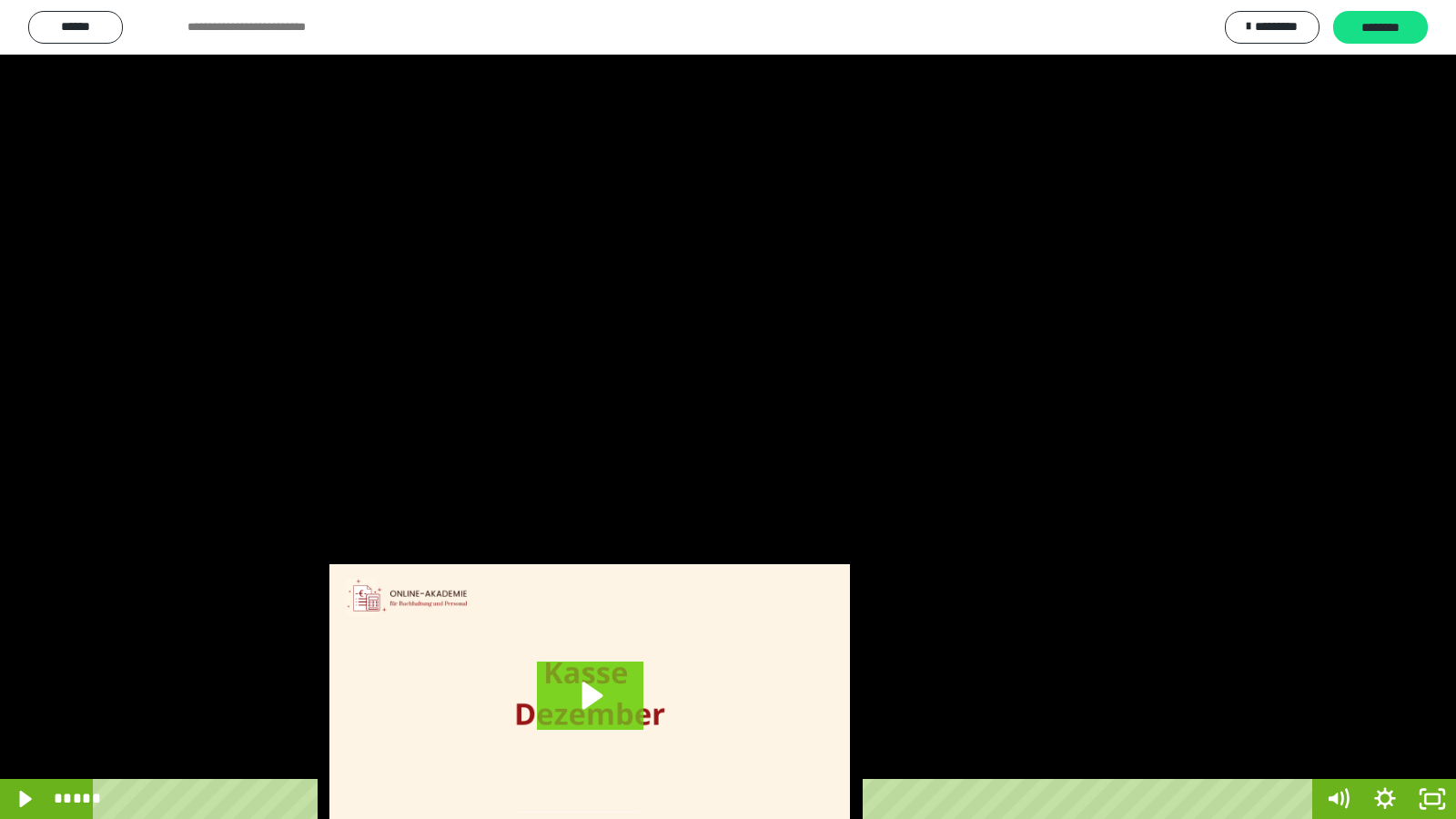 click at bounding box center (728, 410) 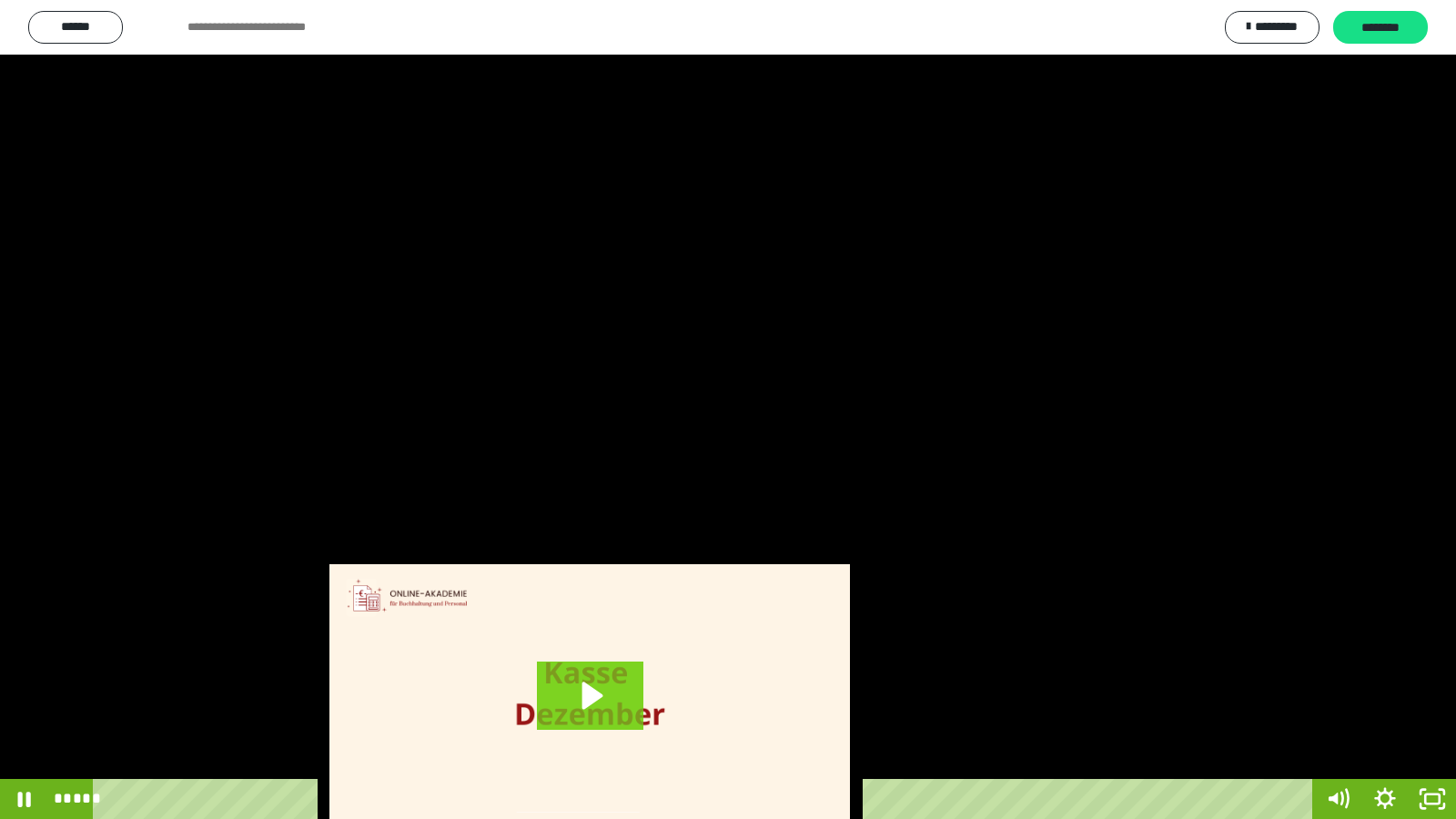 click at bounding box center [728, 410] 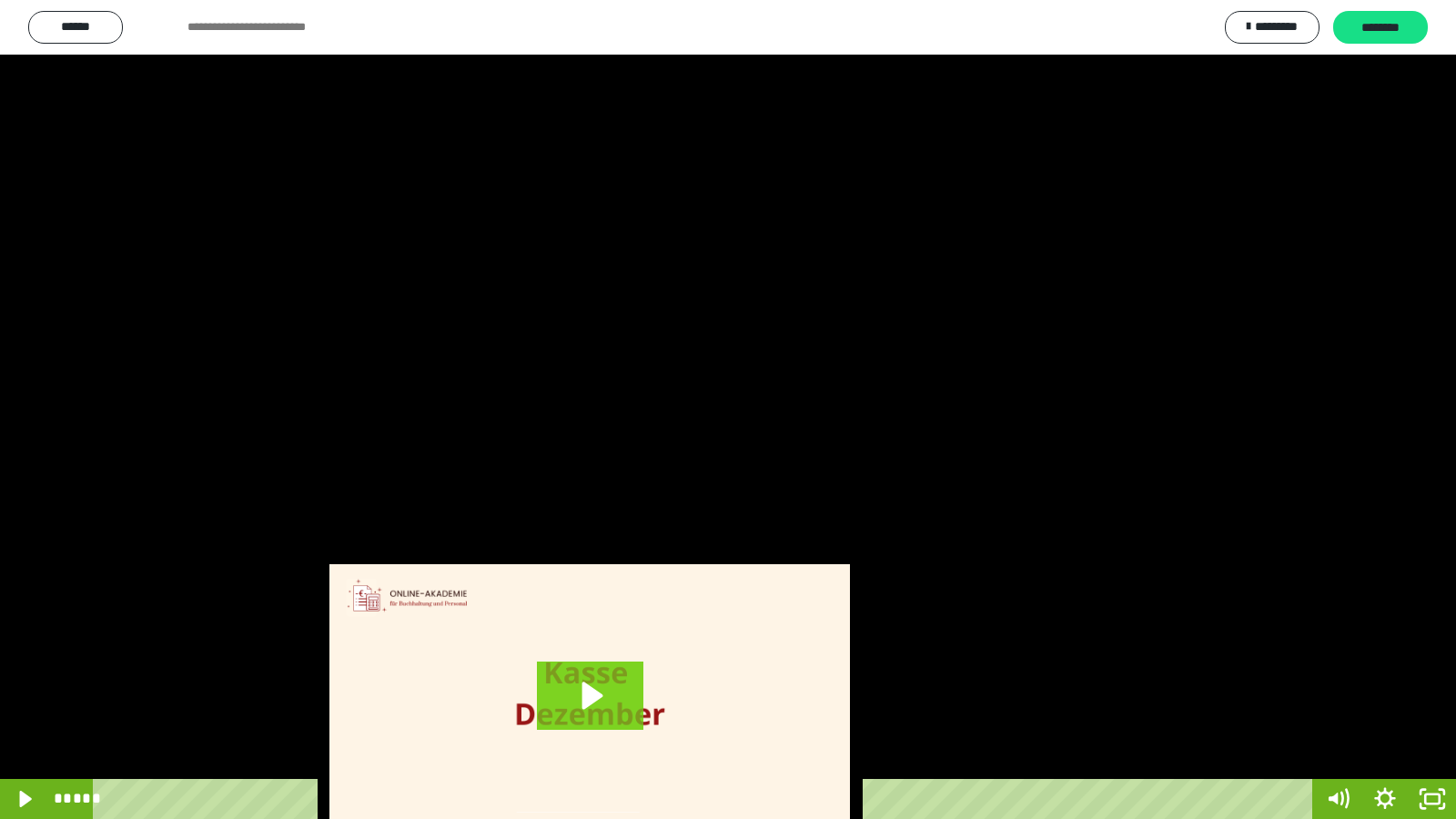 click at bounding box center [728, 410] 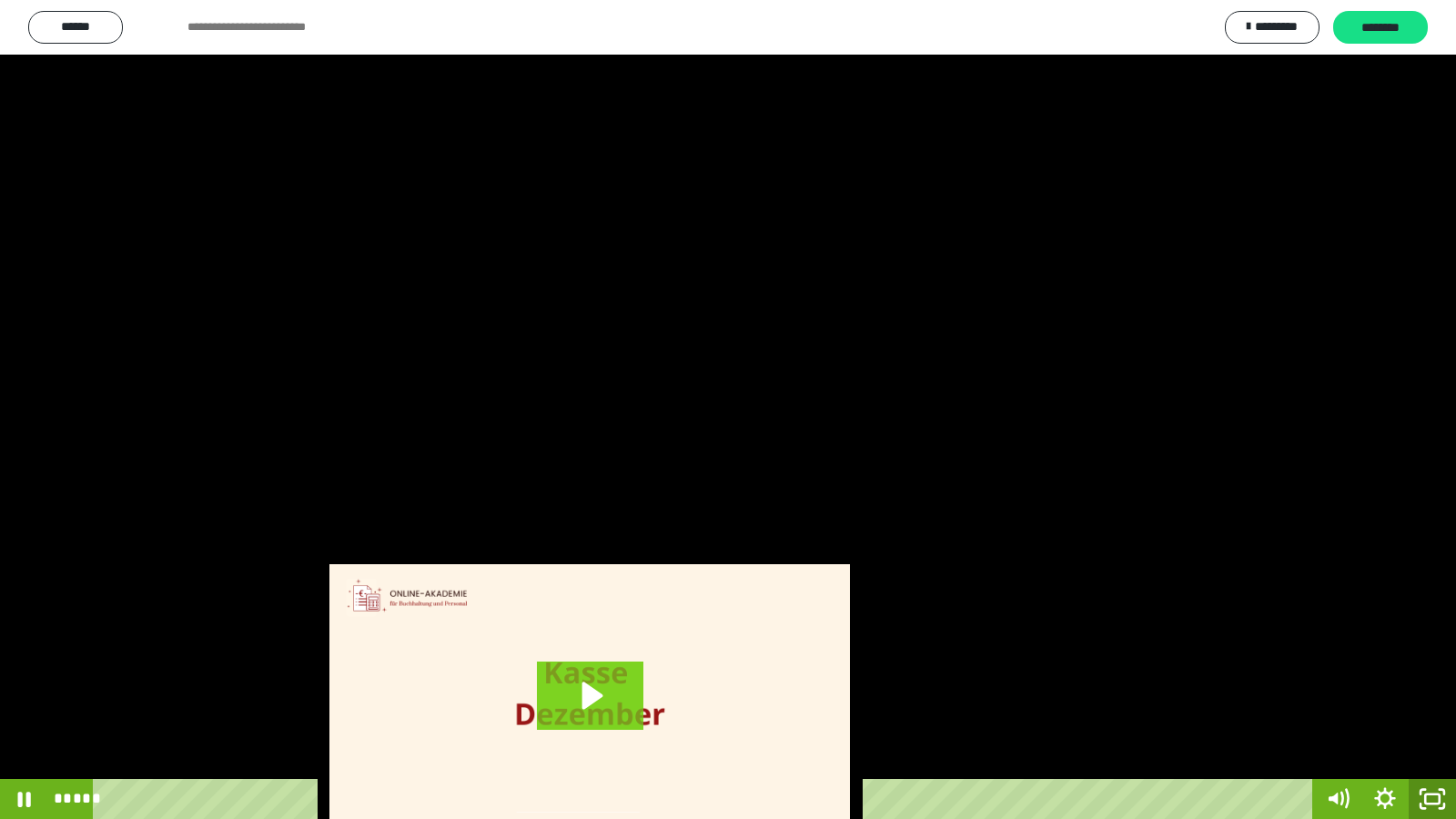 click 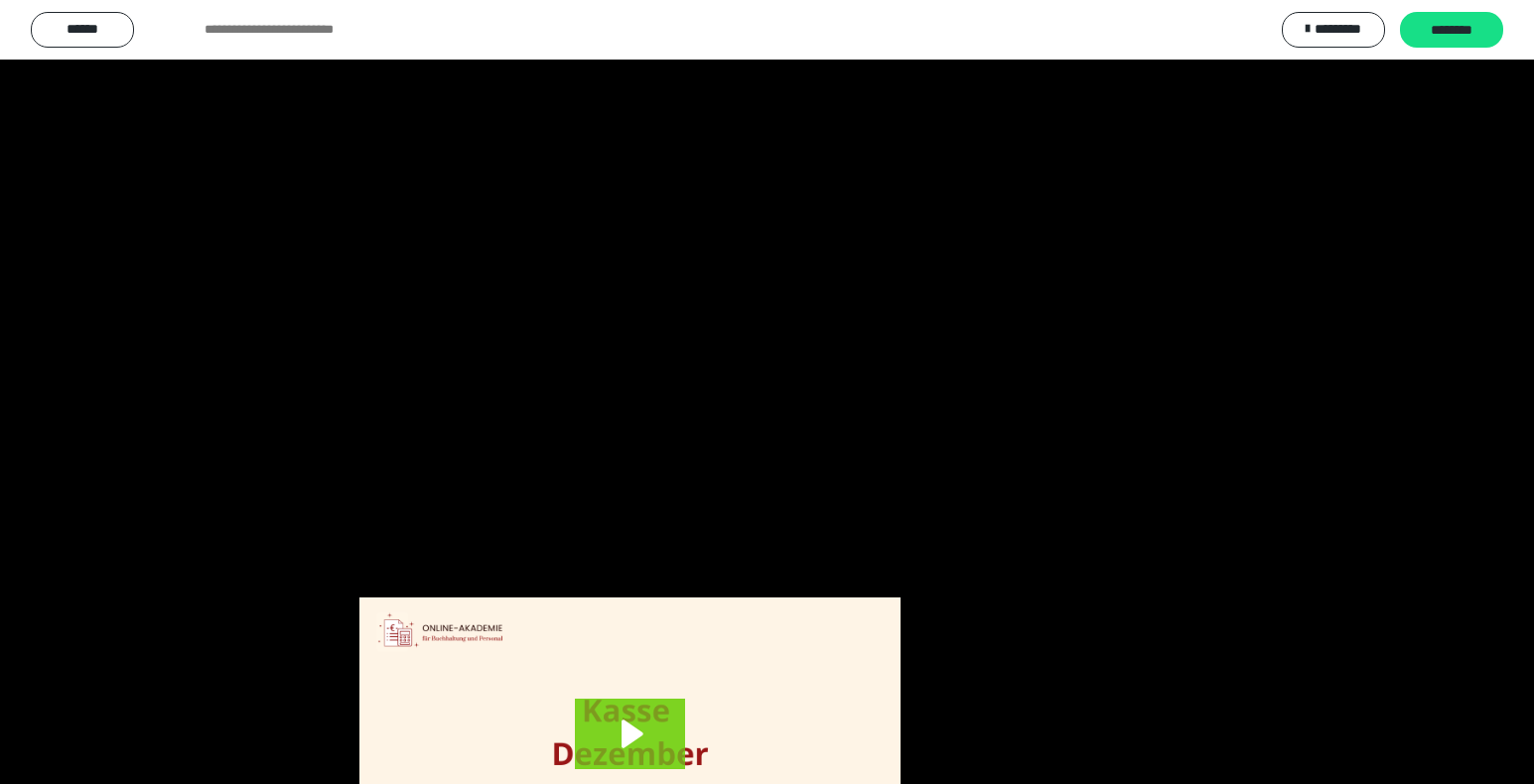 scroll, scrollTop: 3741, scrollLeft: 0, axis: vertical 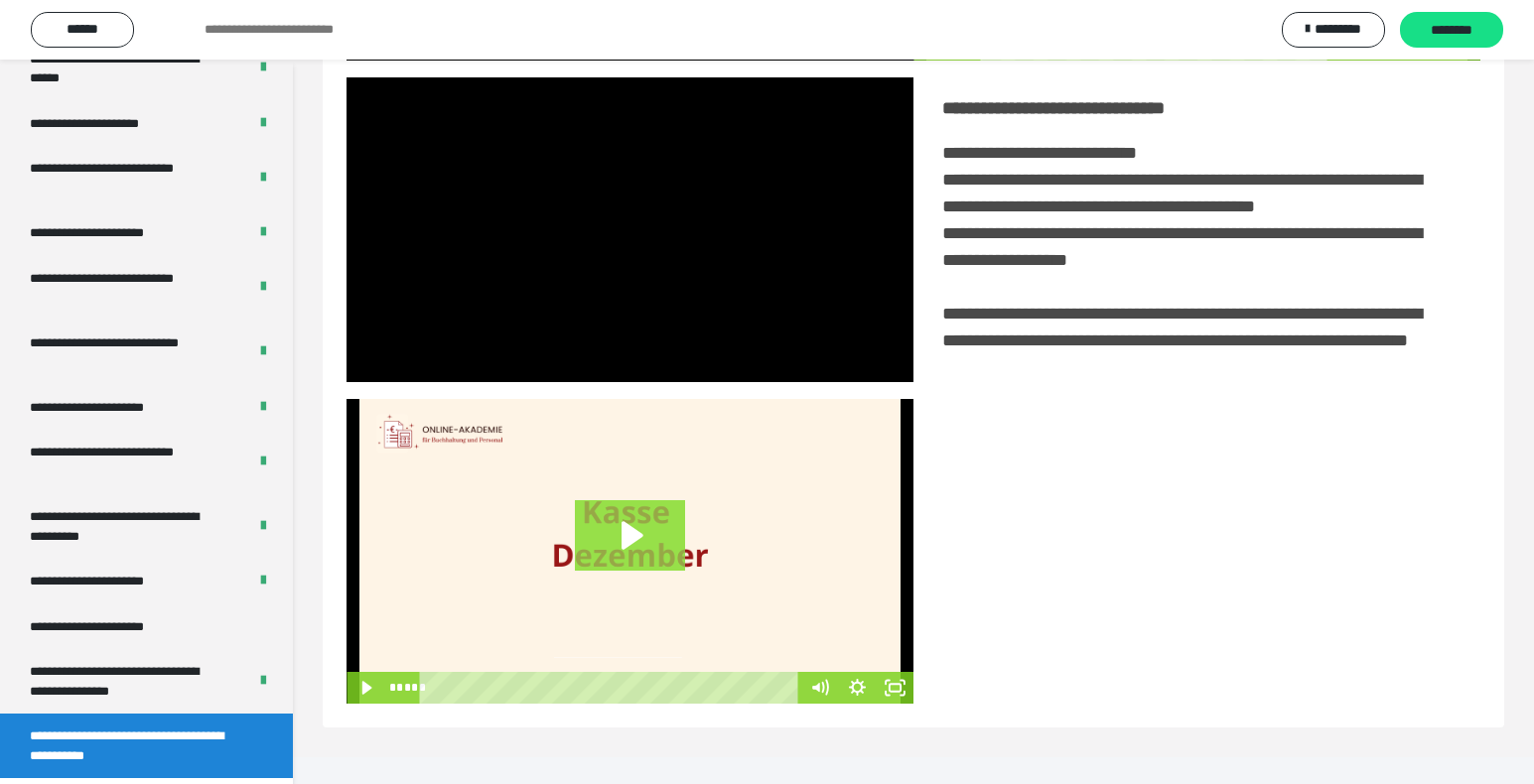 click 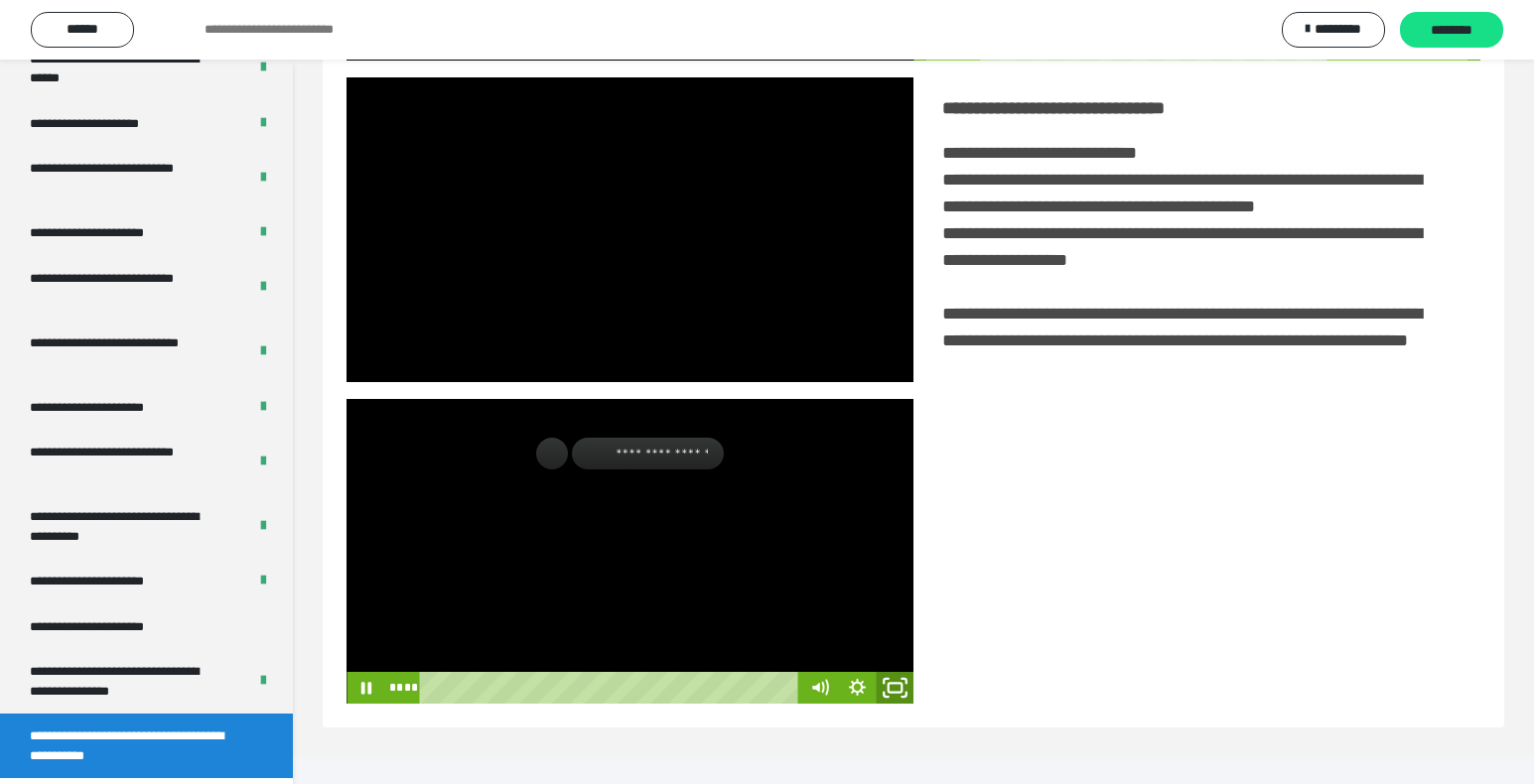 click 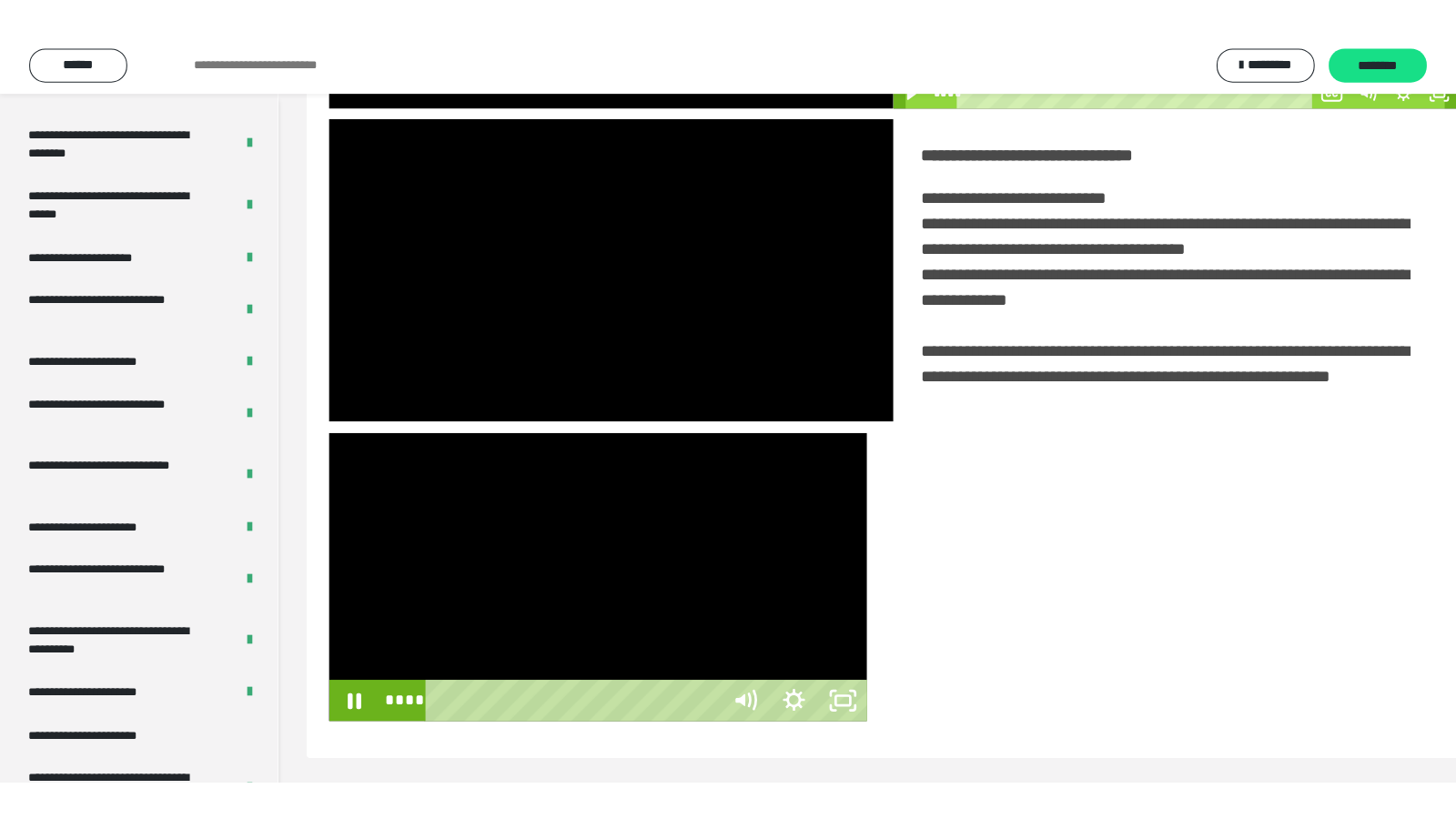 scroll, scrollTop: 281, scrollLeft: 0, axis: vertical 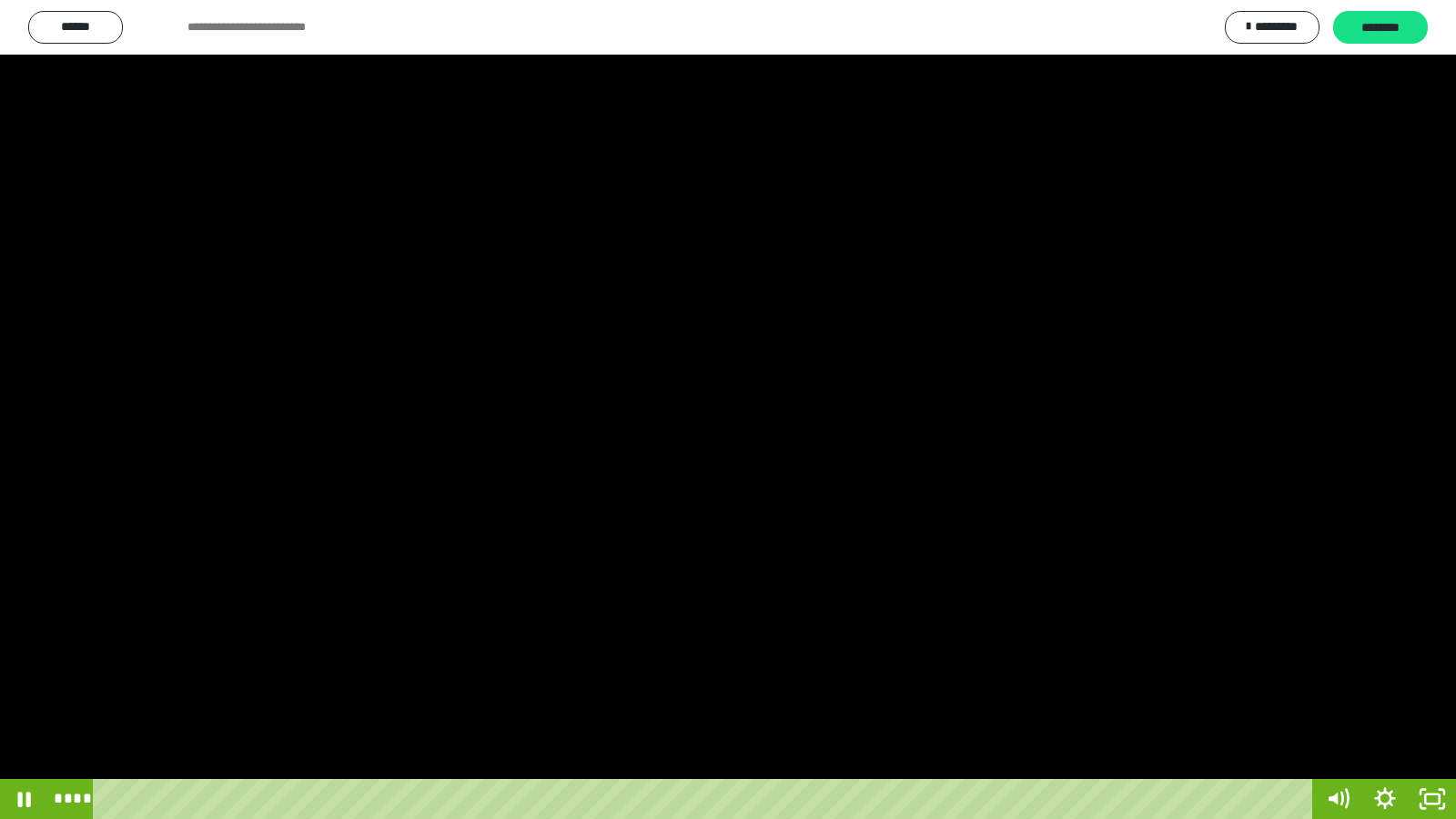 click at bounding box center (728, 410) 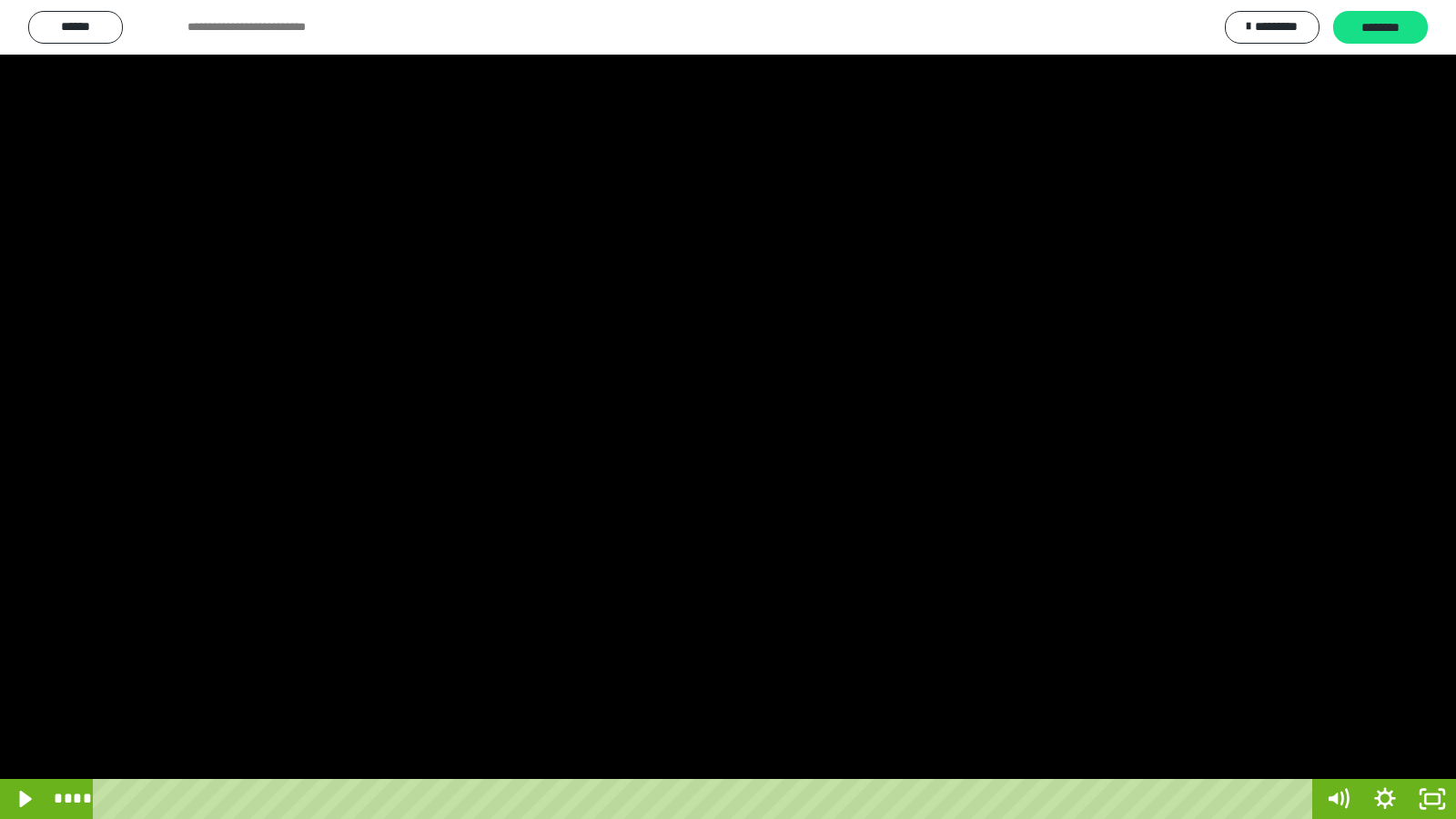 click at bounding box center (728, 410) 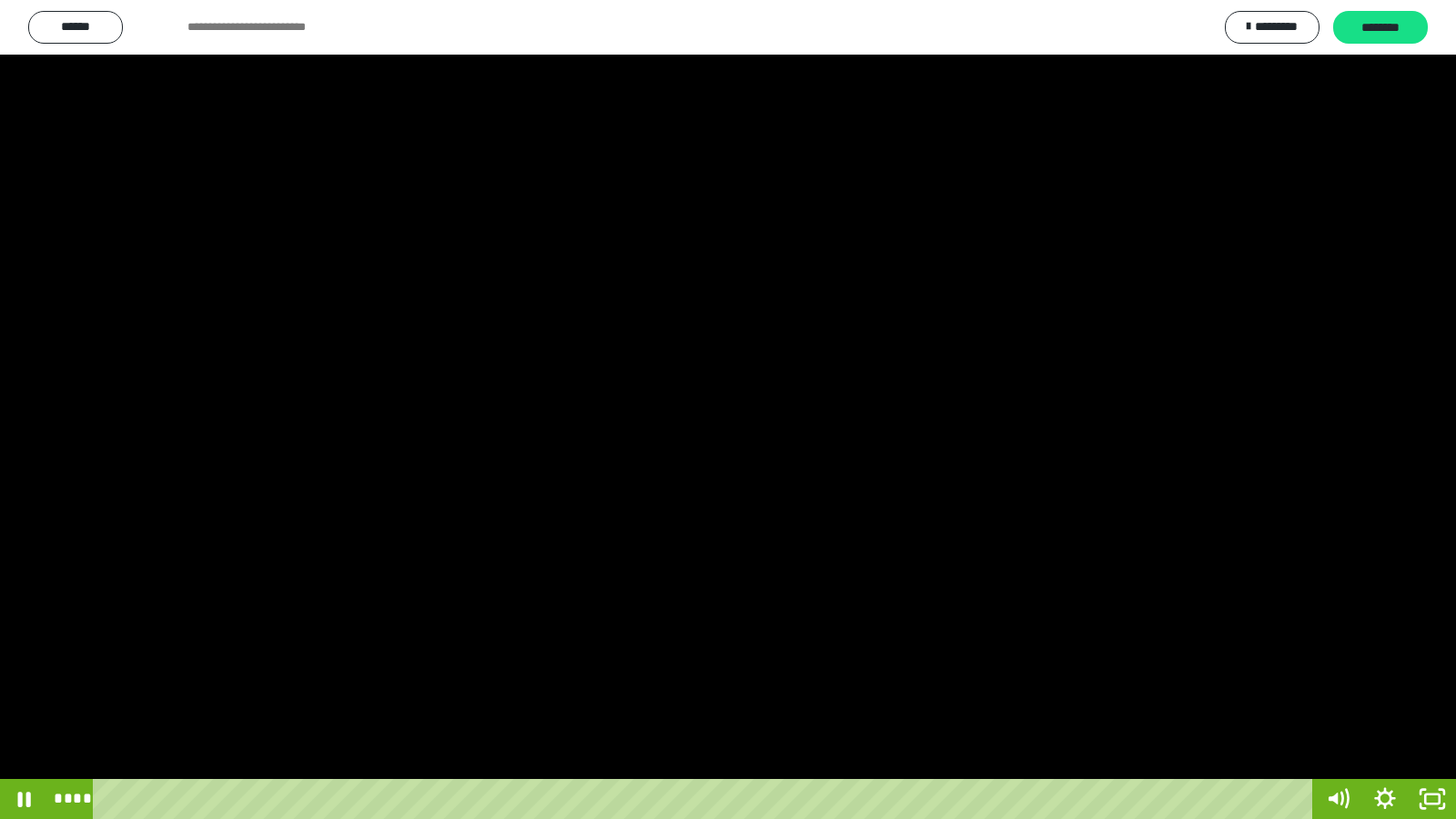 click at bounding box center (728, 410) 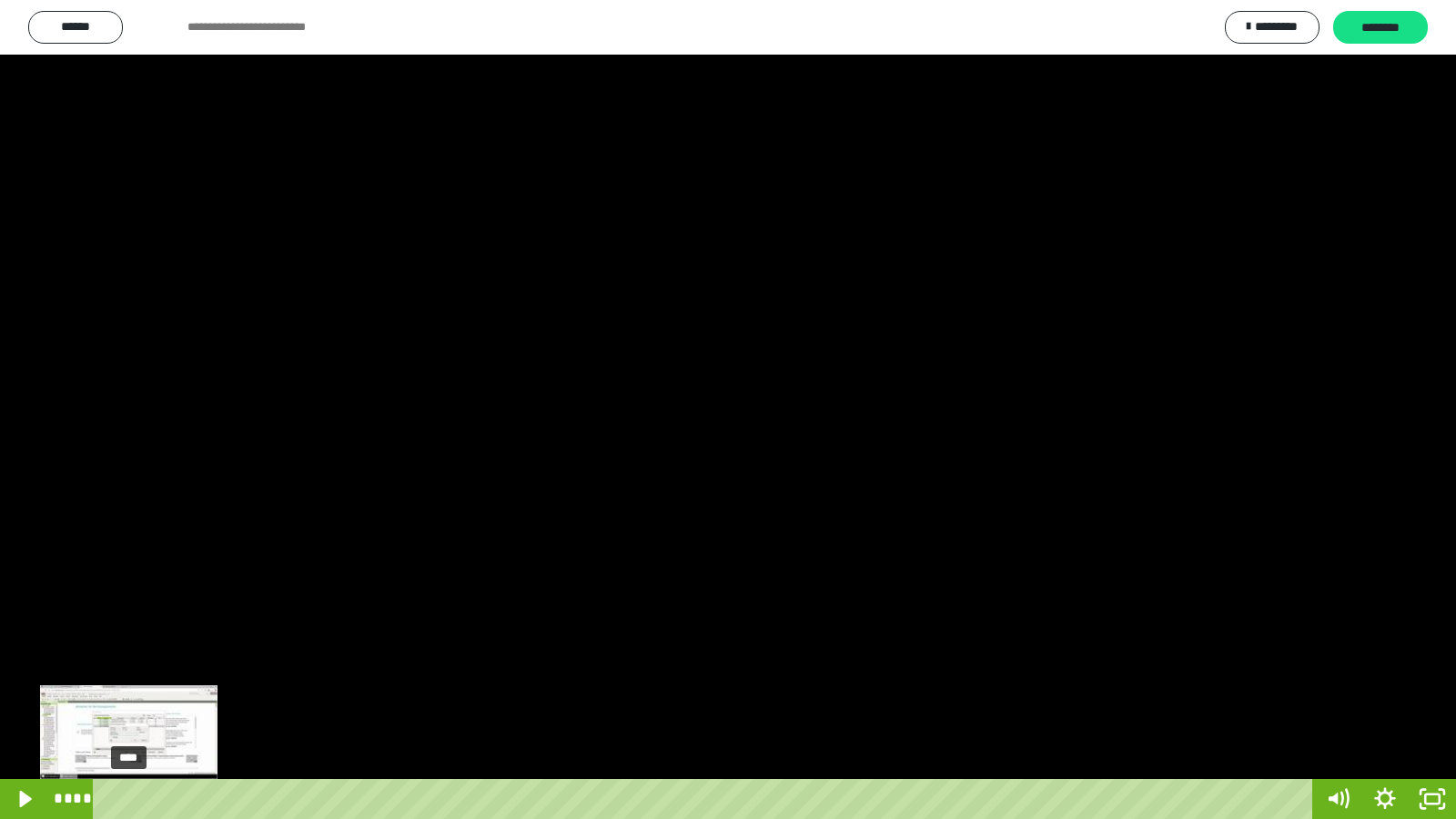 click on "****" at bounding box center (706, 799) 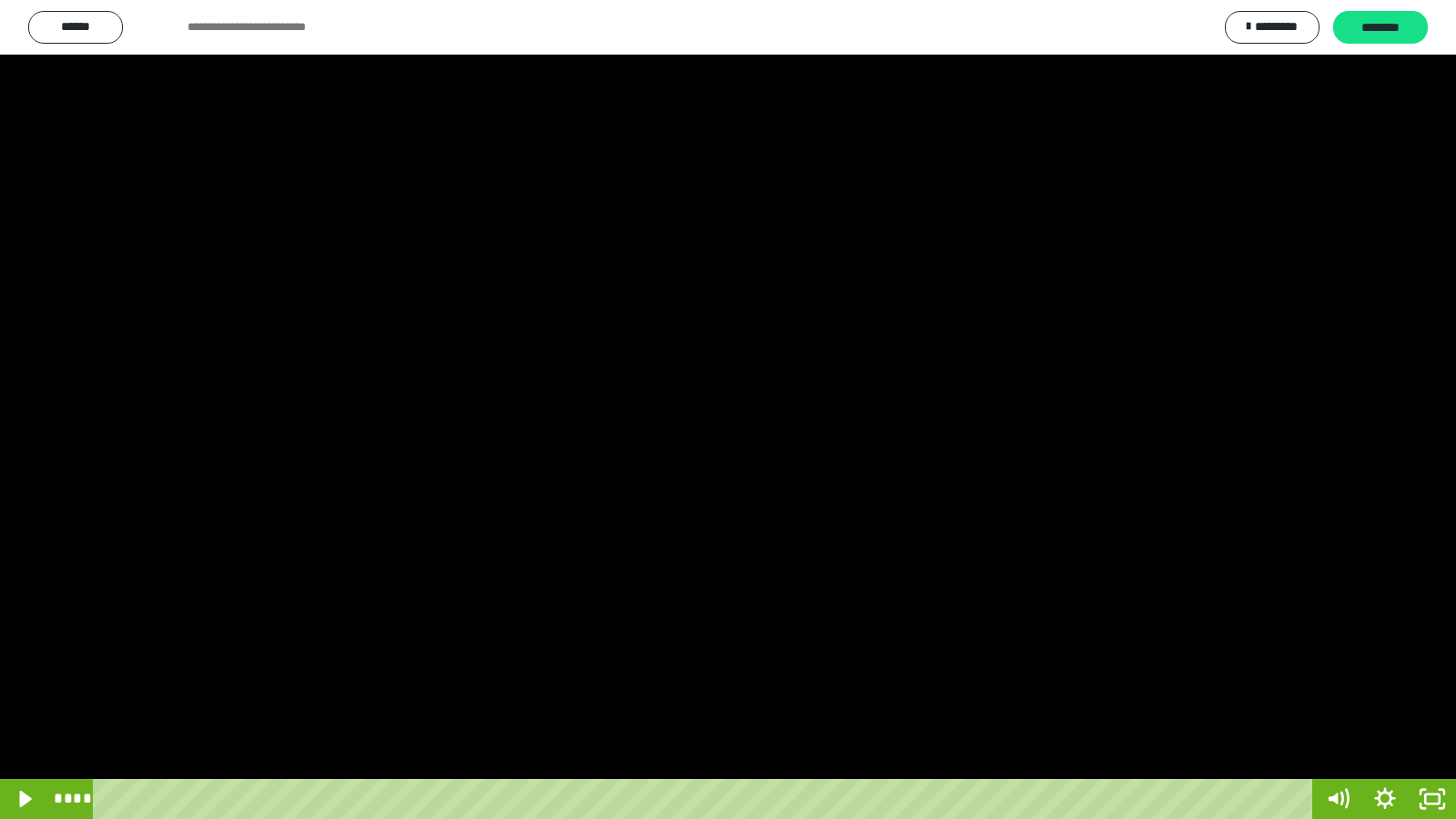 click at bounding box center (728, 410) 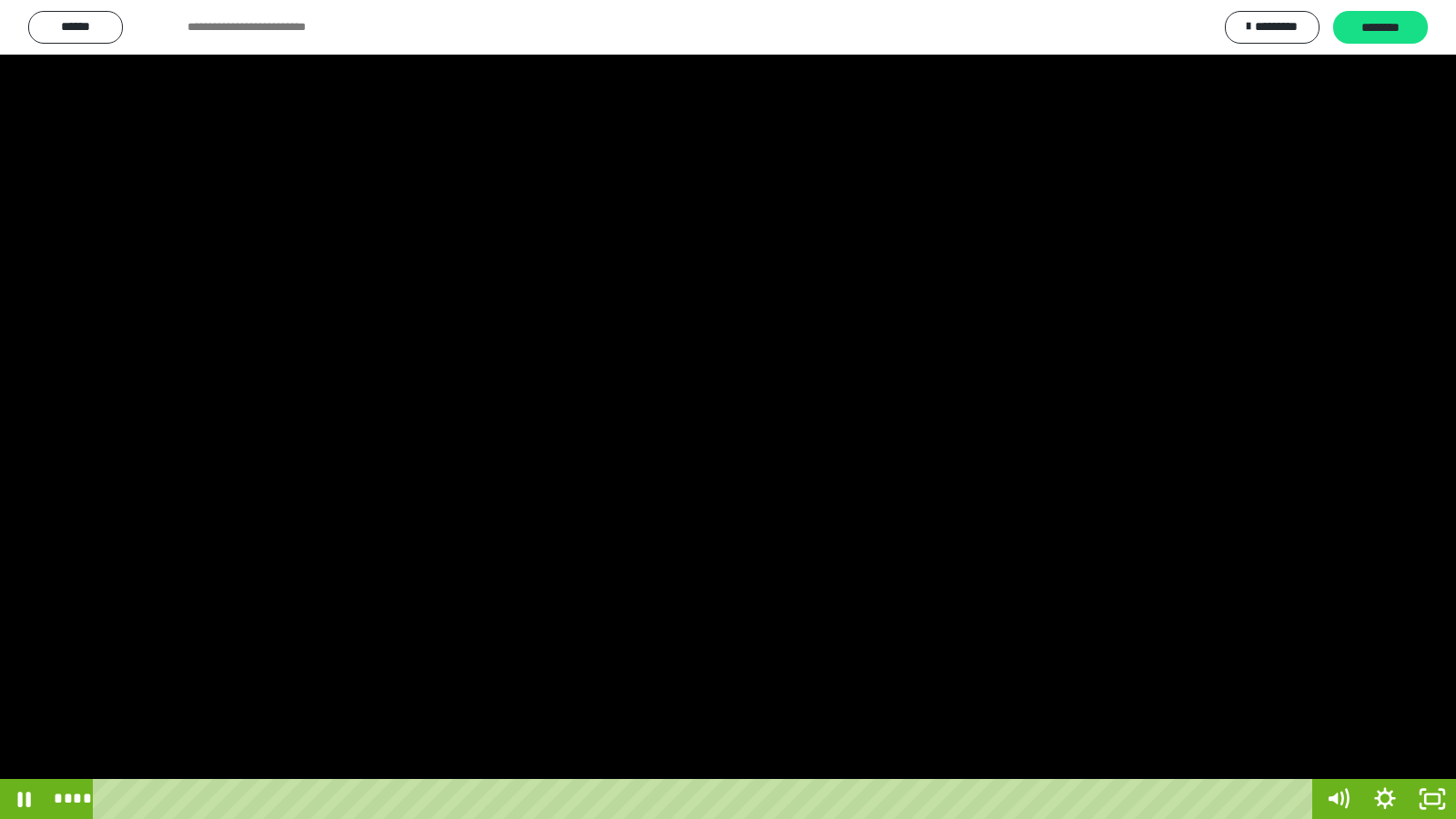 click at bounding box center [728, 410] 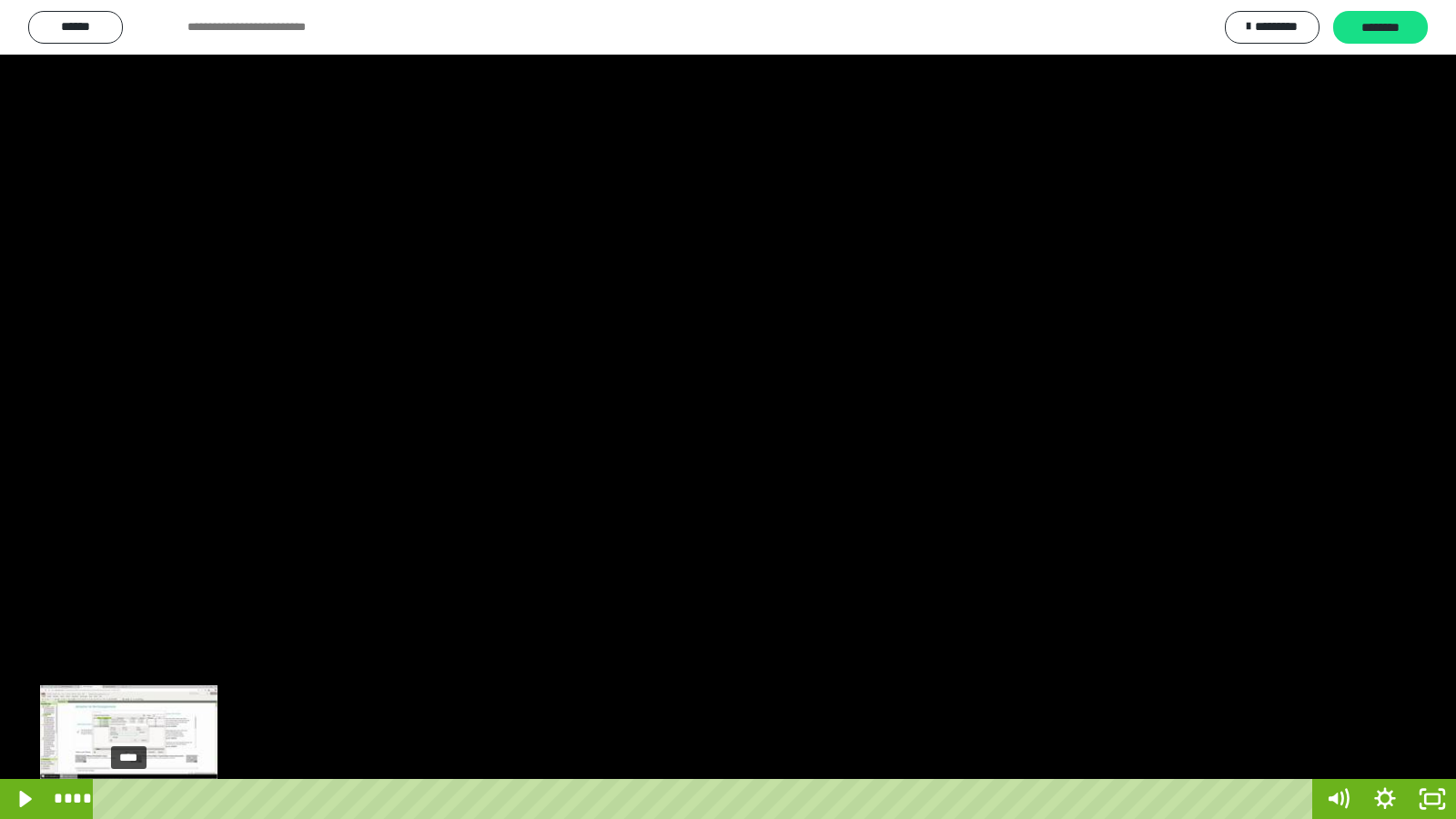 click on "****" at bounding box center [706, 799] 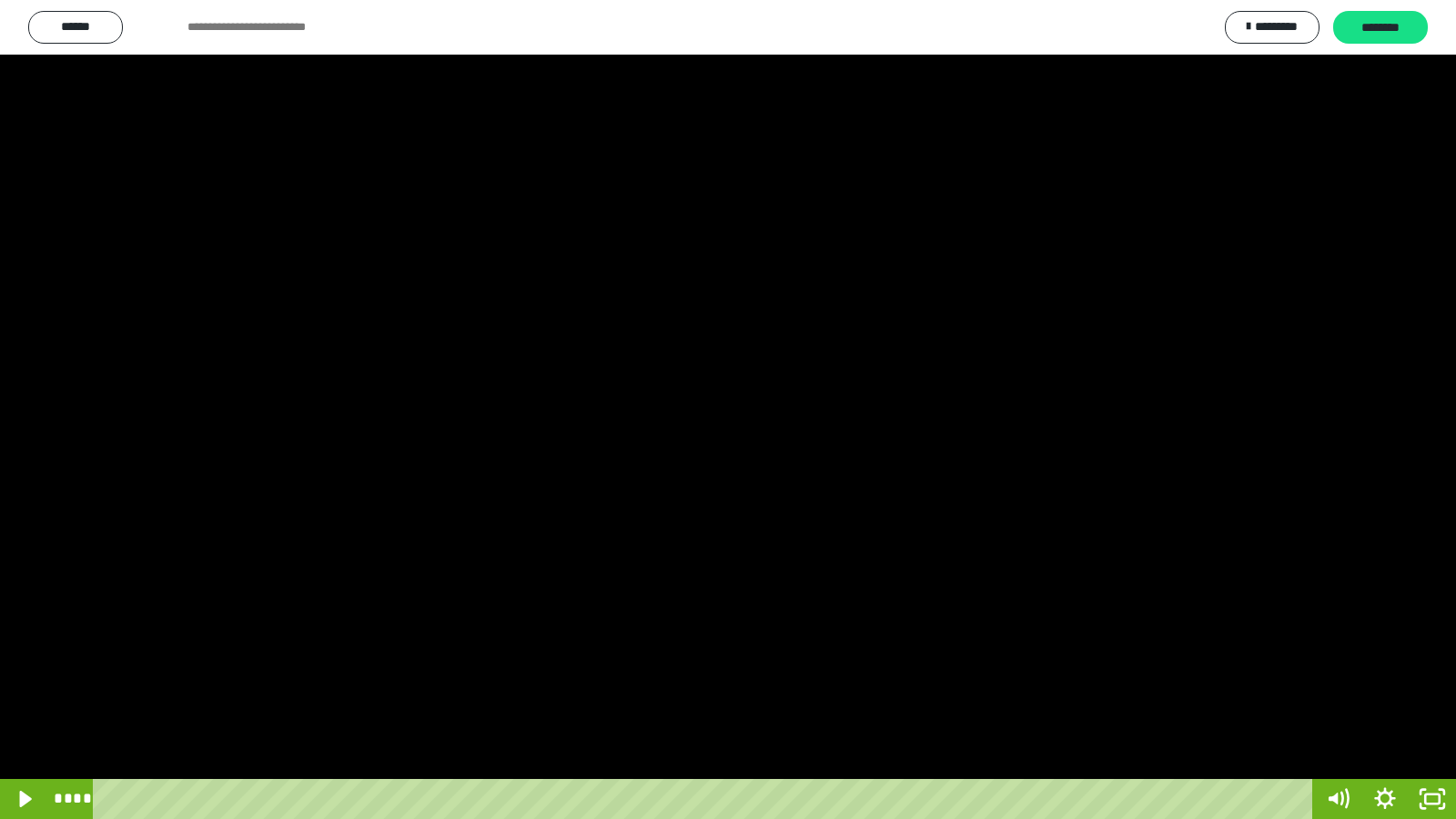click at bounding box center (728, 410) 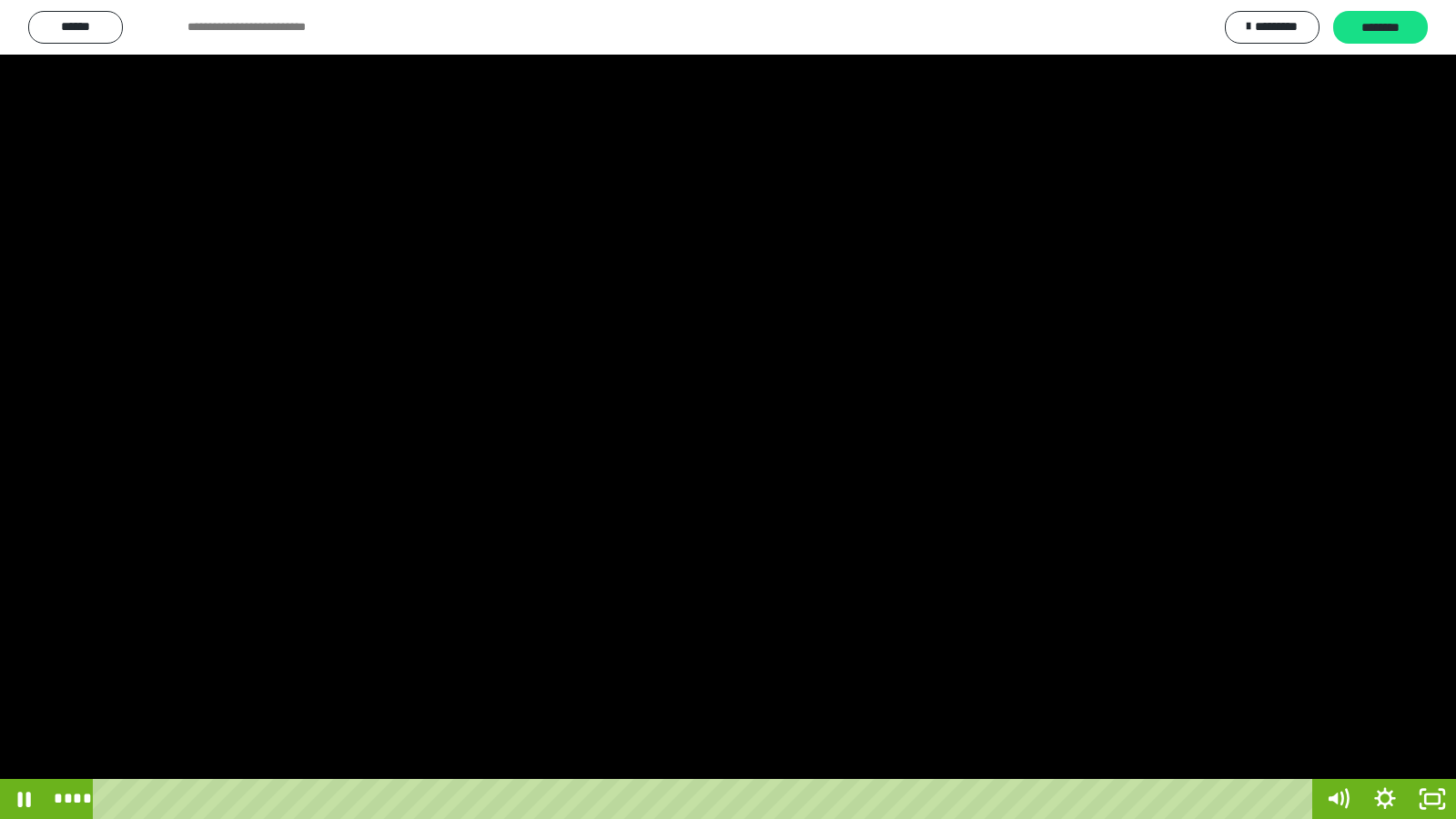 click at bounding box center [728, 410] 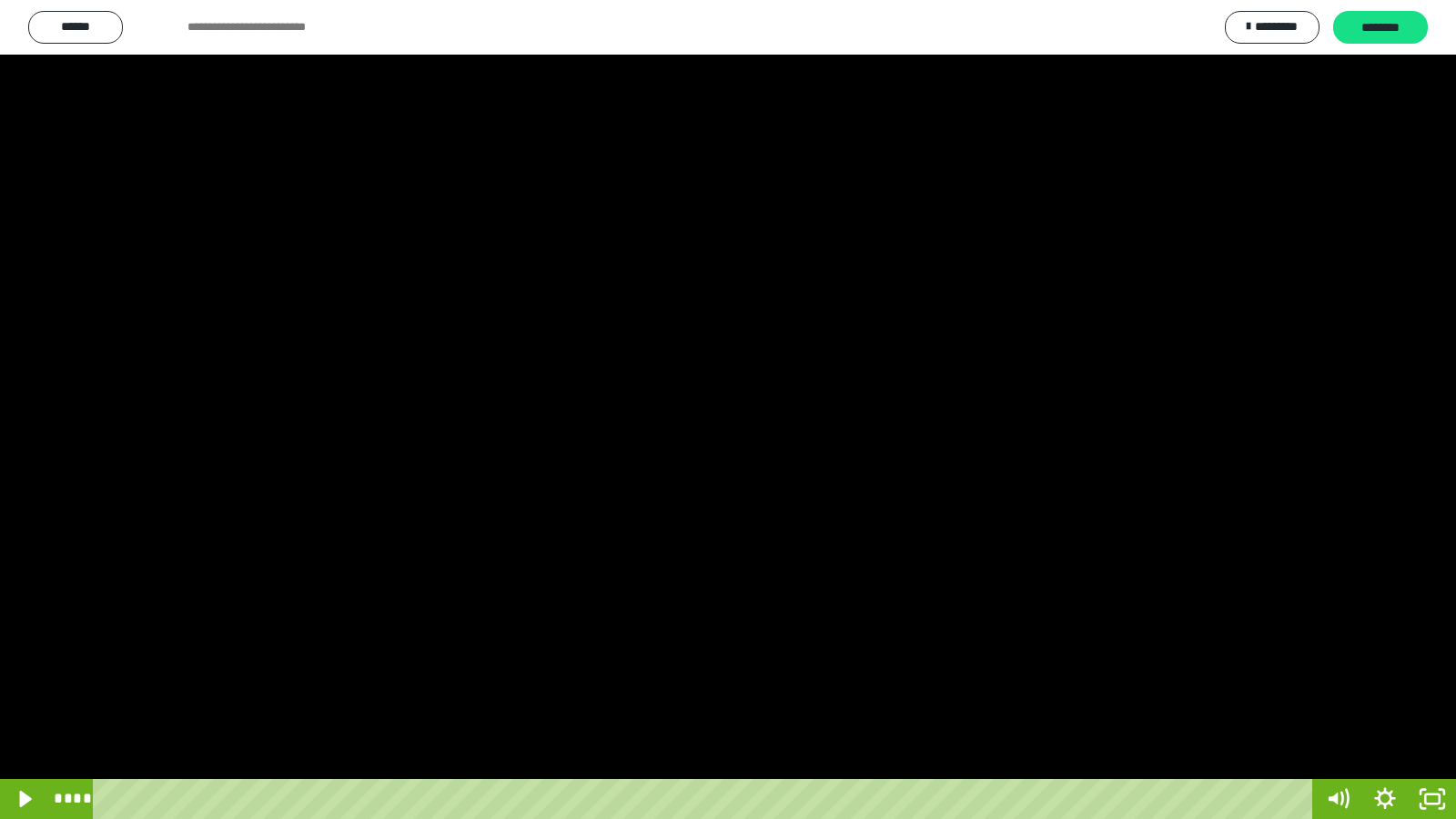 click at bounding box center [728, 410] 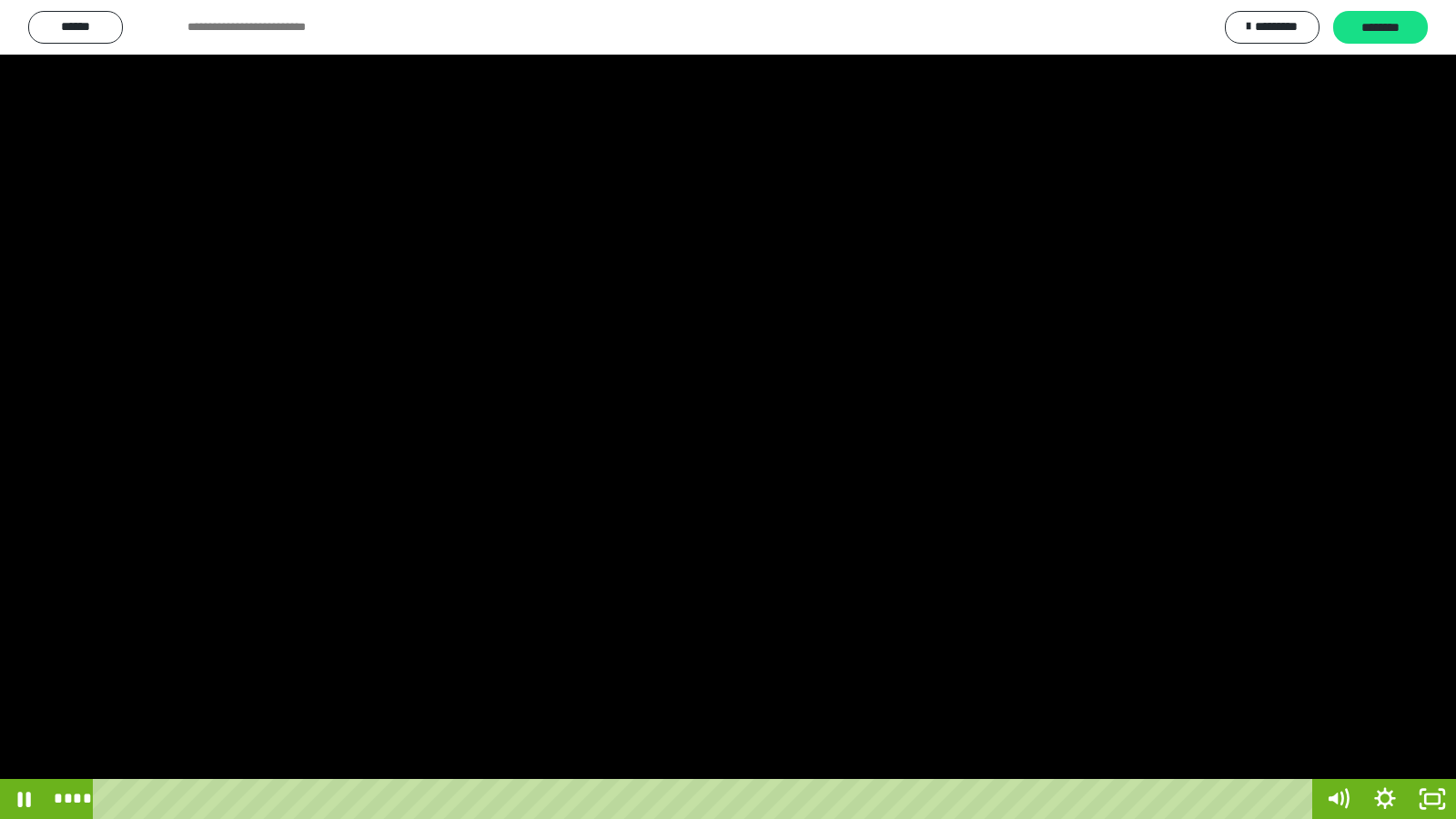 click at bounding box center [728, 410] 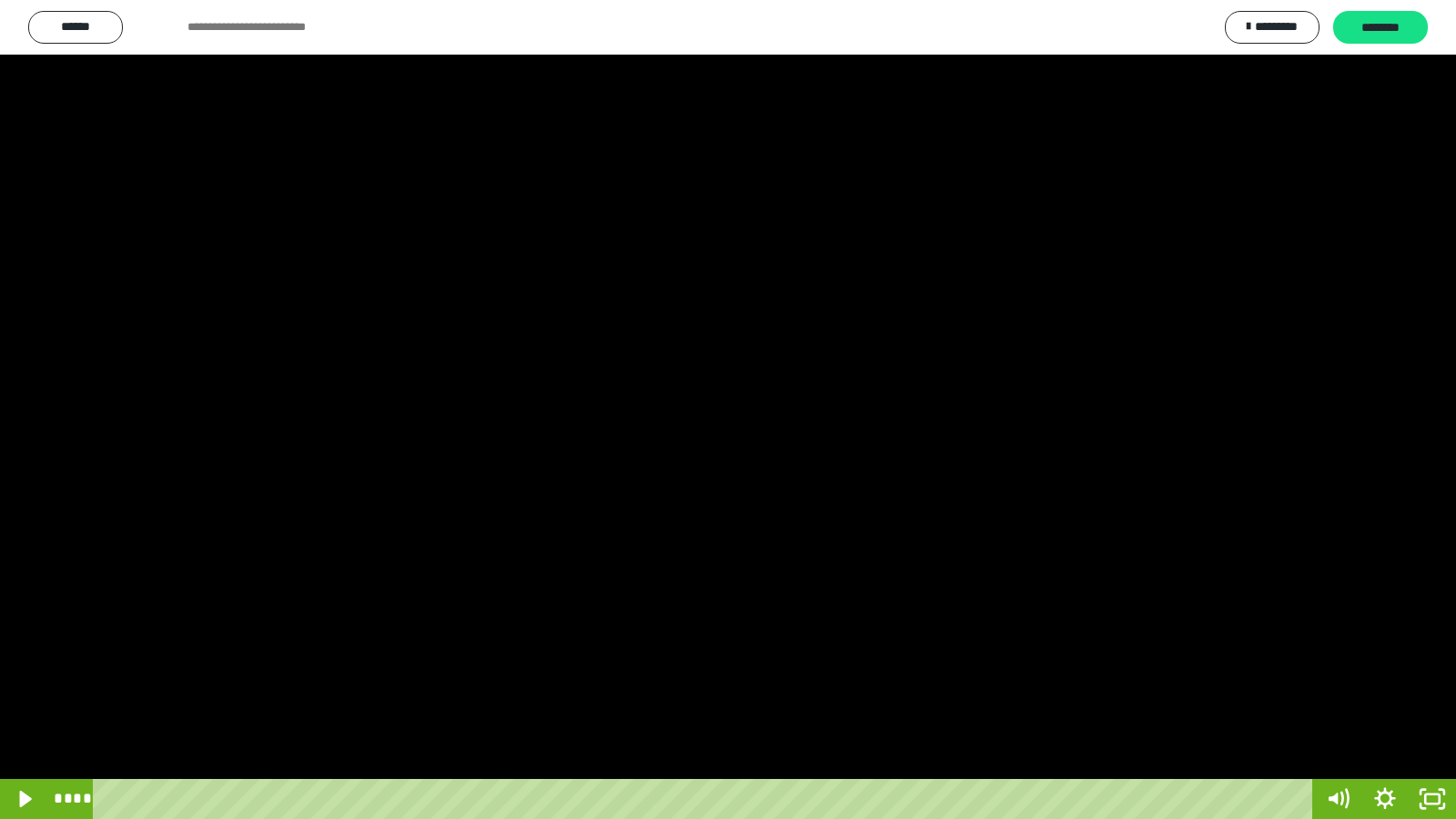 click at bounding box center (728, 410) 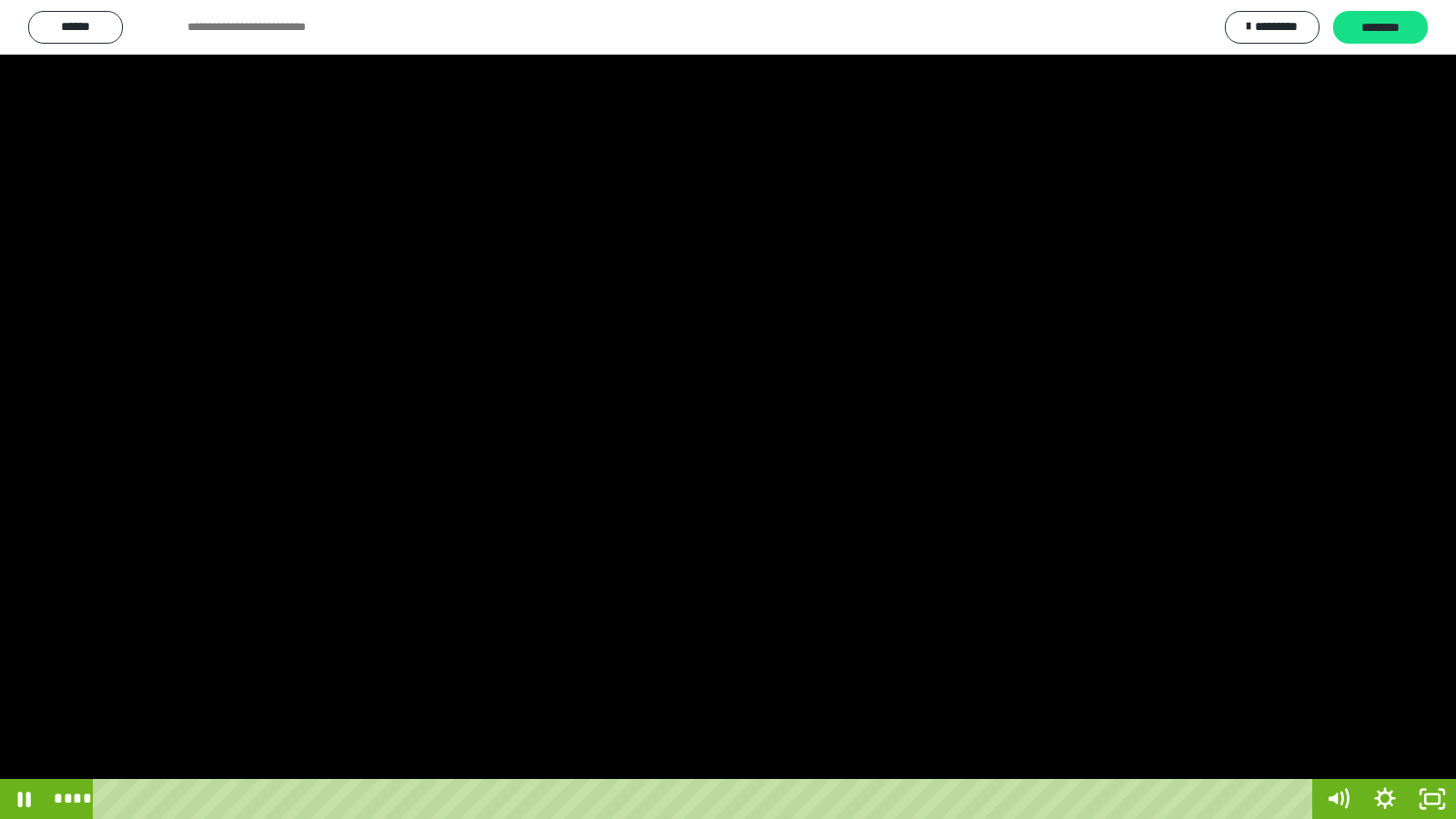 click at bounding box center [728, 410] 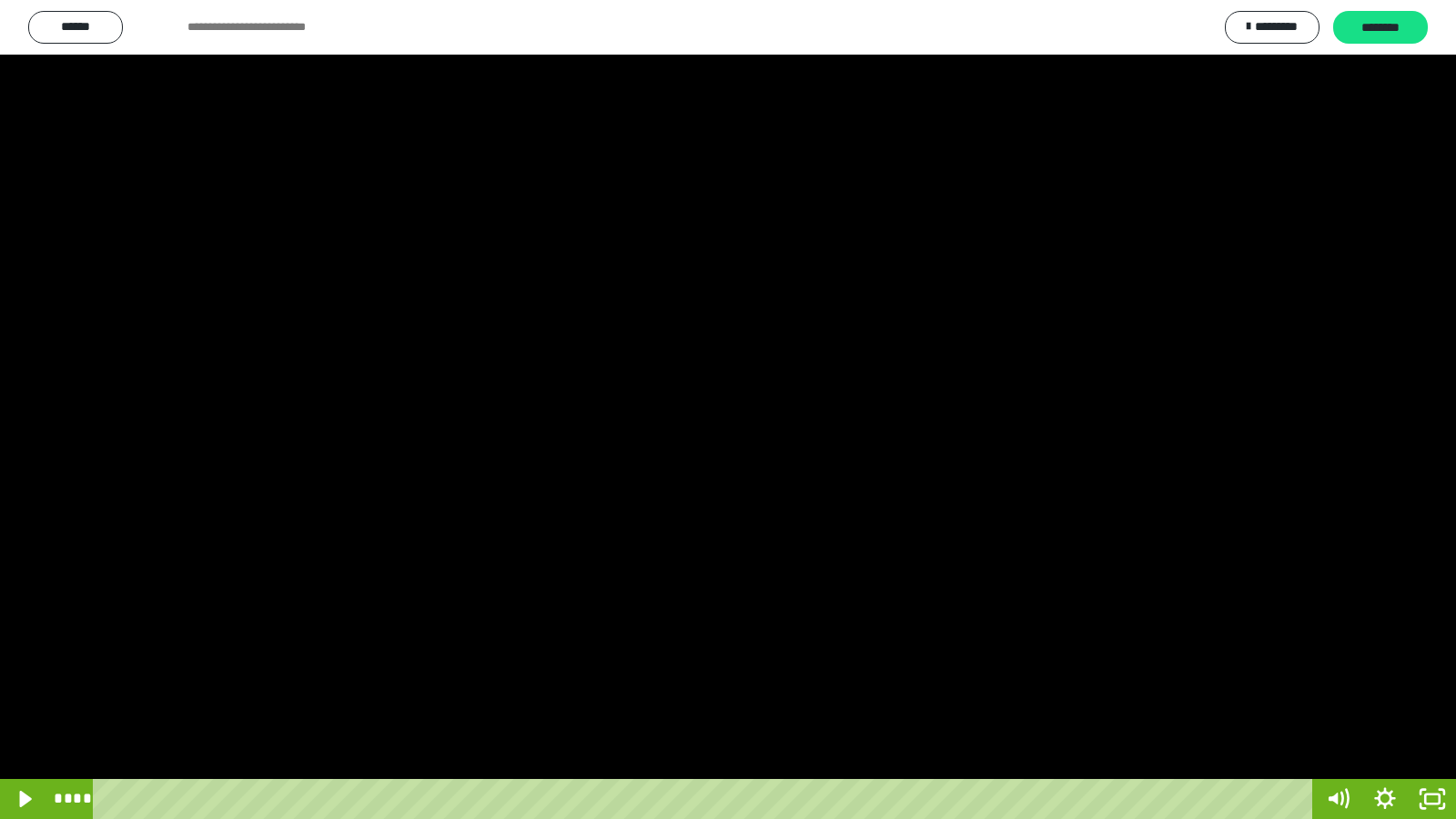 click at bounding box center (728, 410) 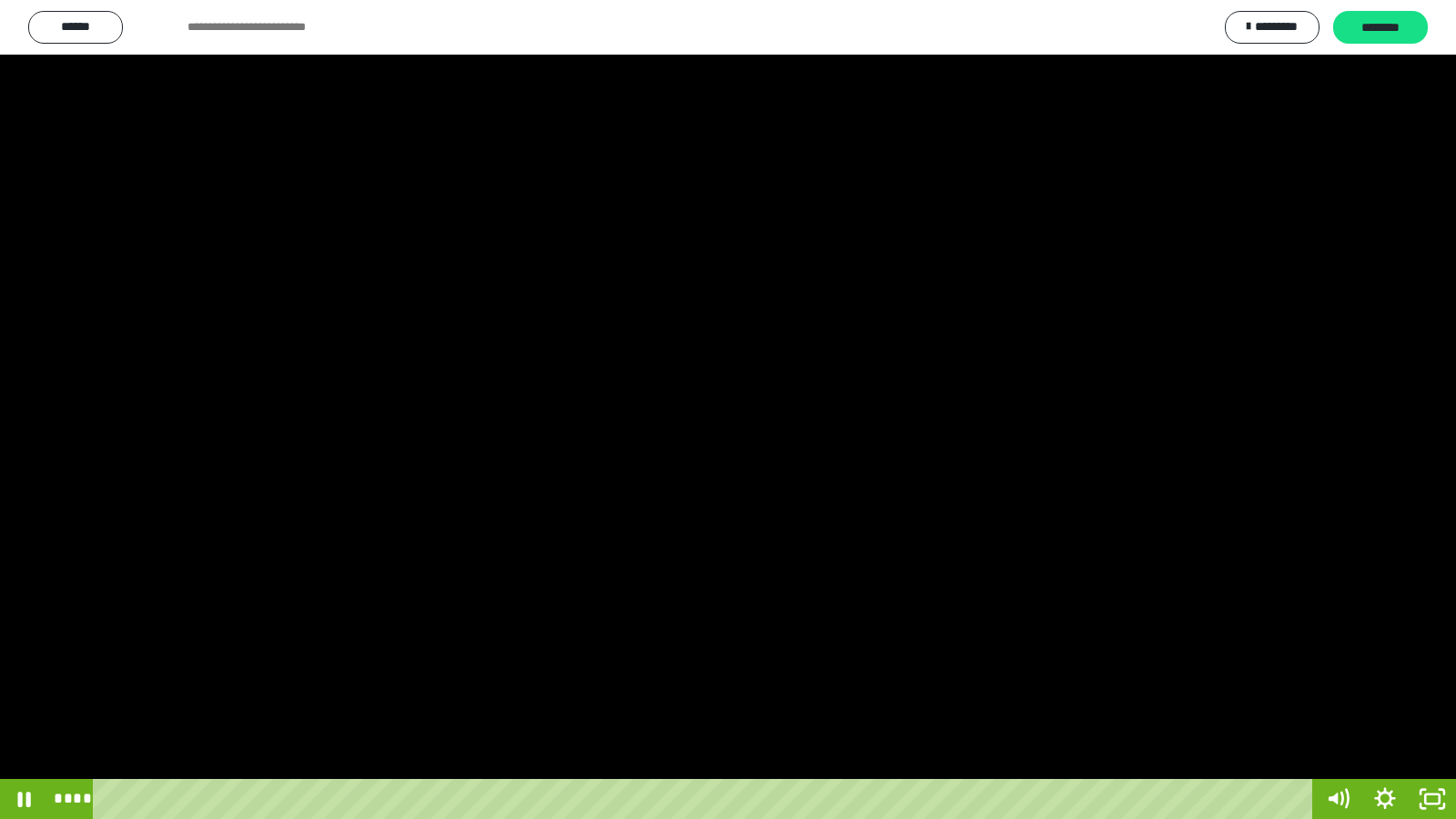click at bounding box center [728, 410] 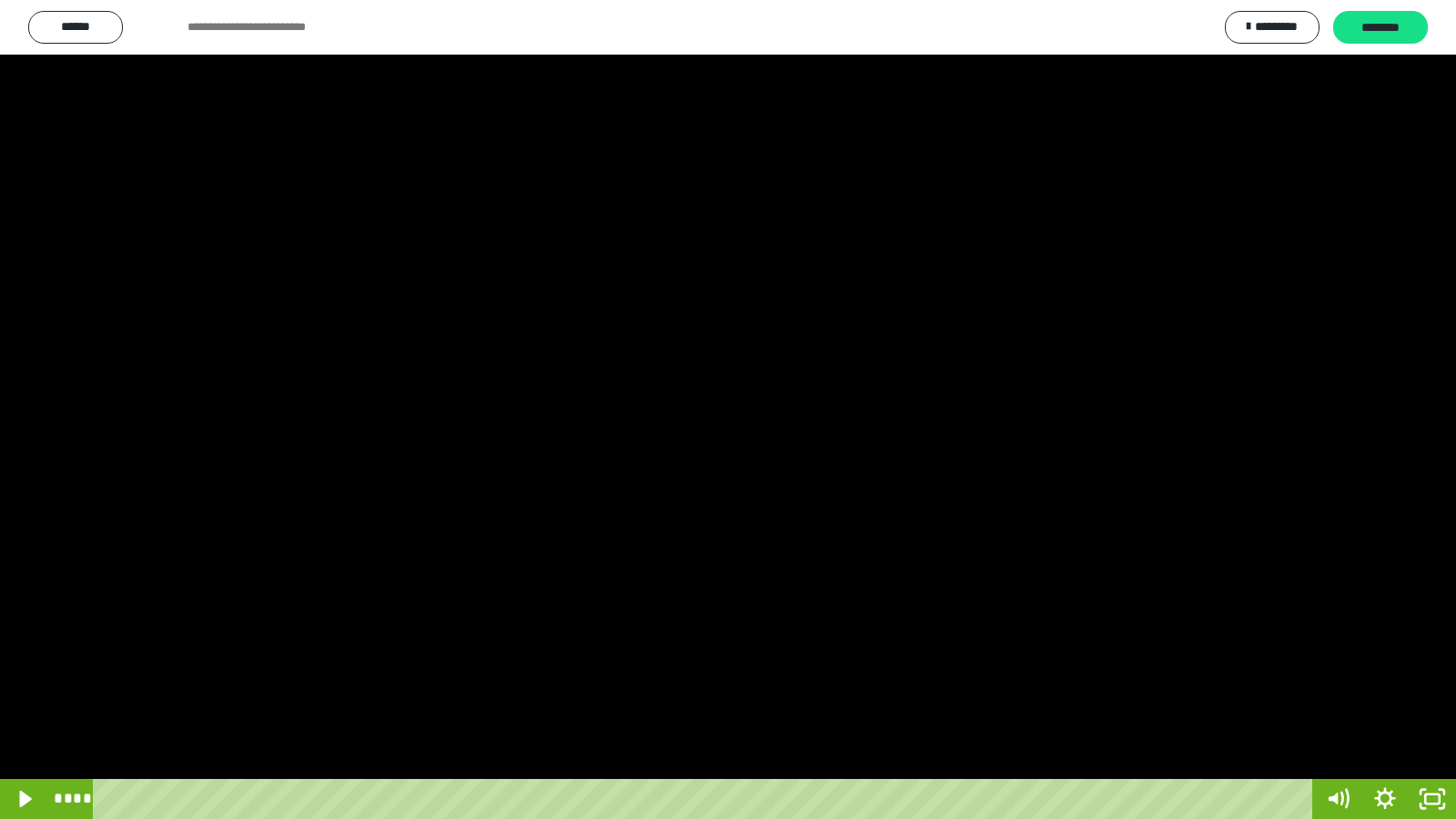 click at bounding box center (728, 410) 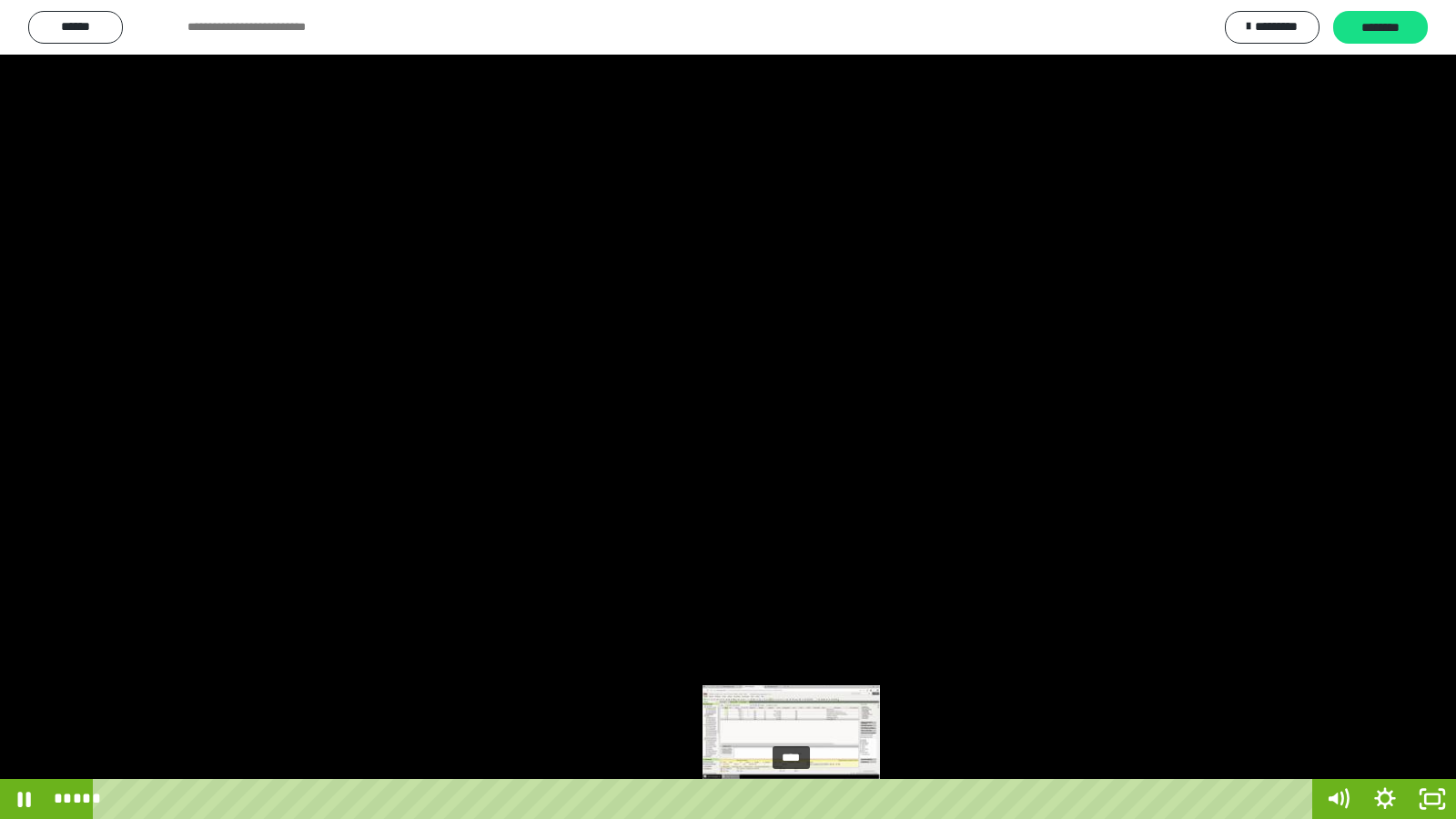 click on "****" at bounding box center [706, 799] 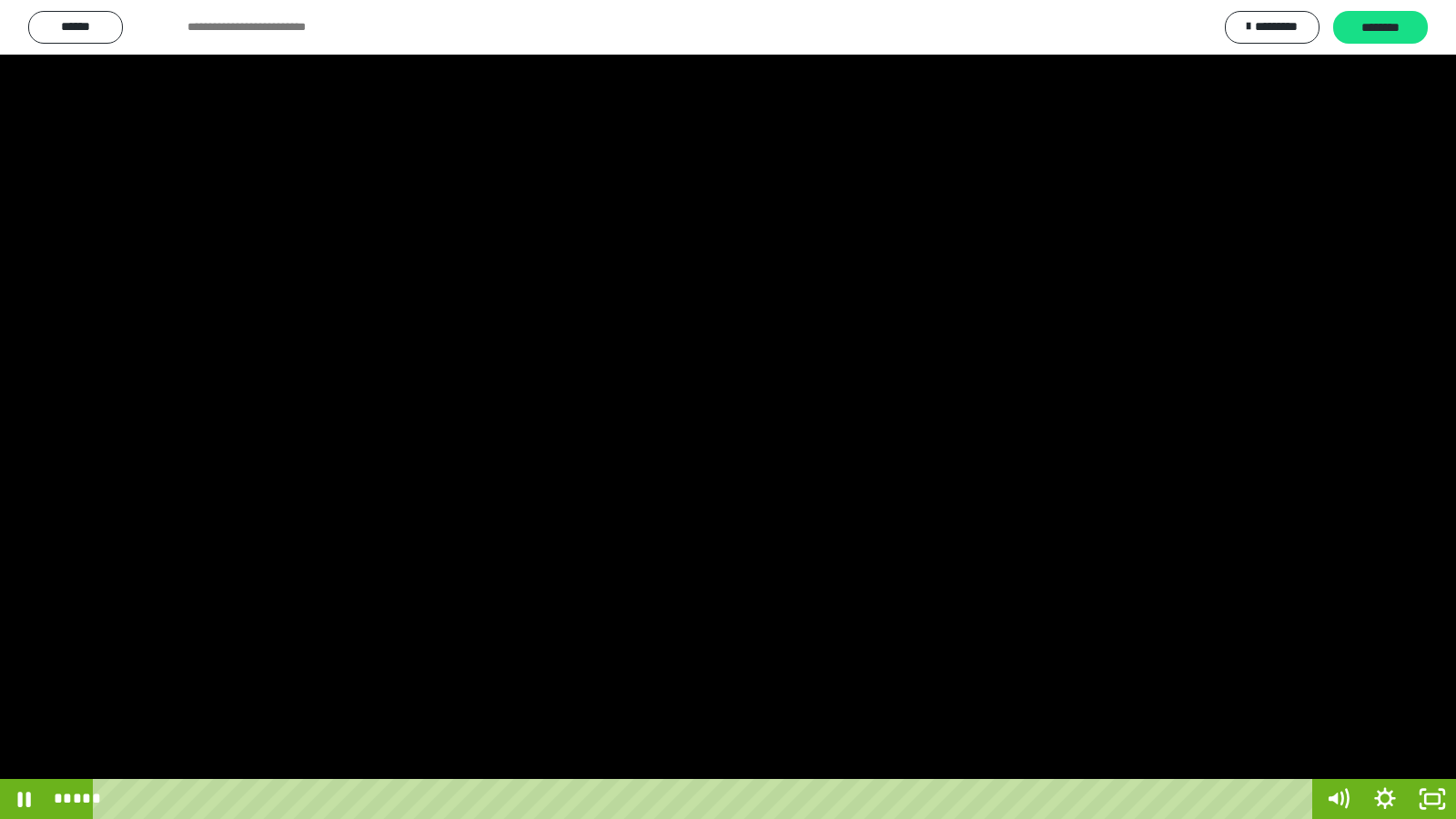 click at bounding box center (728, 410) 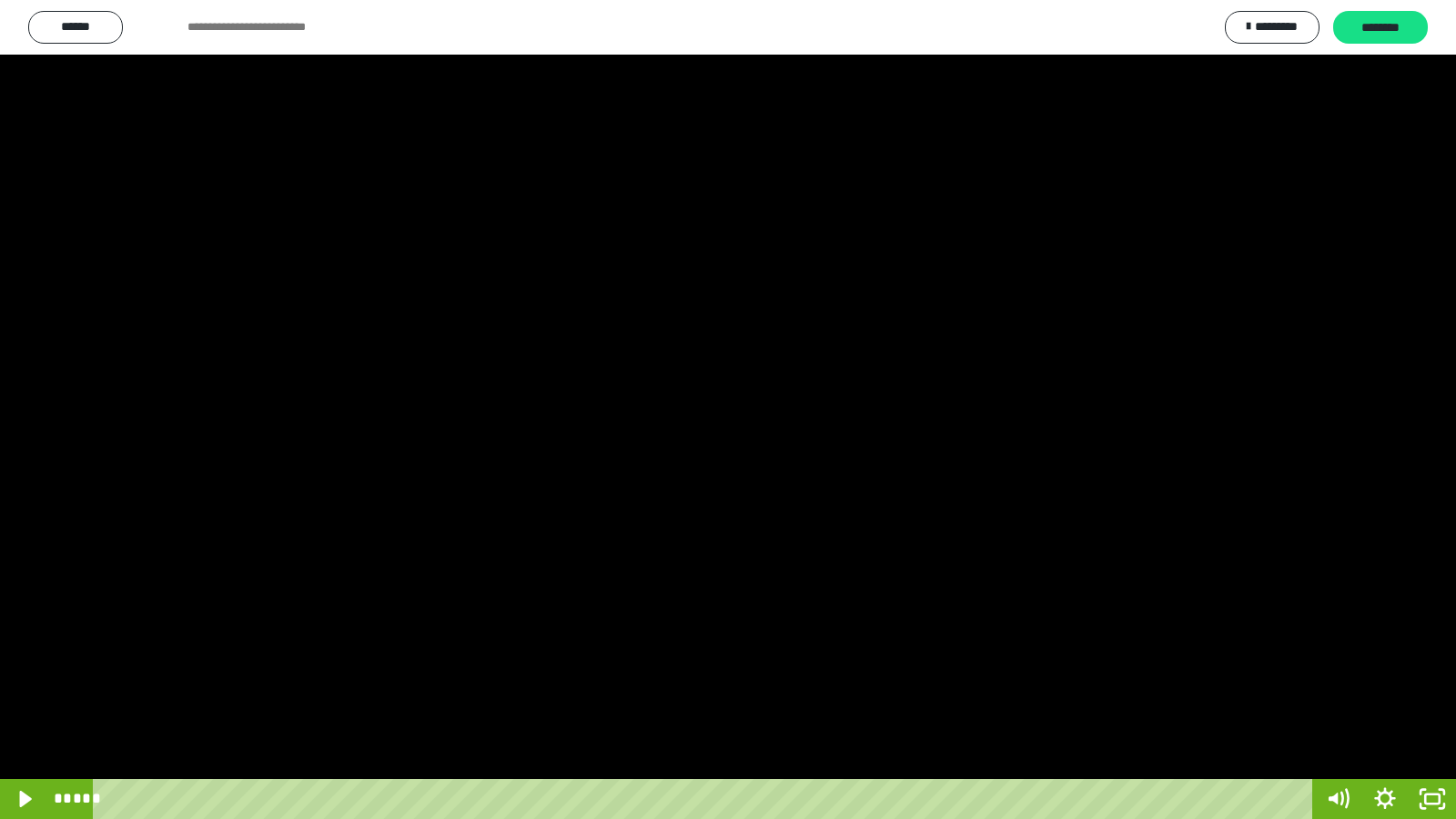 click at bounding box center [728, 410] 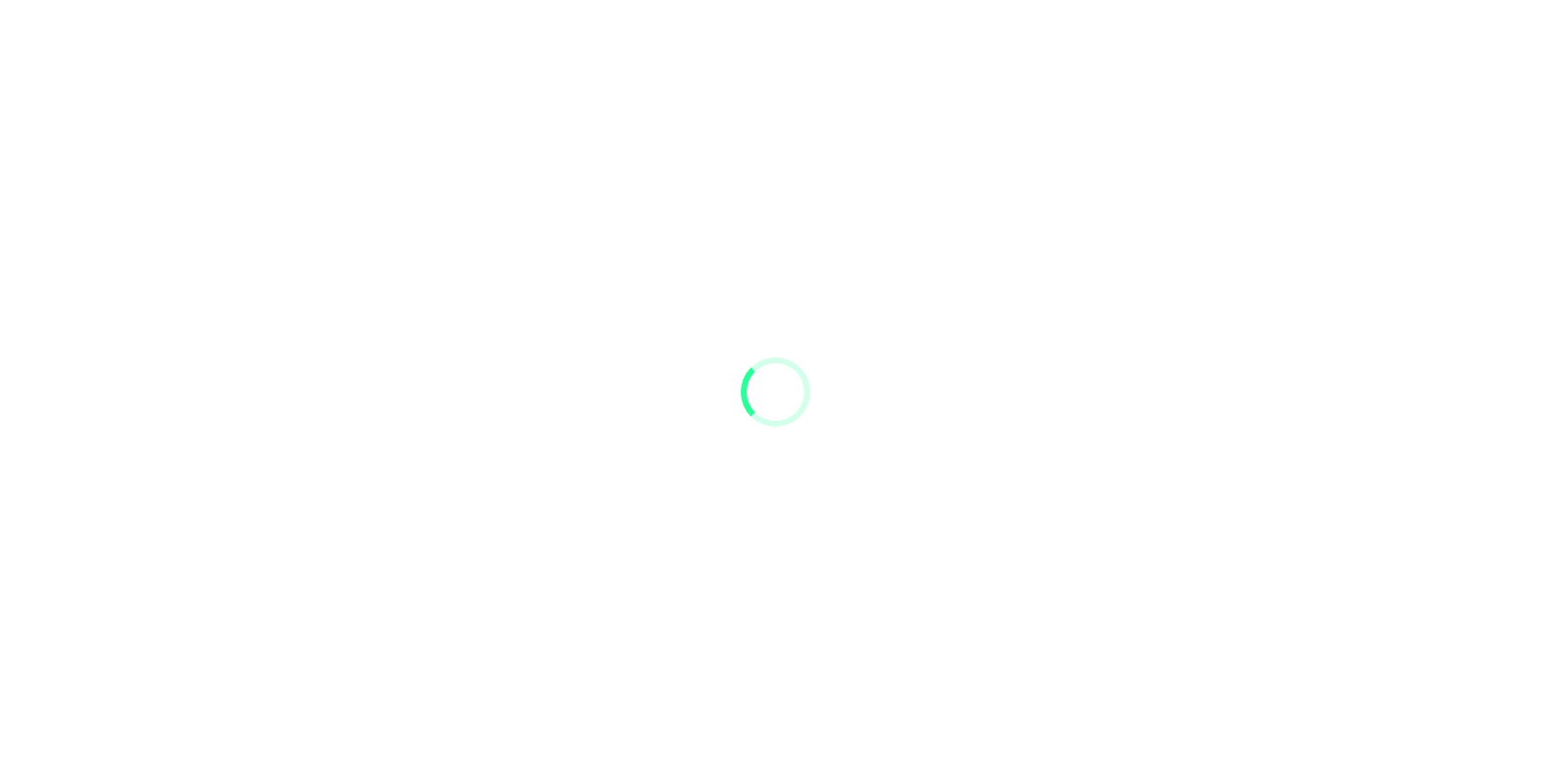 scroll, scrollTop: 0, scrollLeft: 0, axis: both 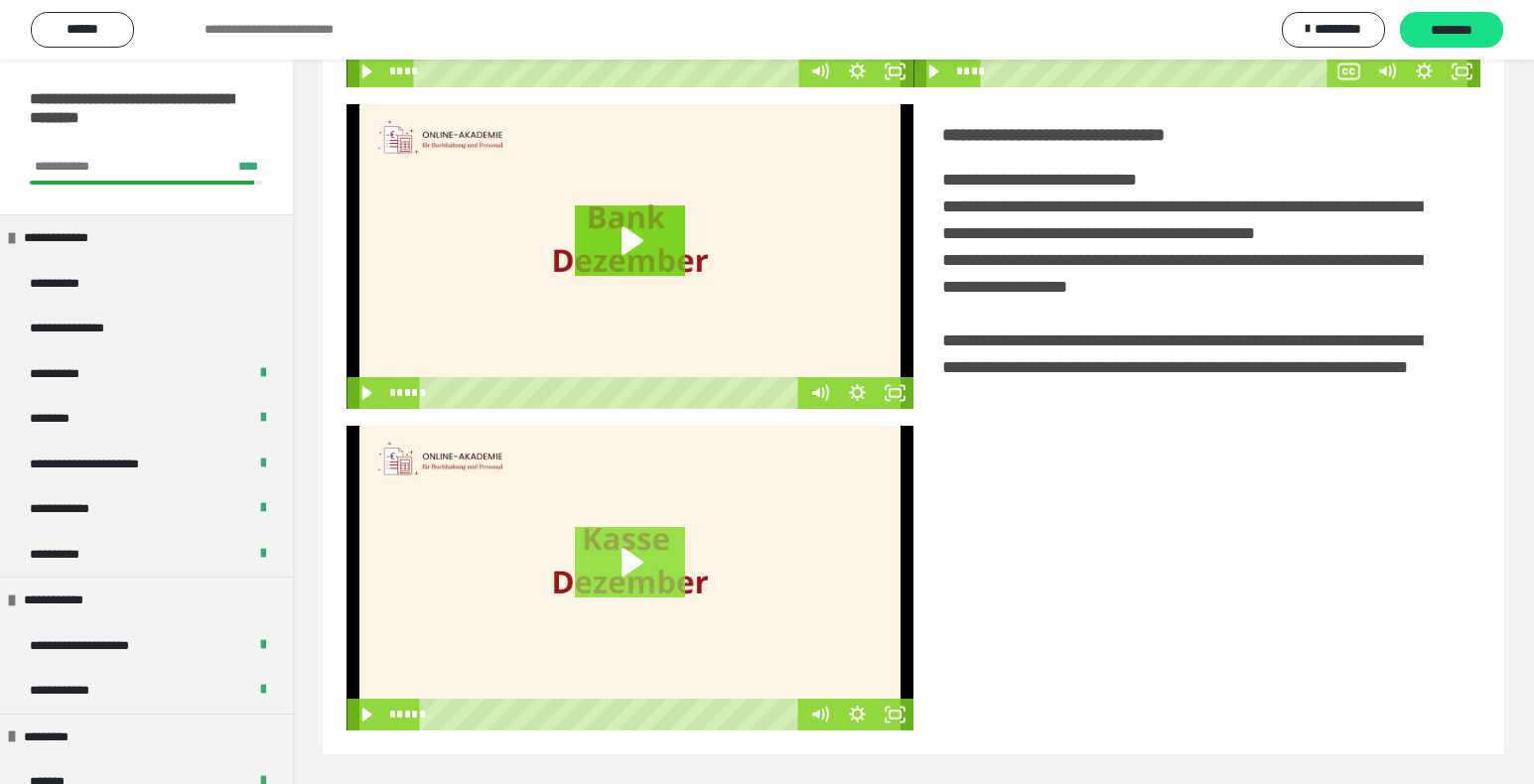 click 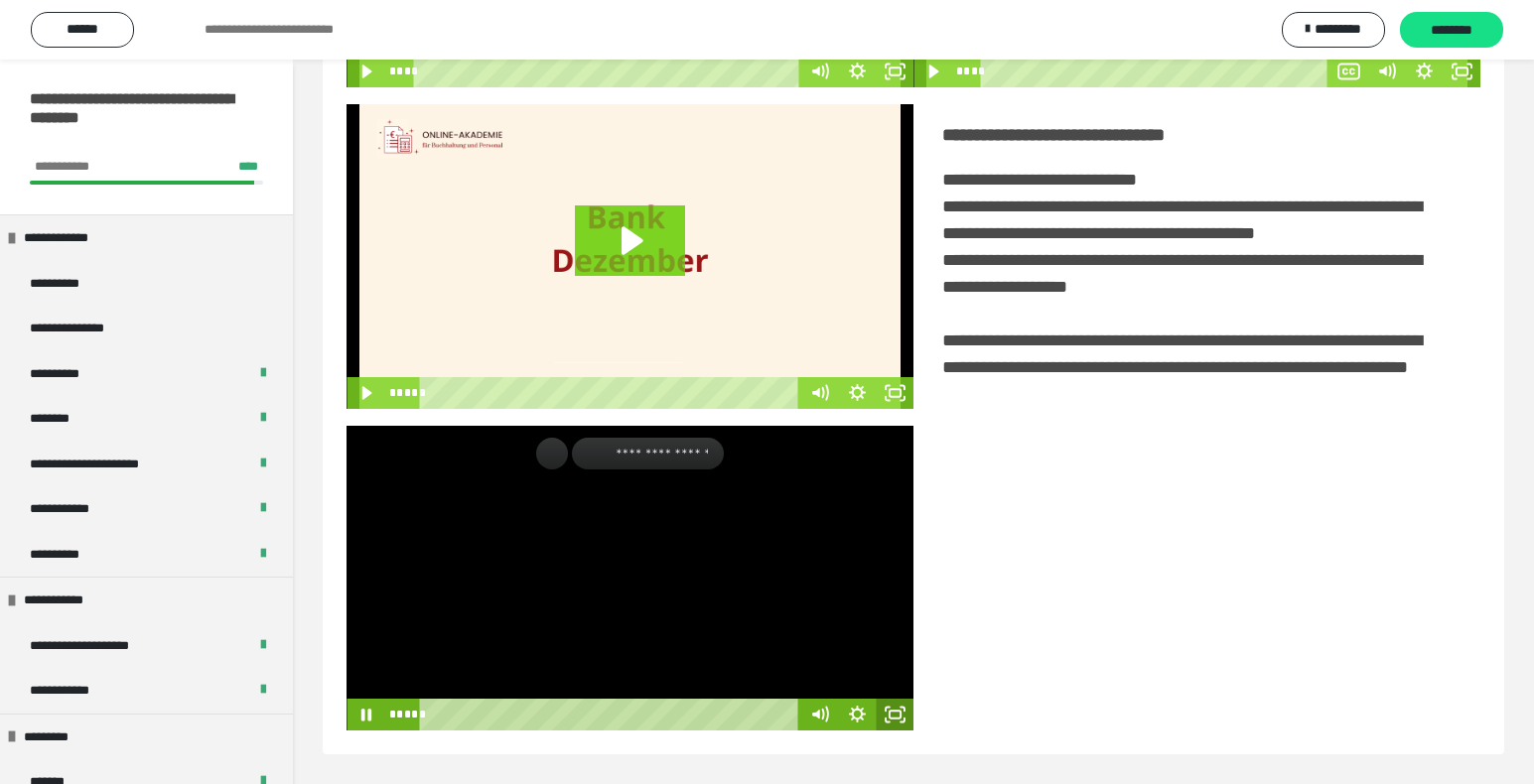 click 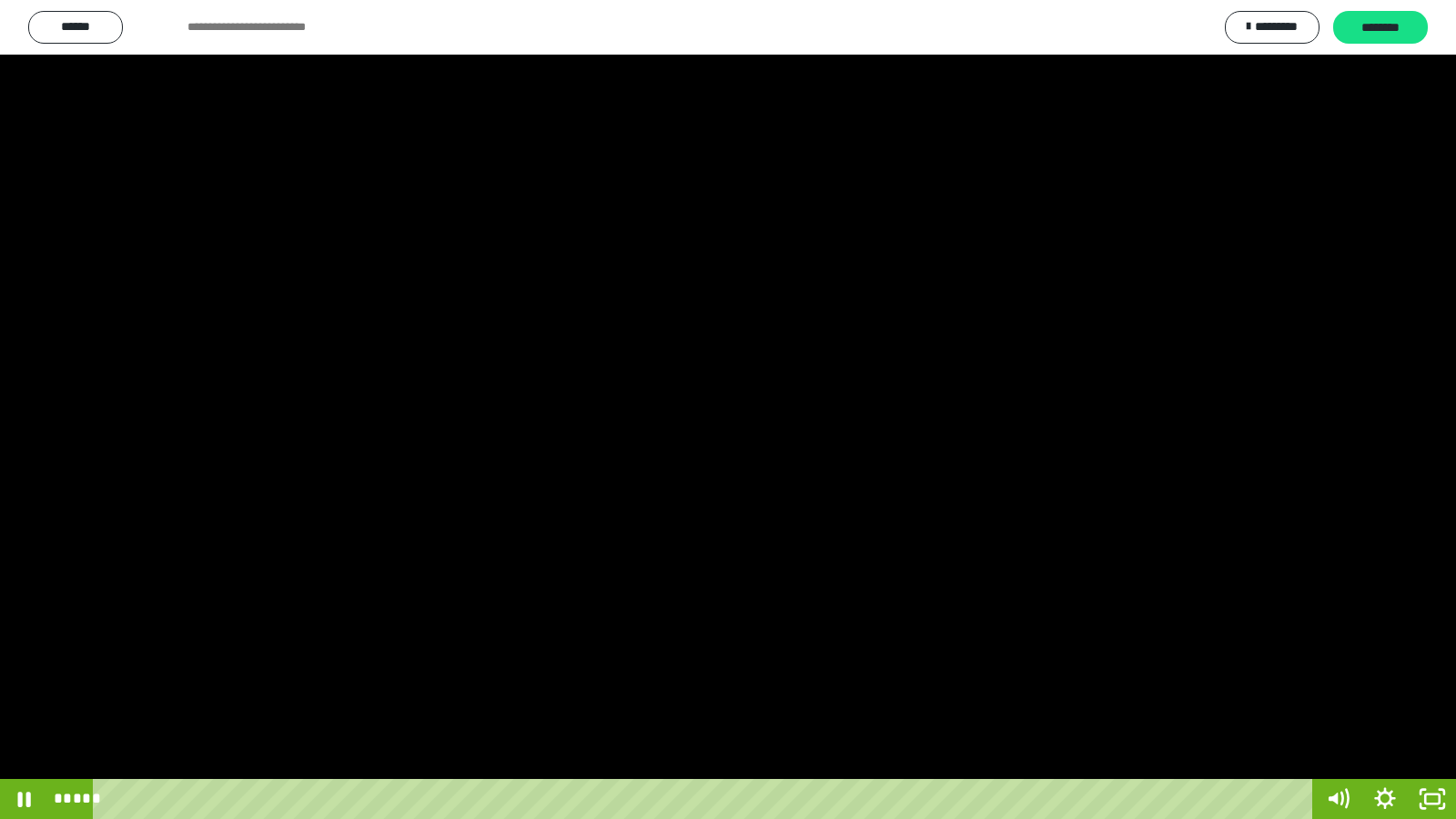 click at bounding box center [728, 410] 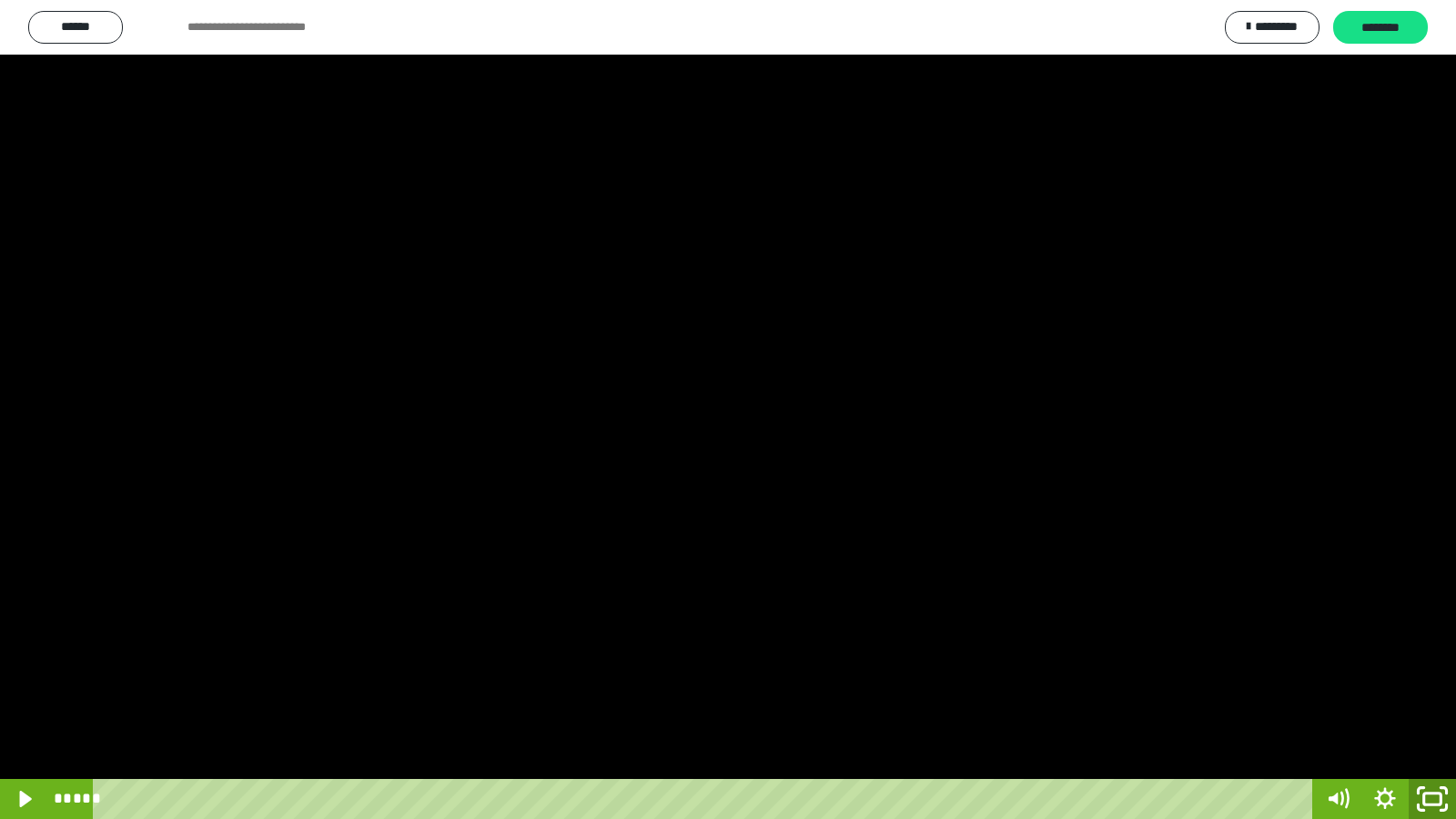 click 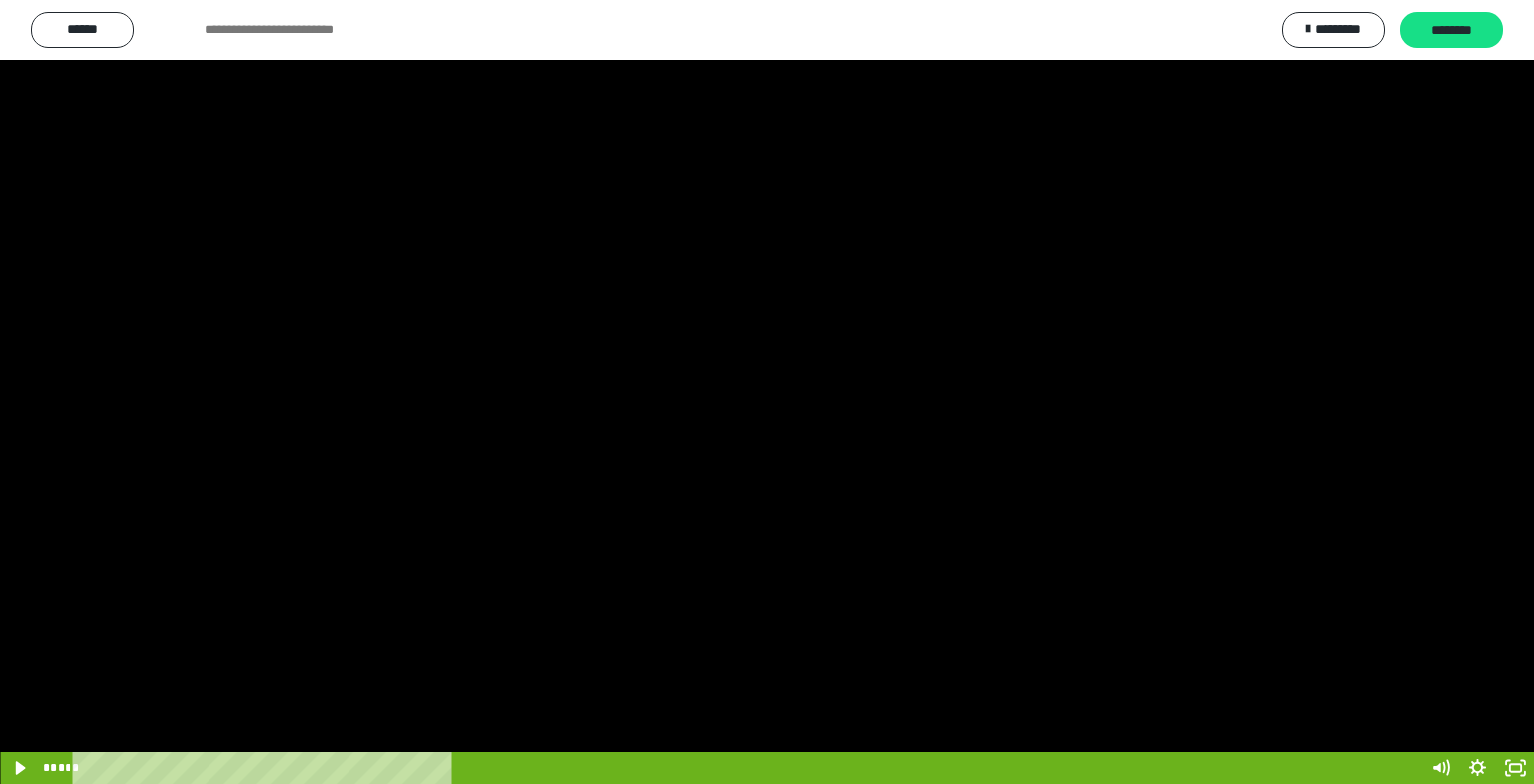scroll, scrollTop: 0, scrollLeft: 0, axis: both 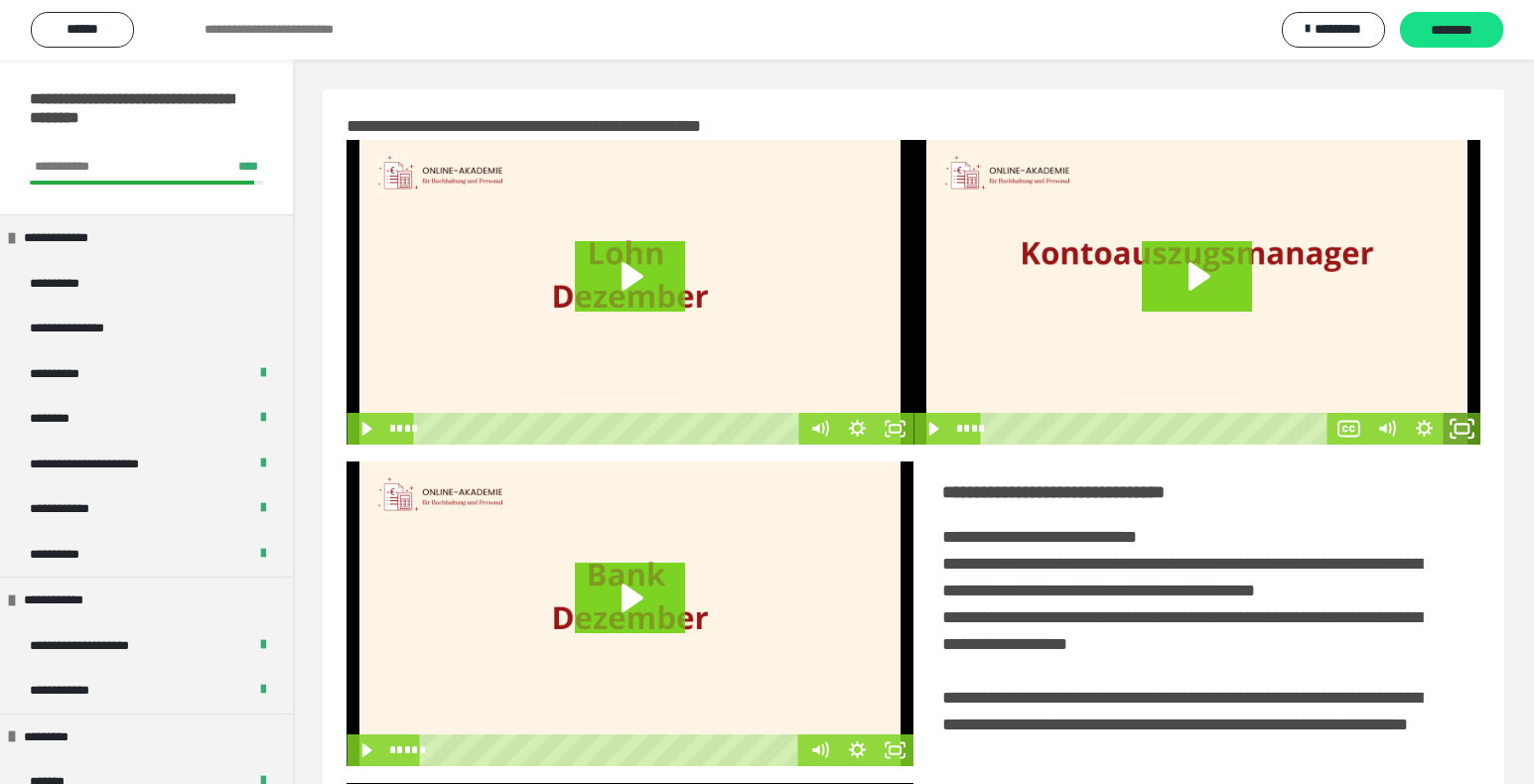 click 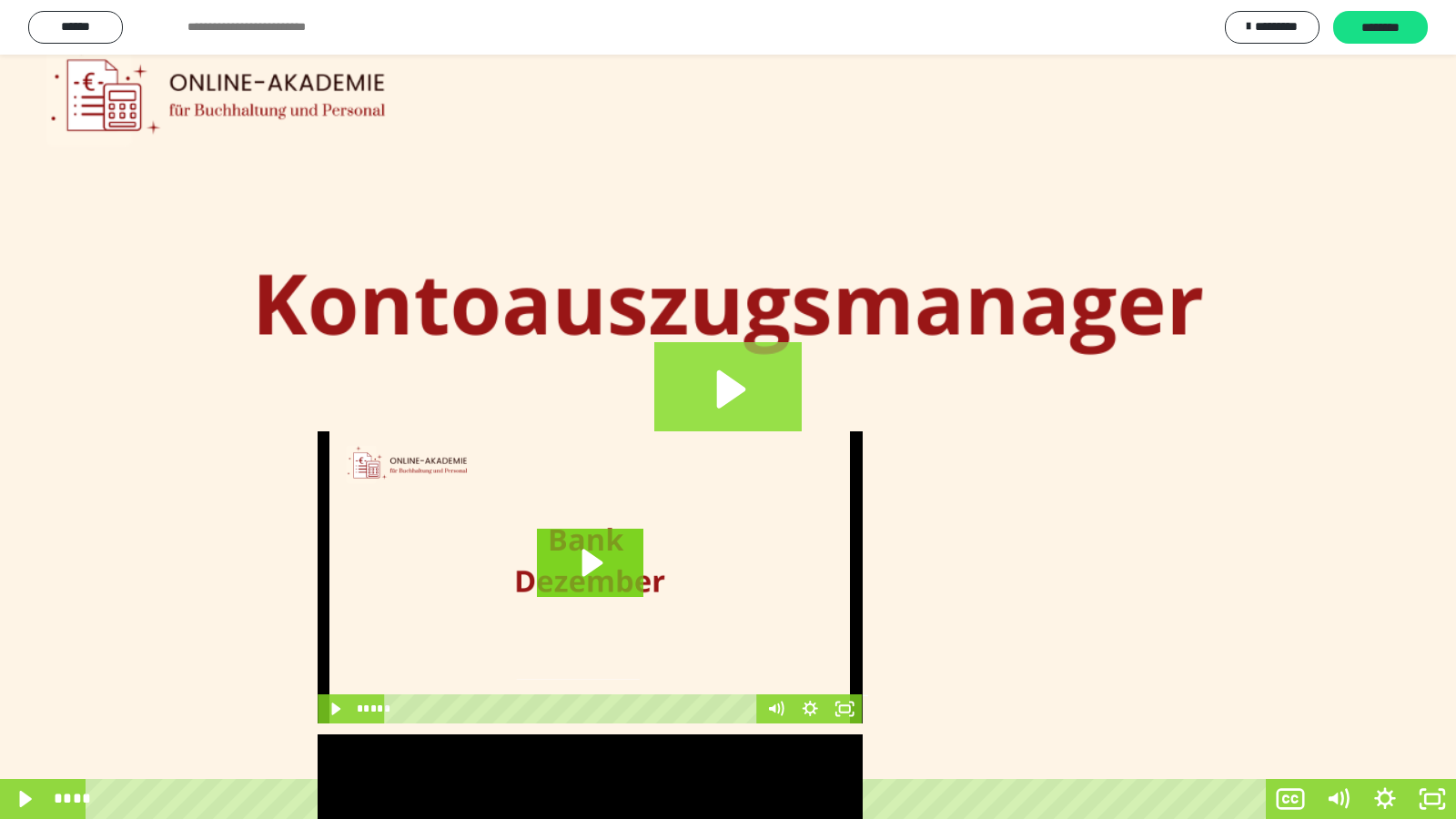 click 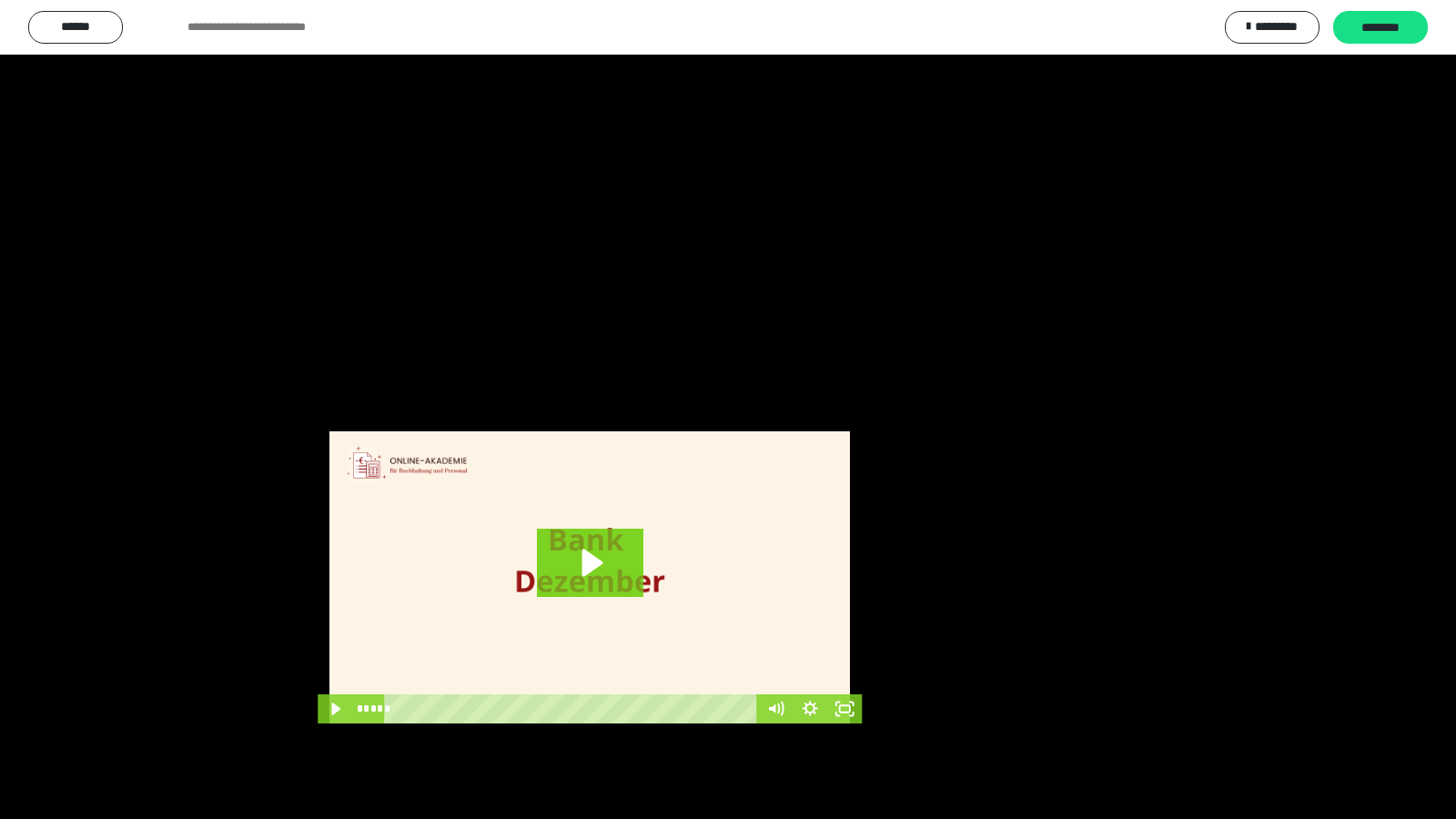click at bounding box center [728, 410] 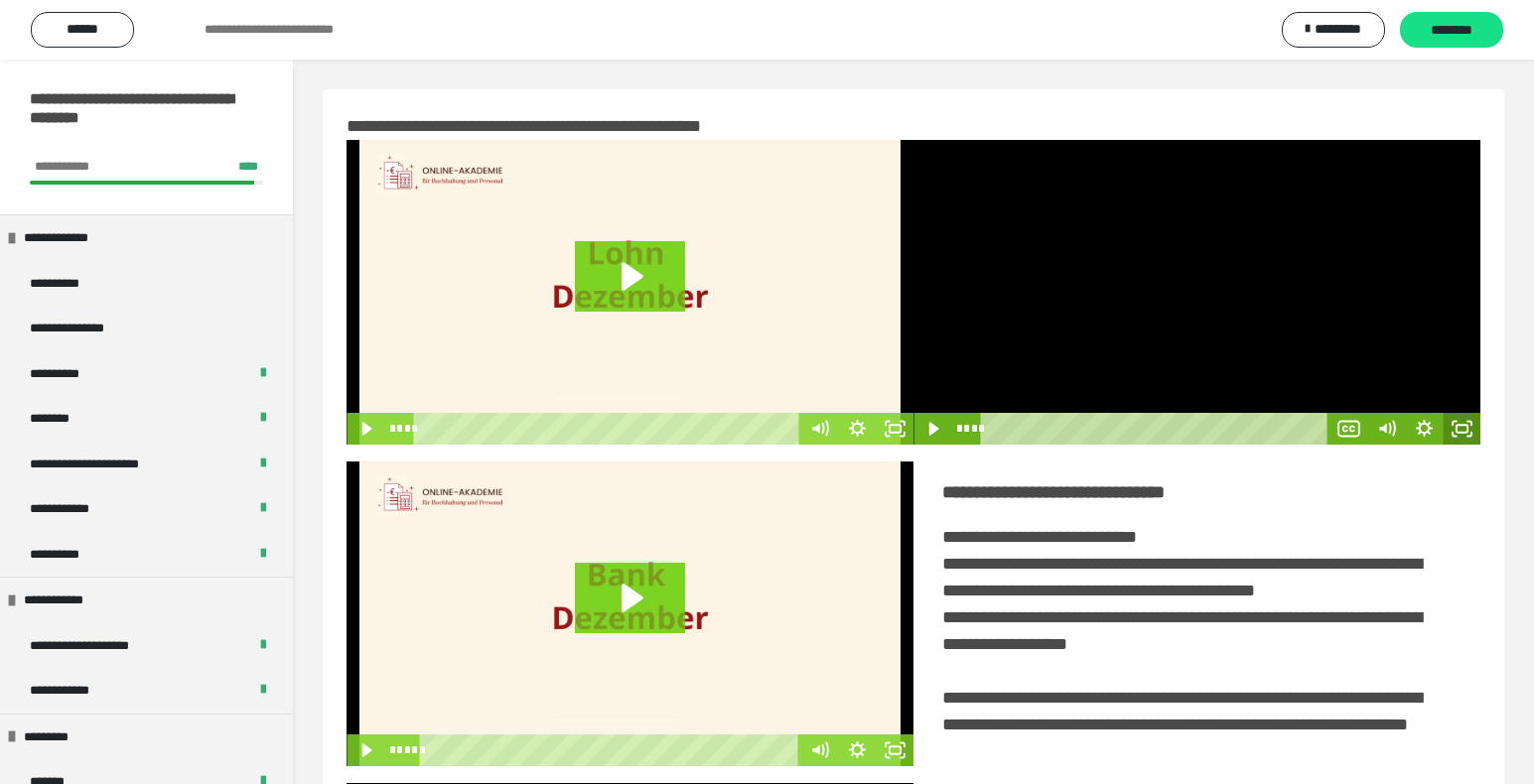 click 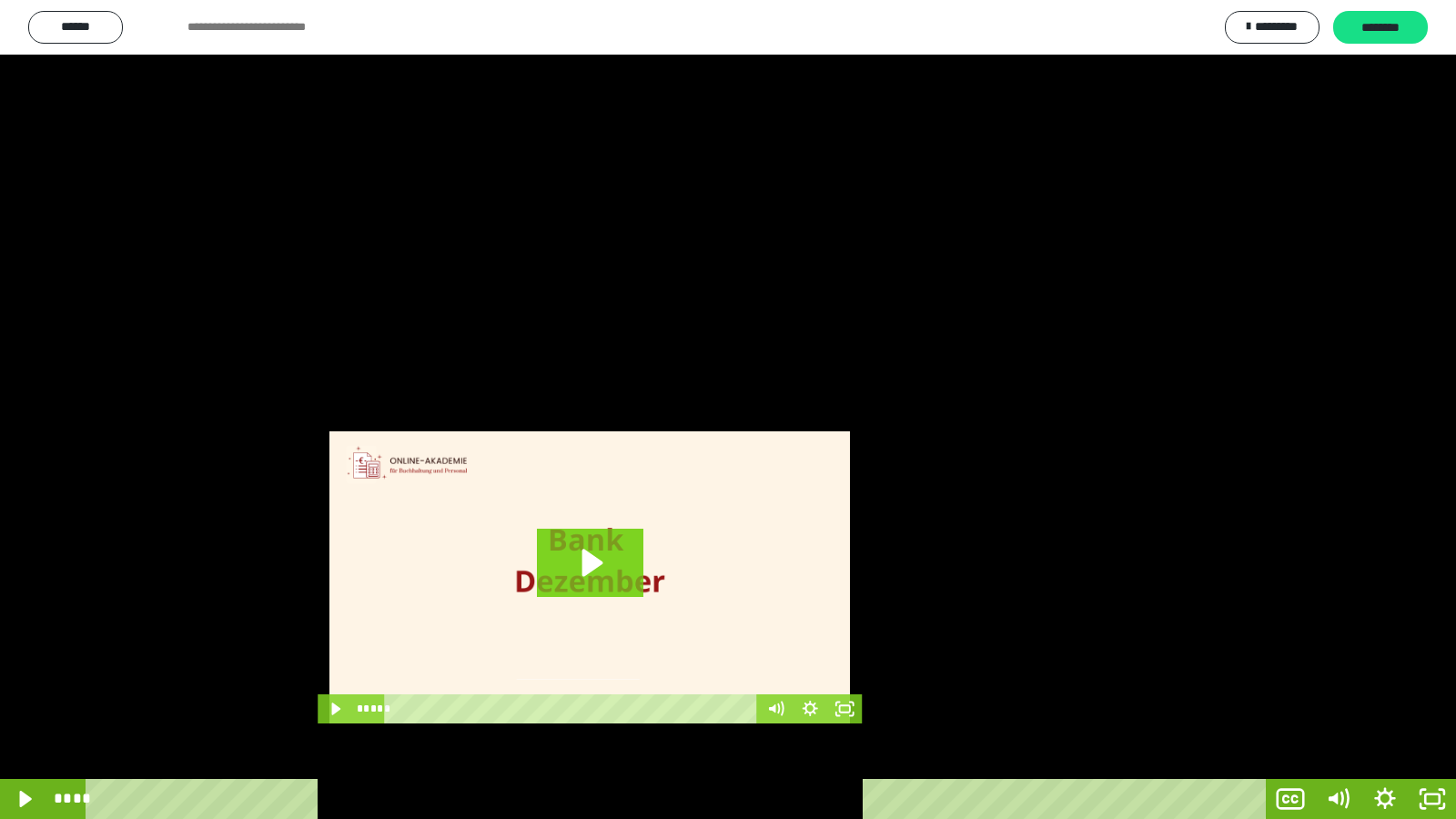click at bounding box center (728, 410) 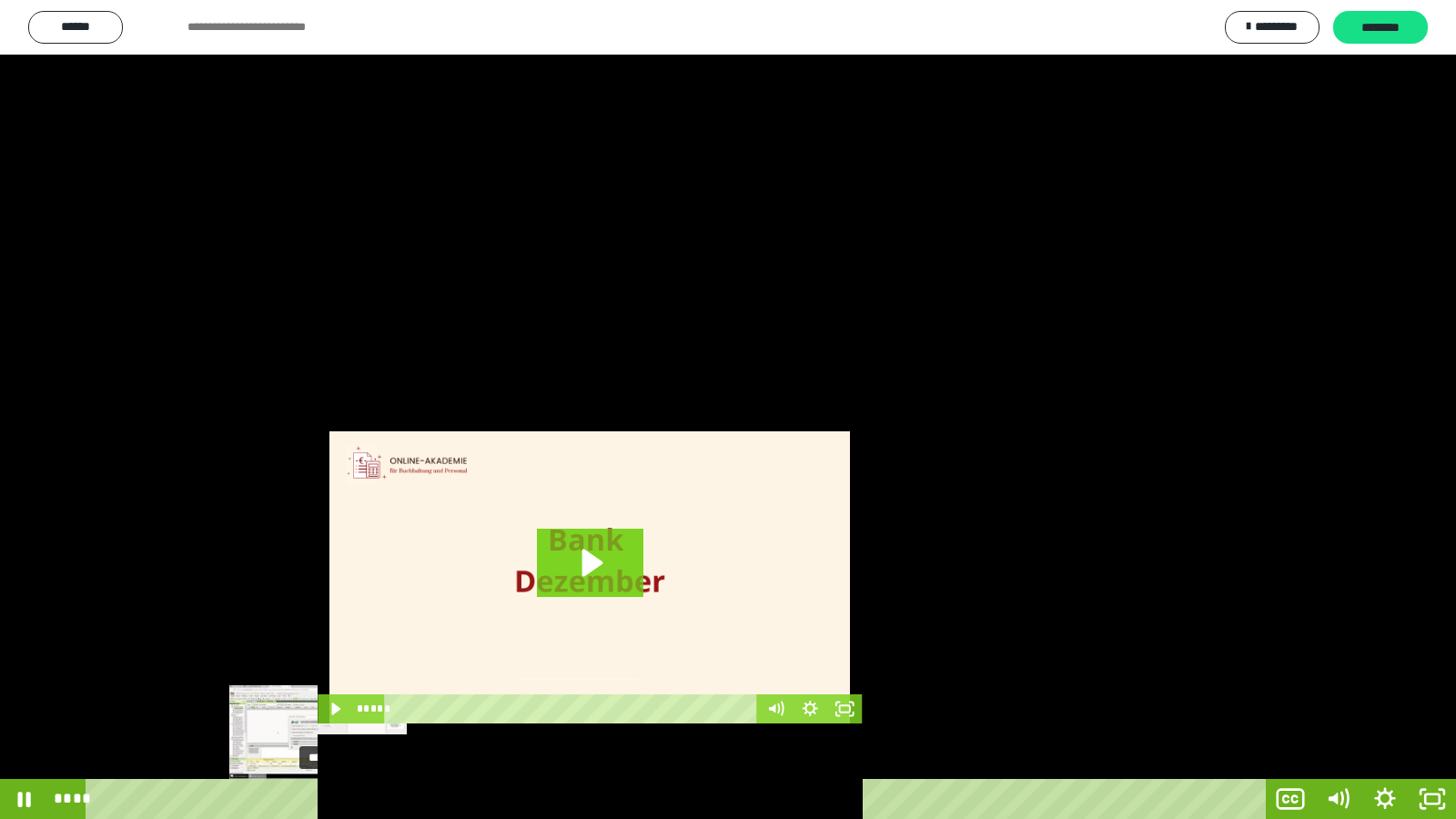 click on "****" at bounding box center [679, 799] 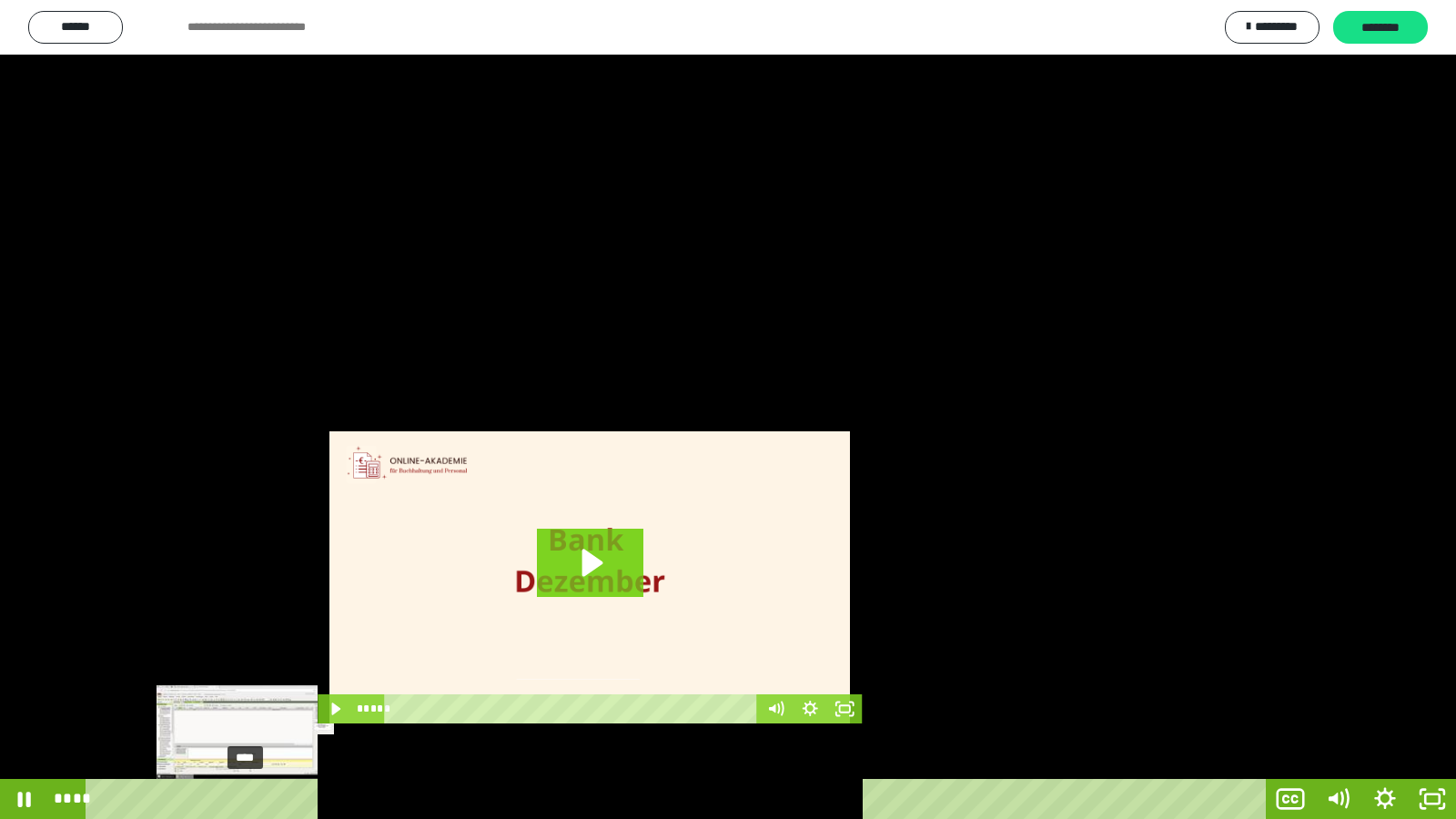 click on "****" at bounding box center [679, 799] 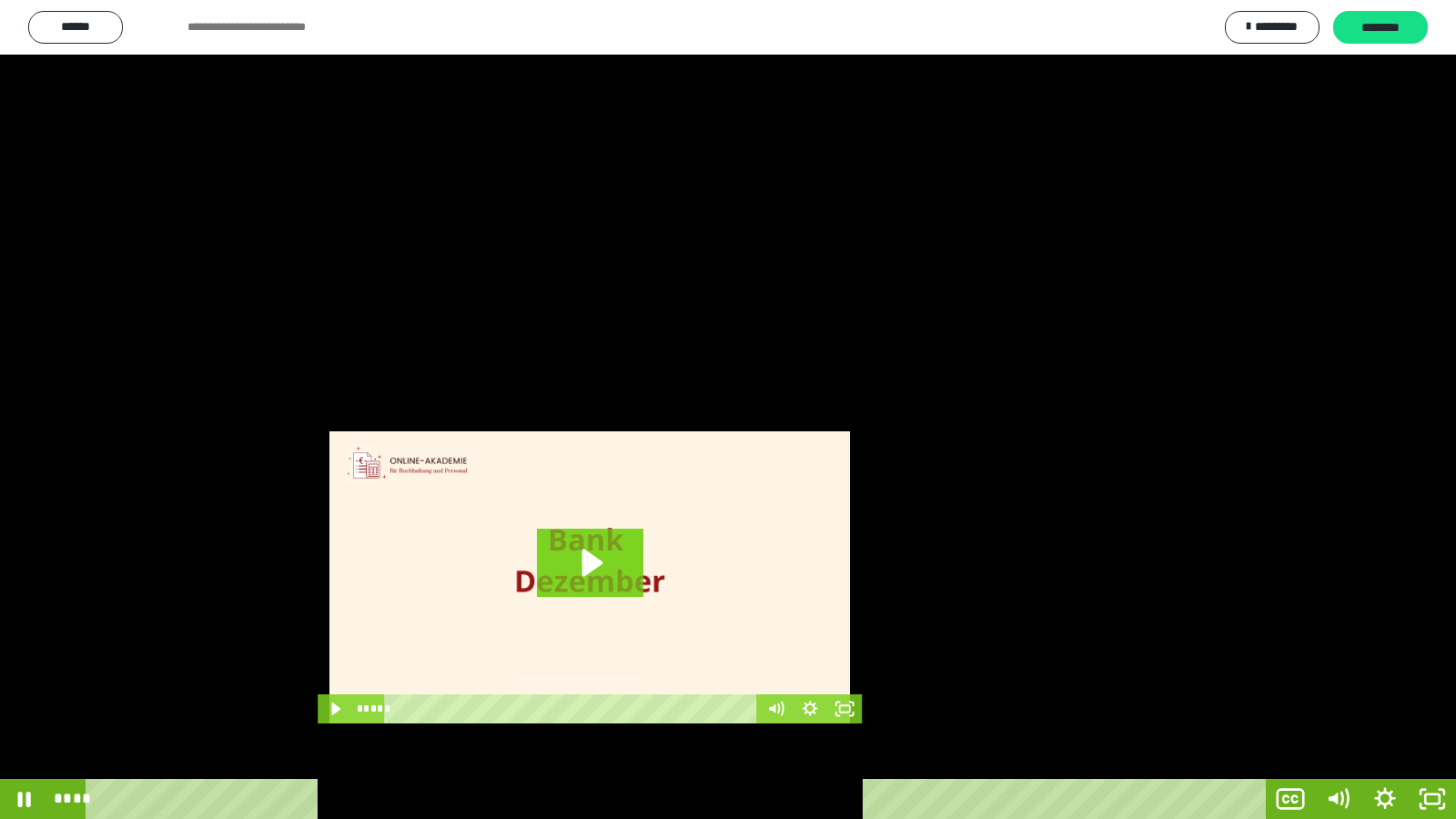 click at bounding box center (728, 410) 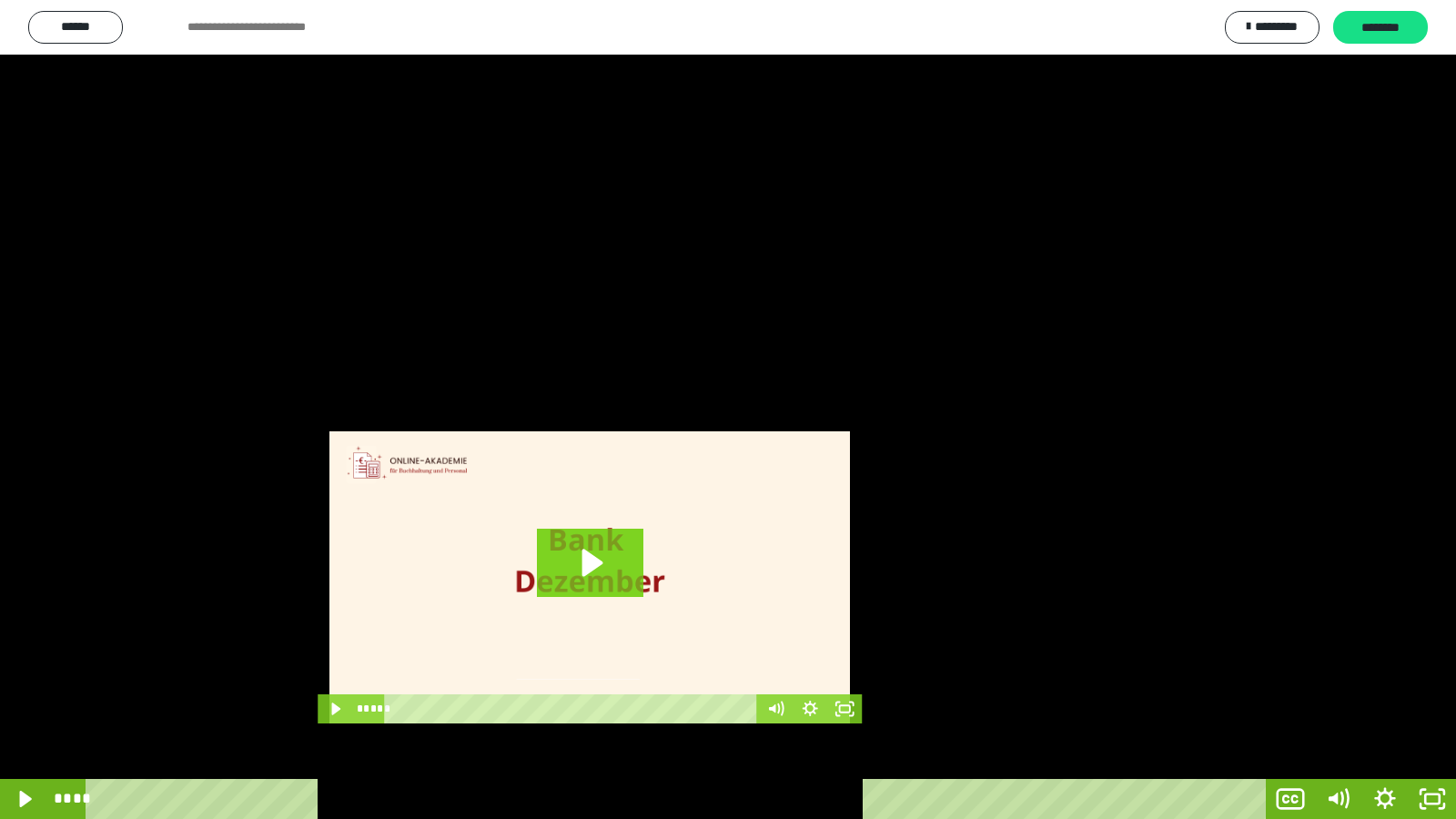 click at bounding box center [728, 410] 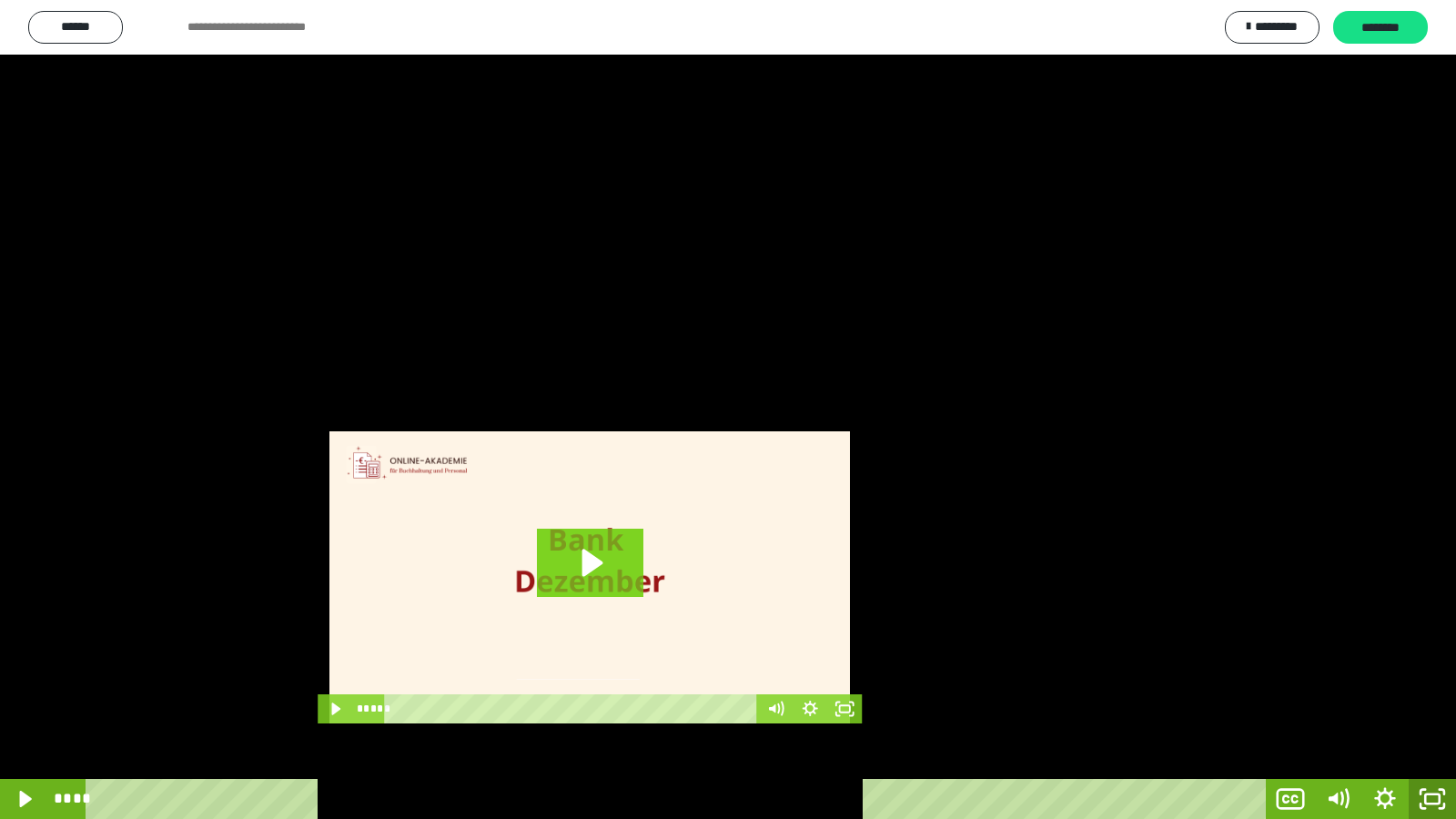 click 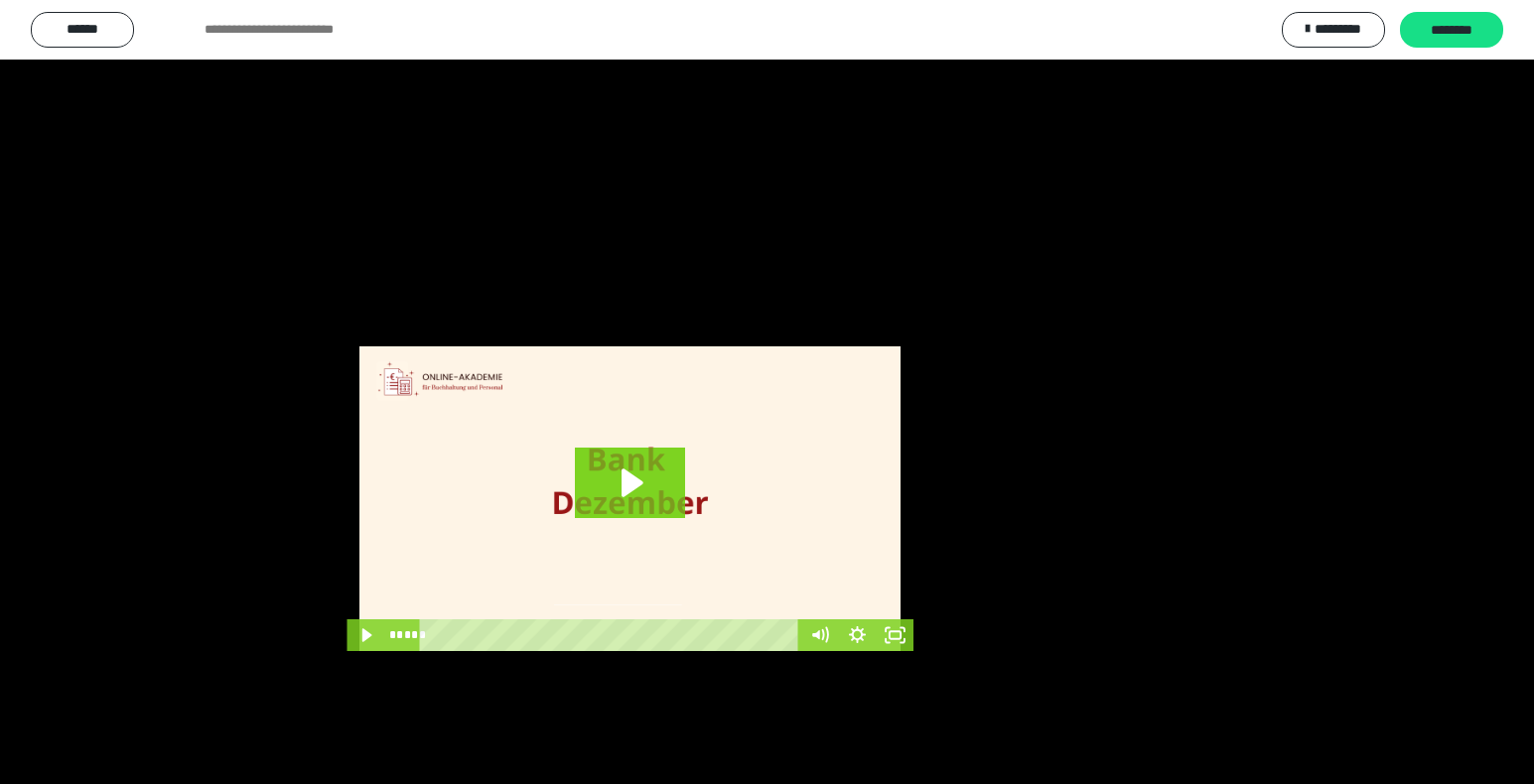 scroll, scrollTop: 0, scrollLeft: 0, axis: both 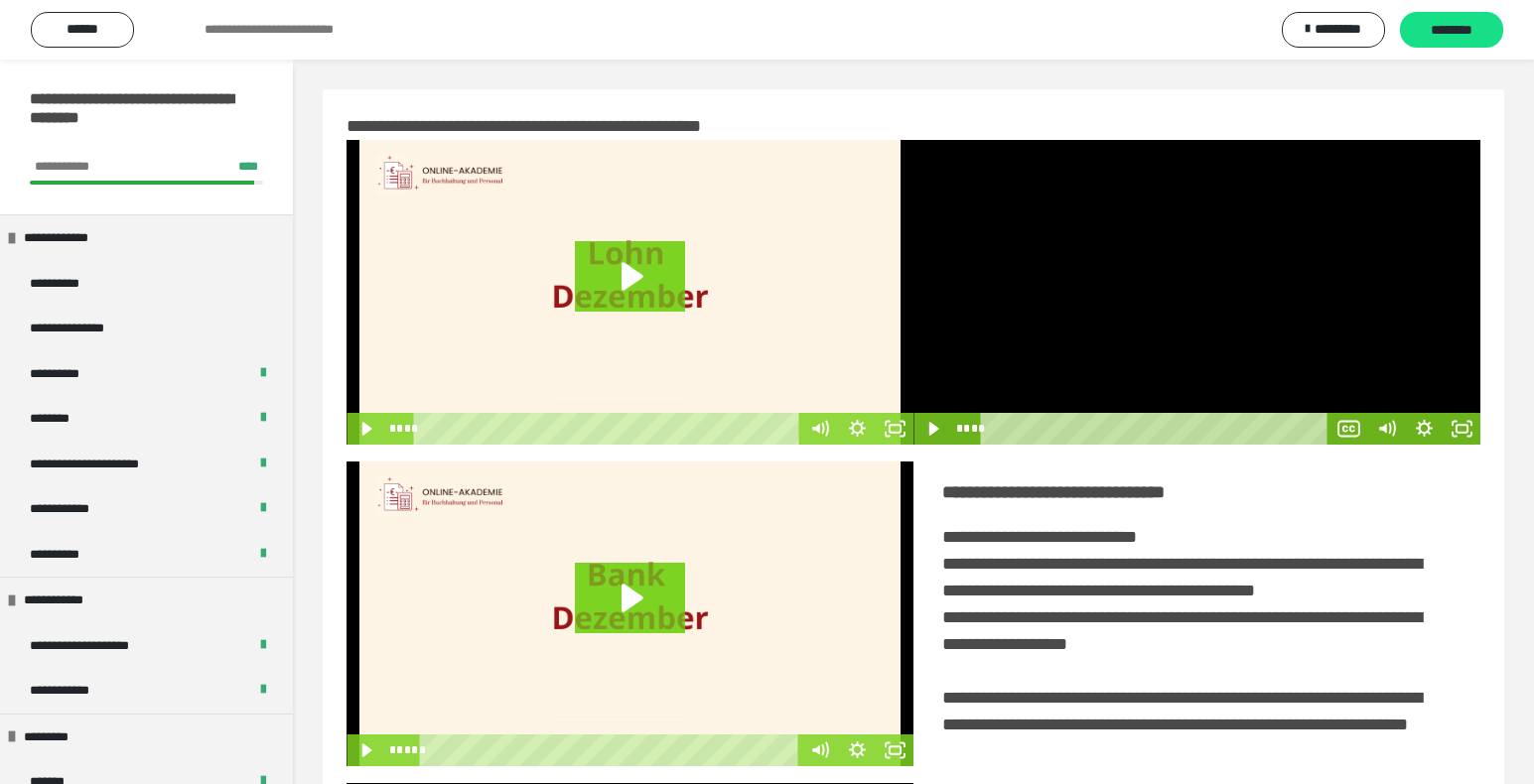 click on "**********" at bounding box center [913, 613] 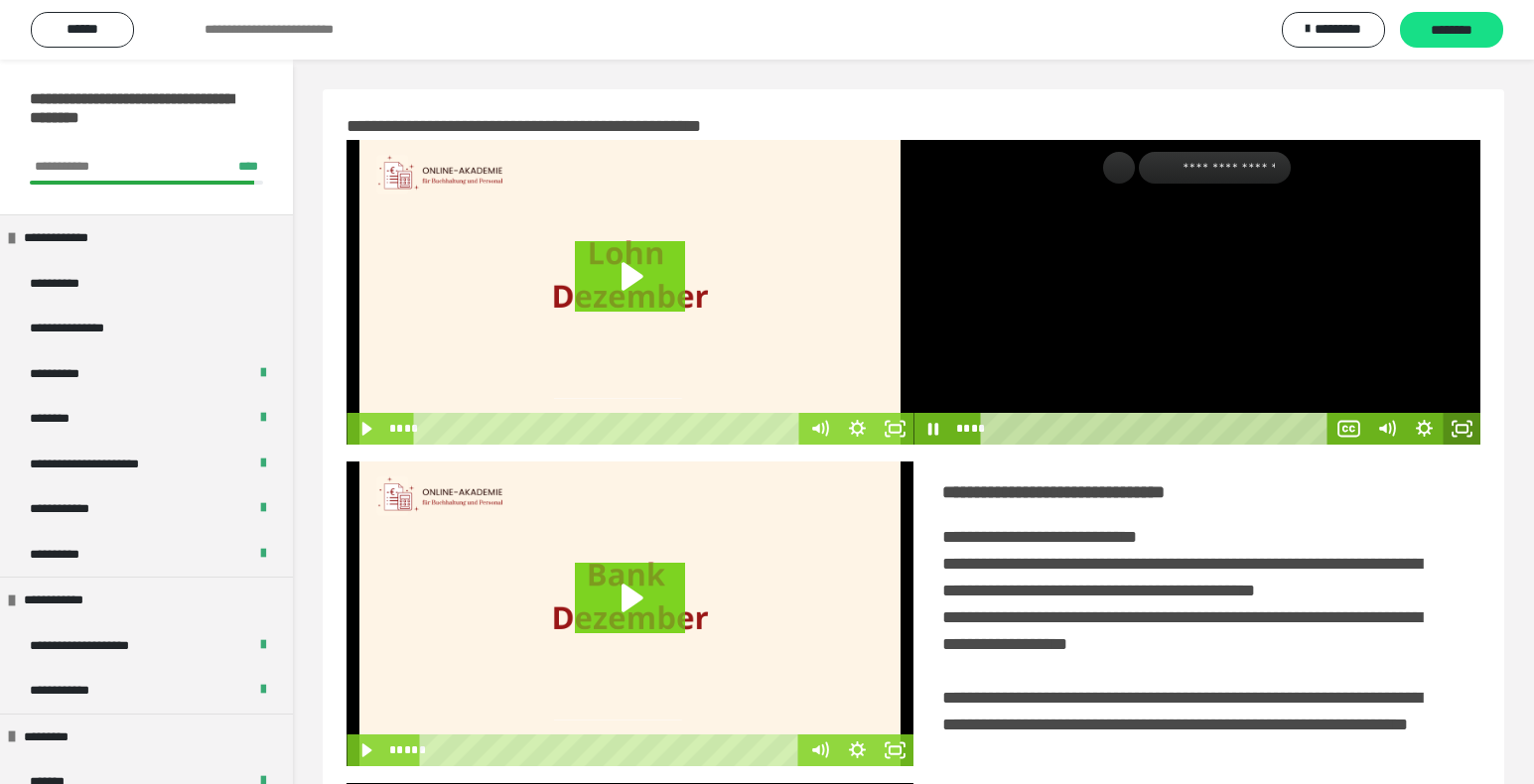 click 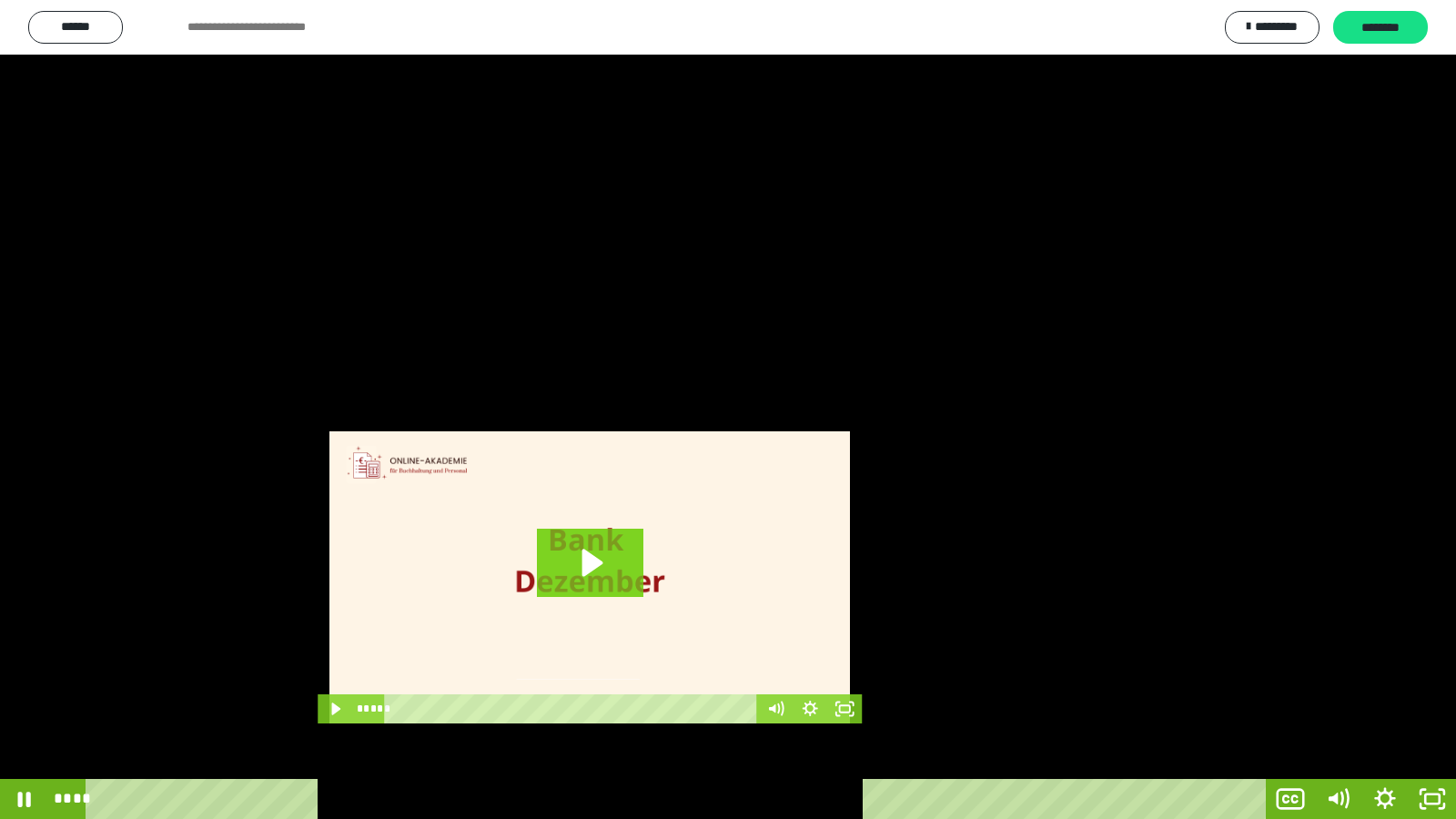 drag, startPoint x: 124, startPoint y: 793, endPoint x: 71, endPoint y: 781, distance: 54.341513 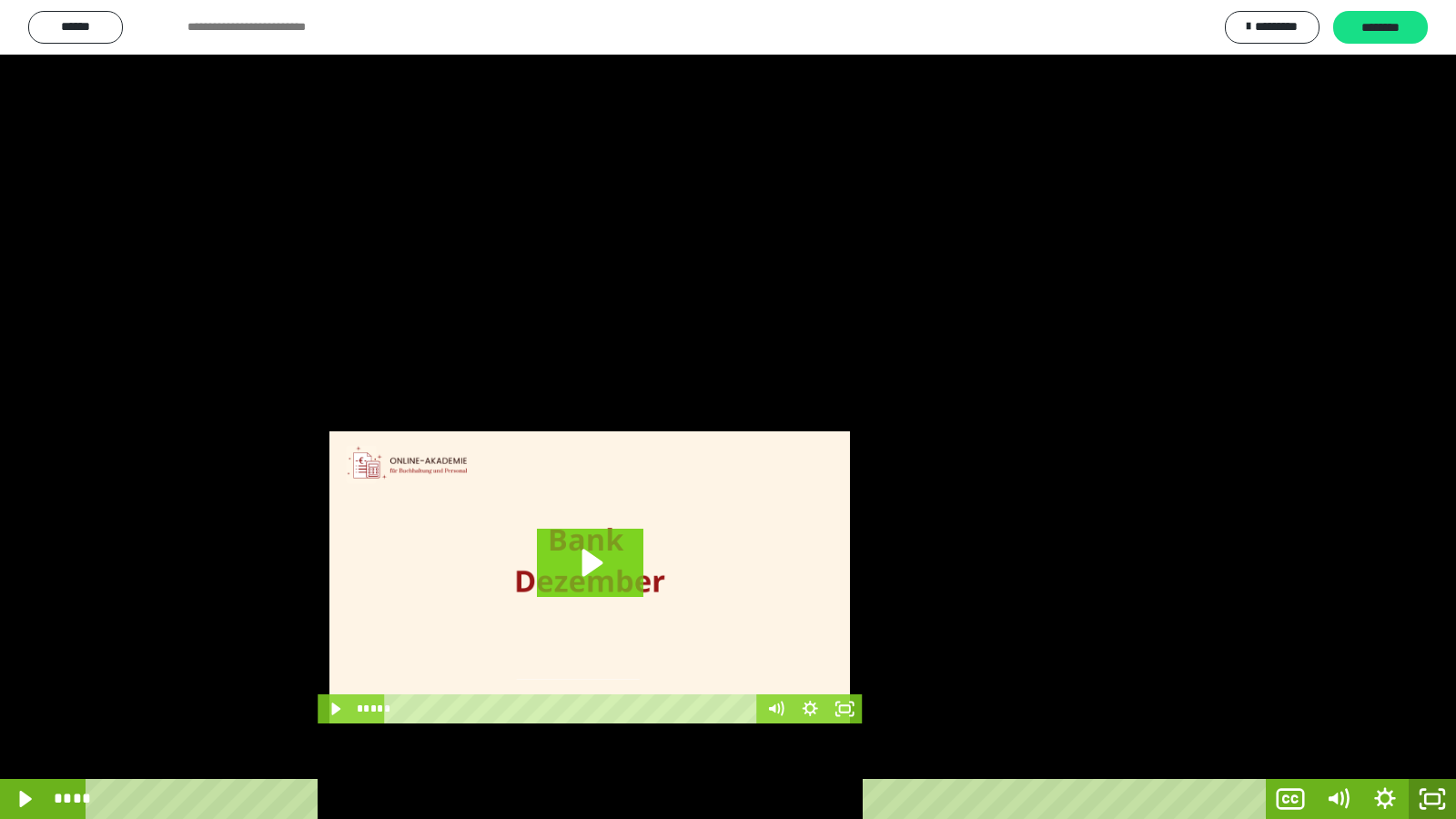 click 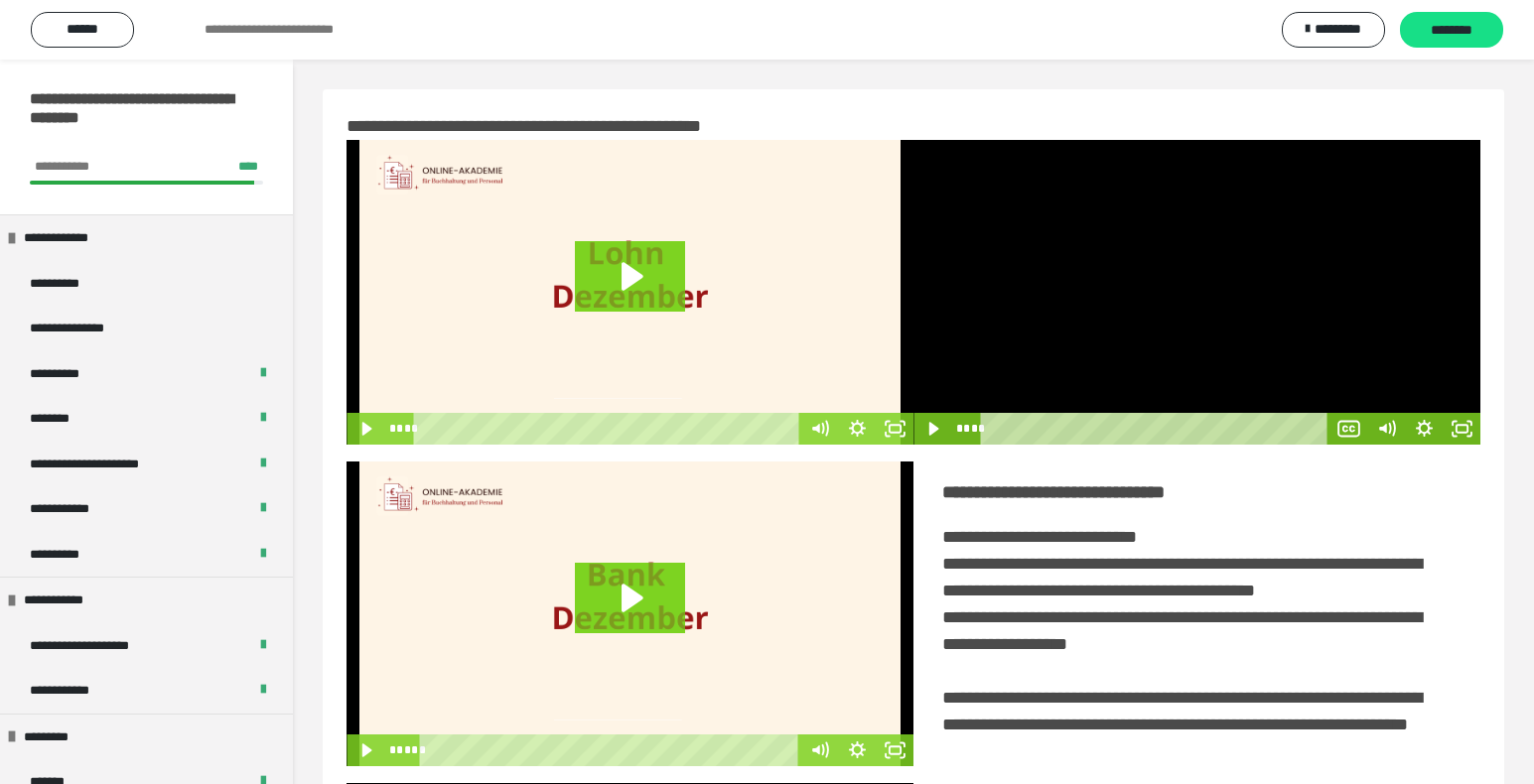 drag, startPoint x: 1000, startPoint y: 425, endPoint x: 1327, endPoint y: 414, distance: 327.185 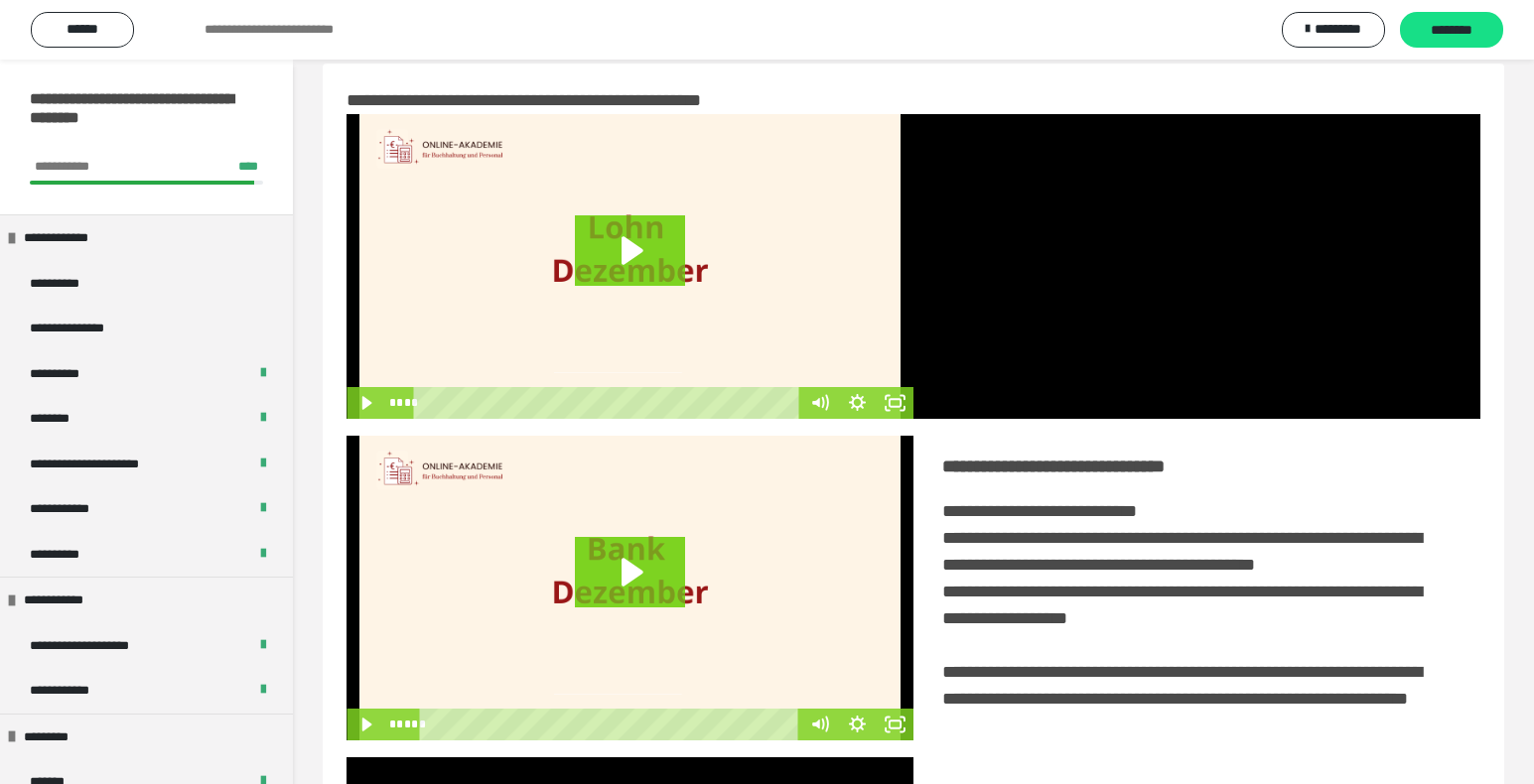 scroll, scrollTop: 0, scrollLeft: 0, axis: both 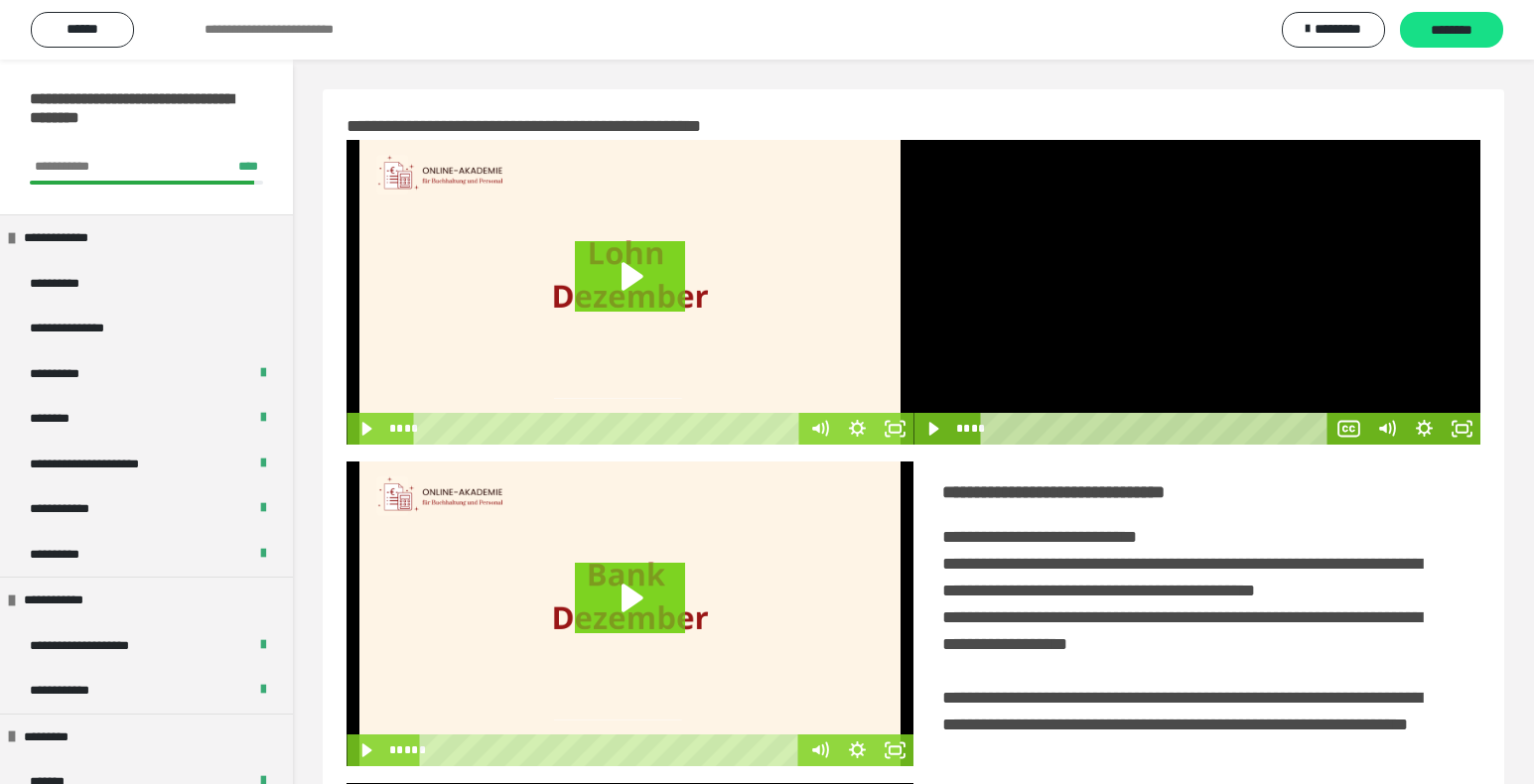click at bounding box center [1196, 292] 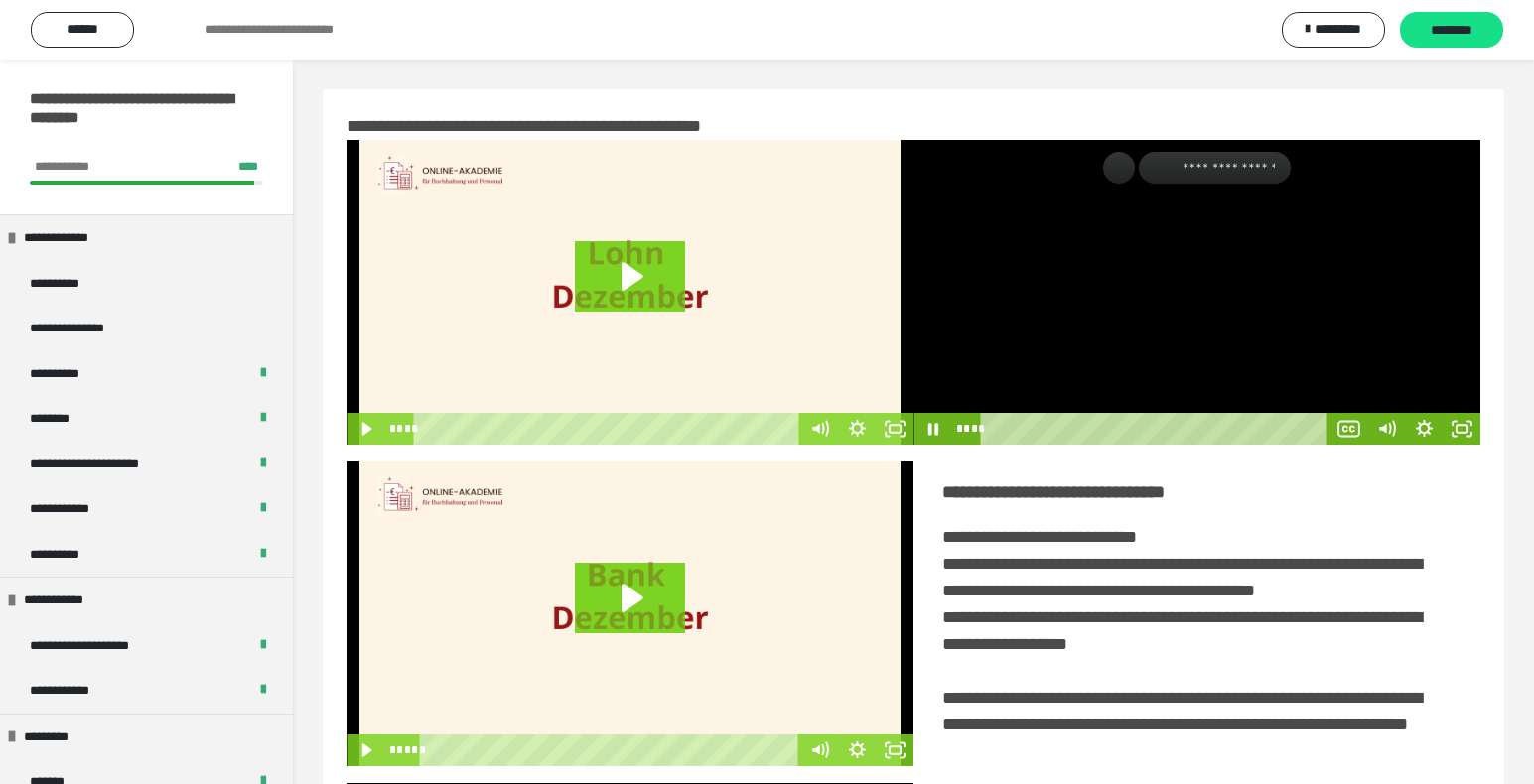 click on "**********" at bounding box center (913, 613) 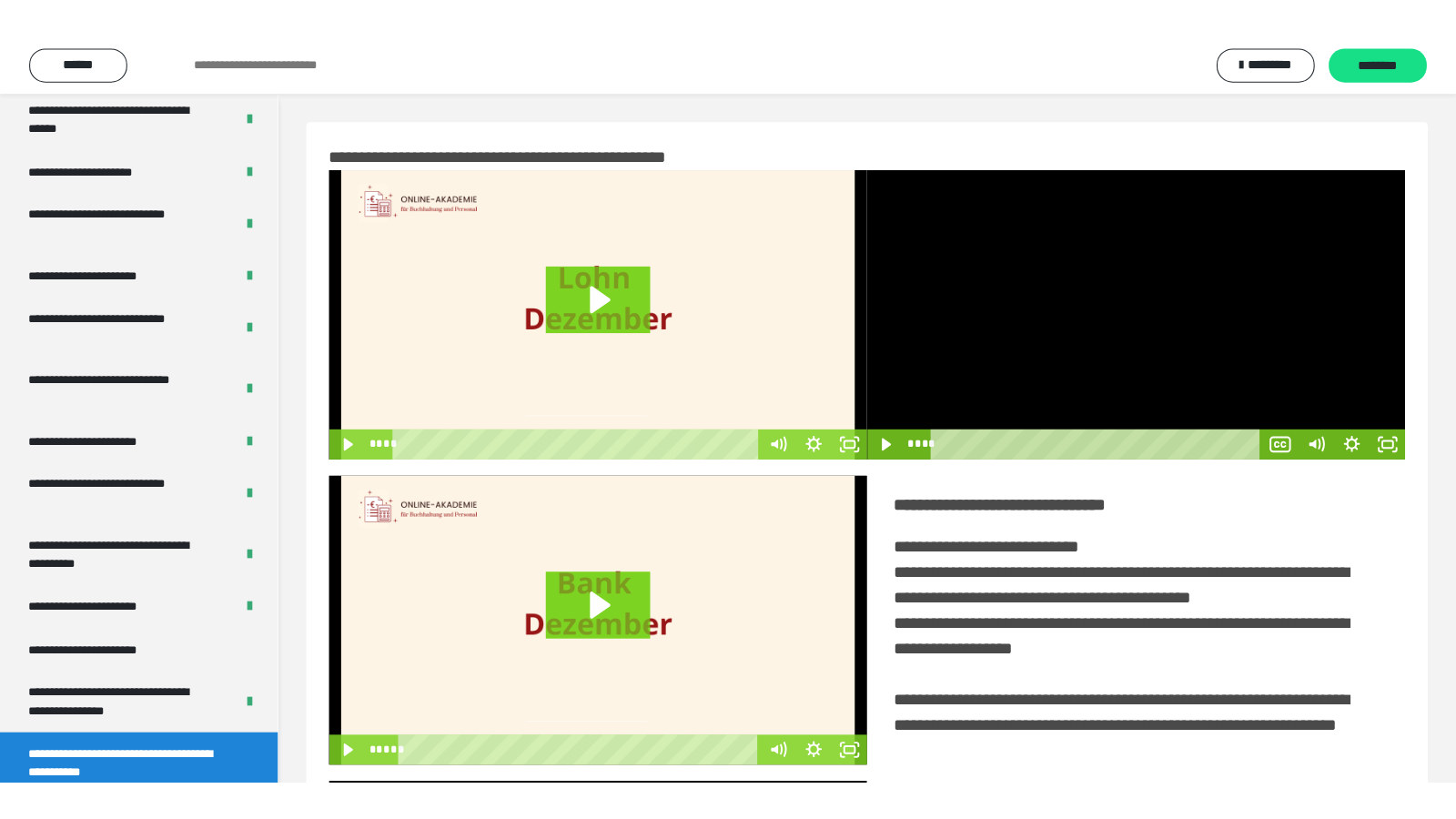 scroll, scrollTop: 3431, scrollLeft: 0, axis: vertical 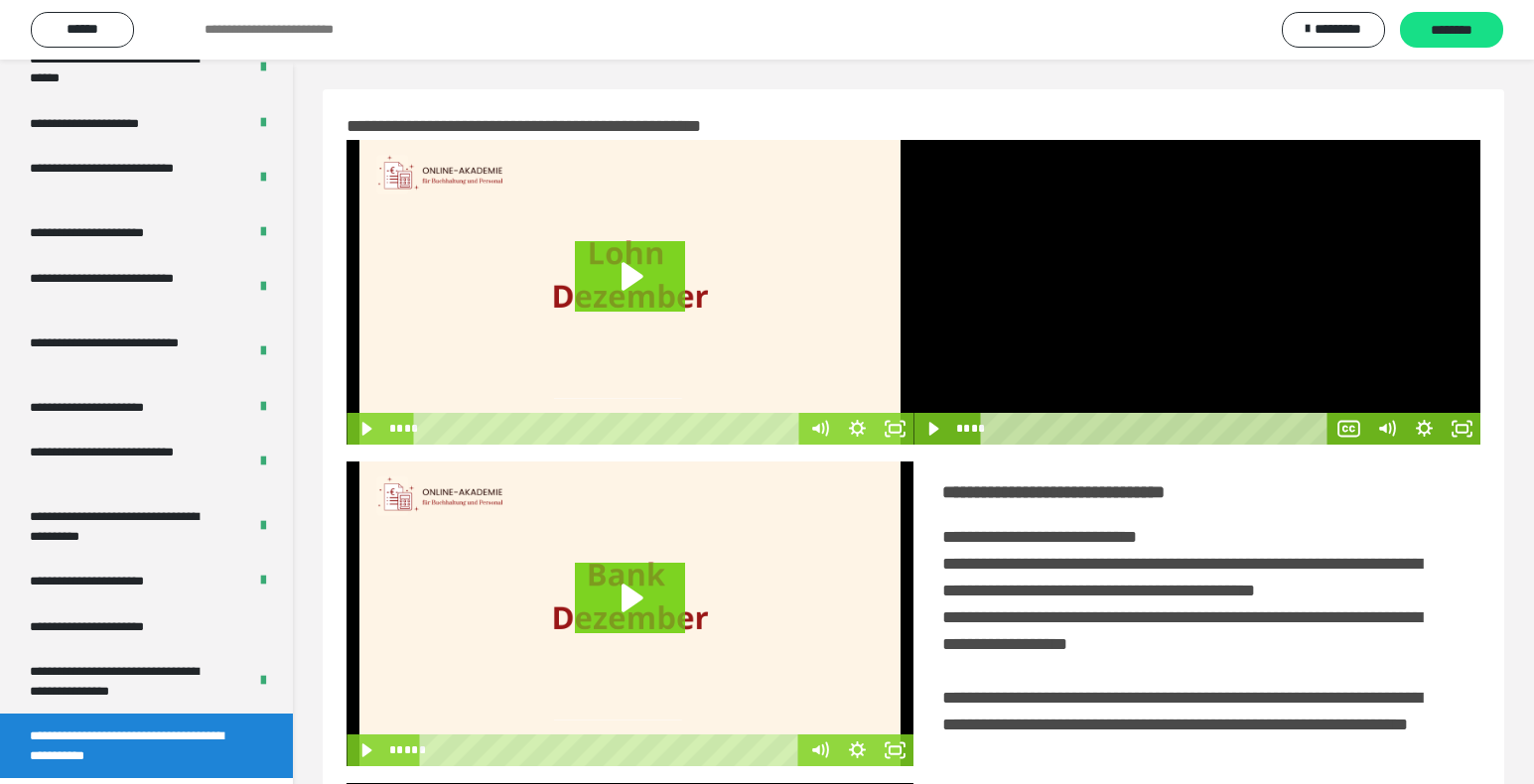 click on "**********" at bounding box center [131, 745] 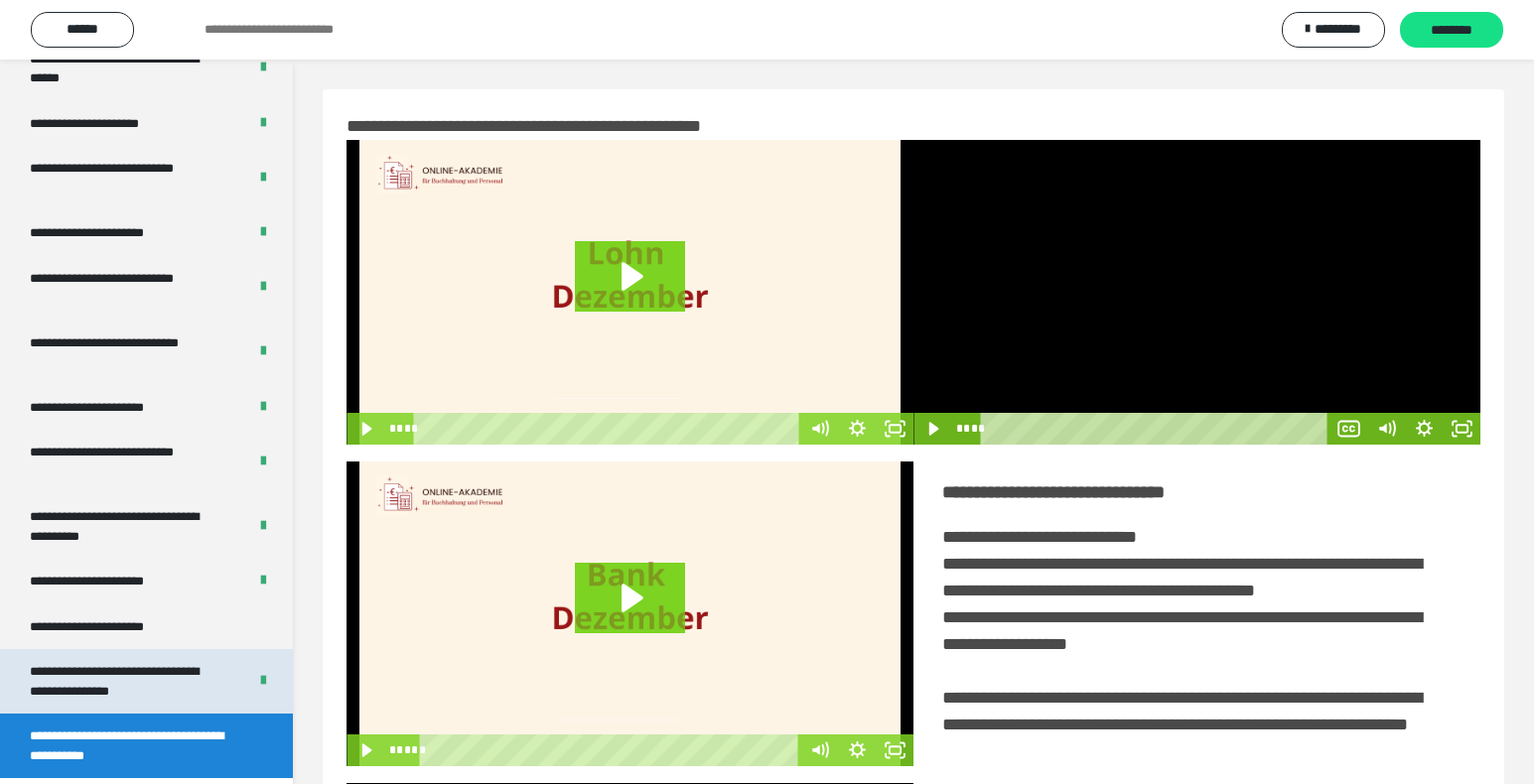 click on "**********" at bounding box center (123, 681) 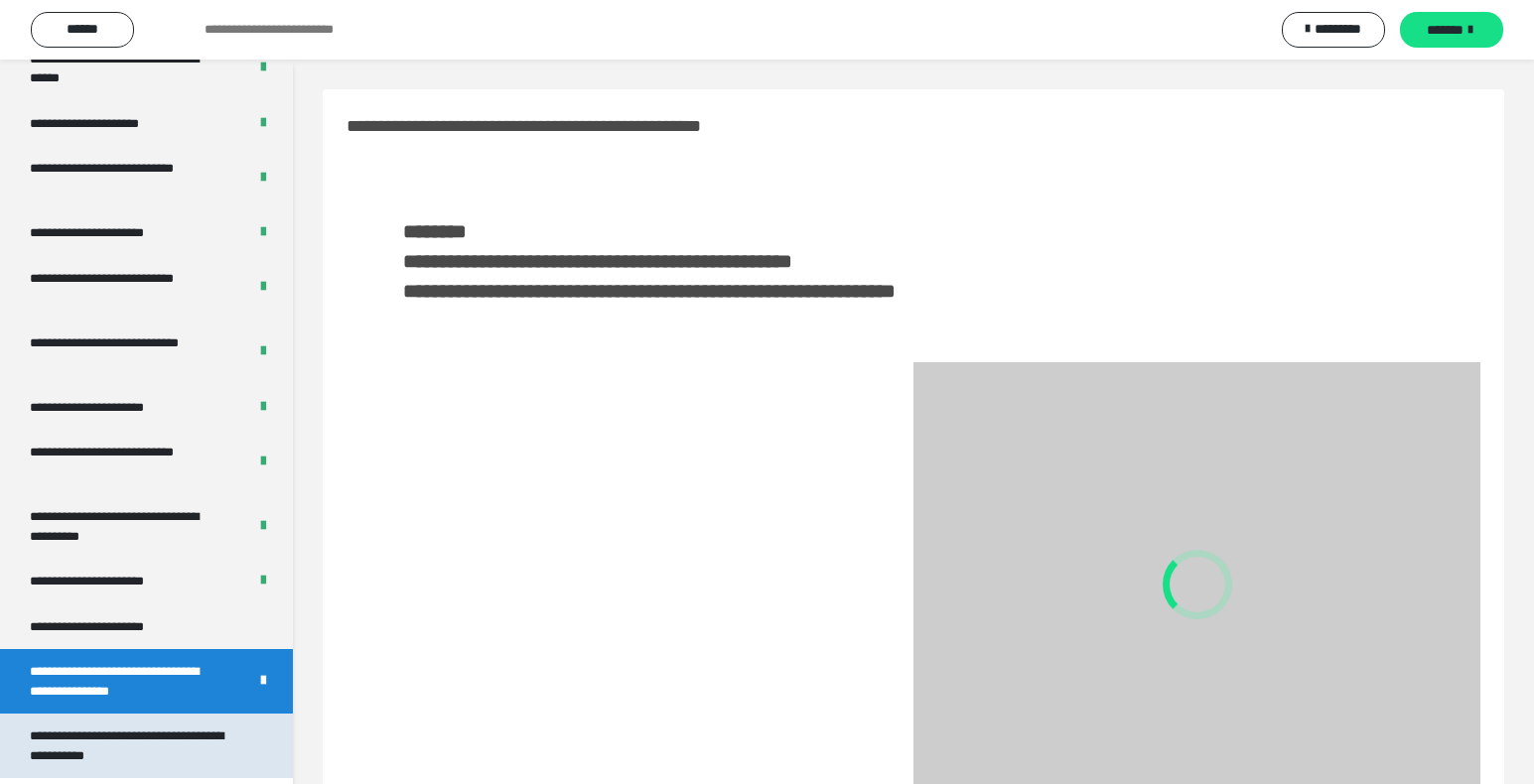 click on "**********" at bounding box center (131, 745) 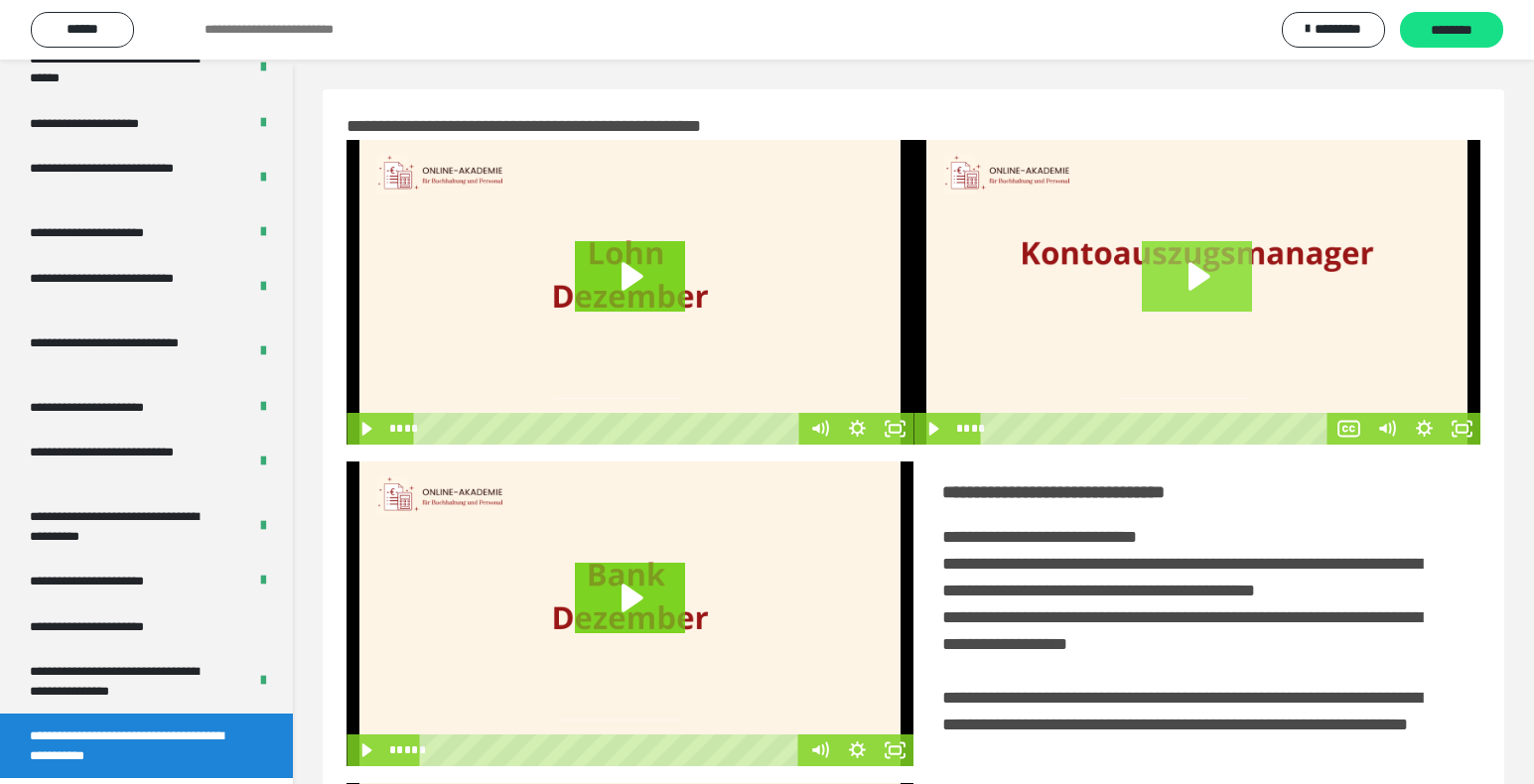 click 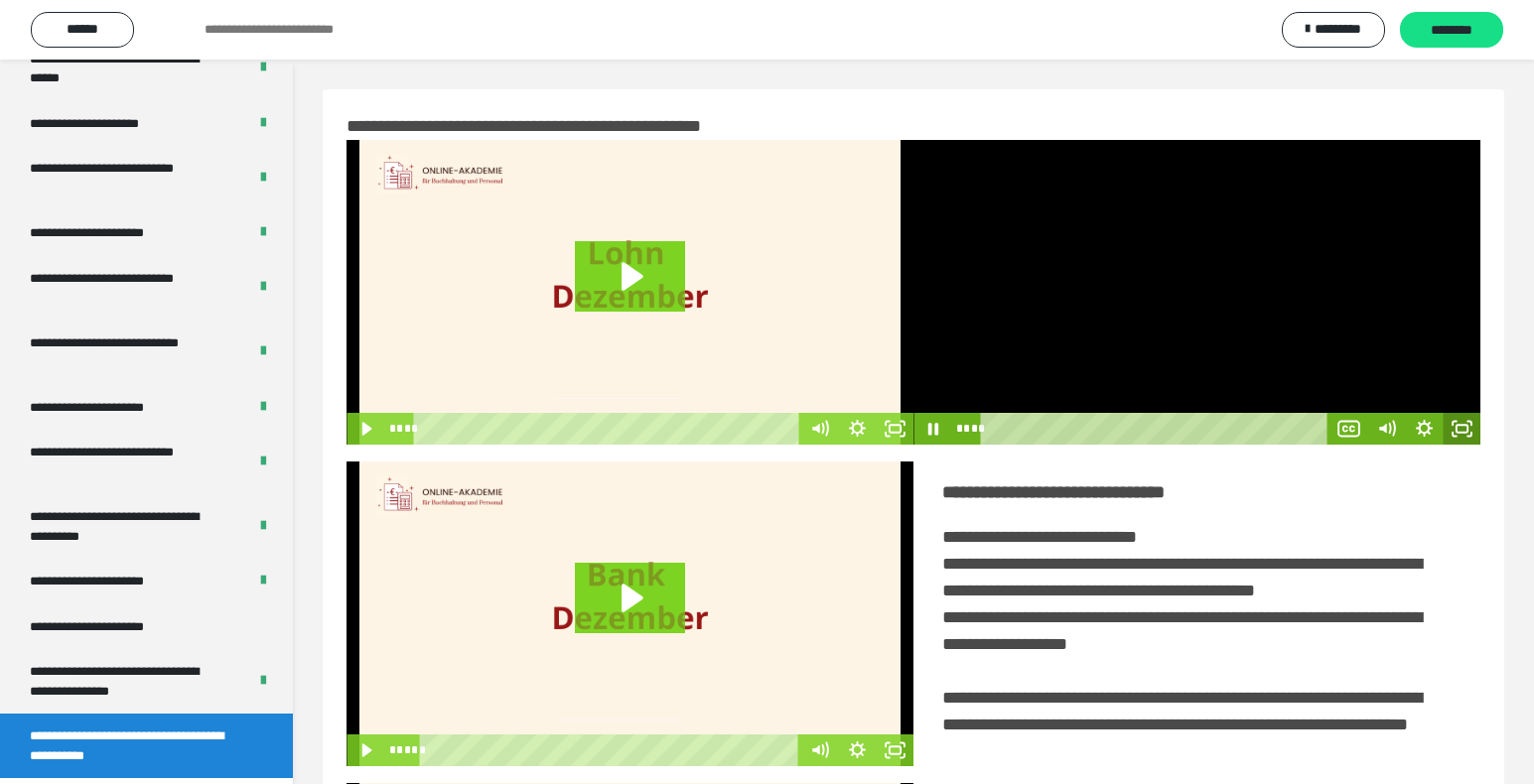 click 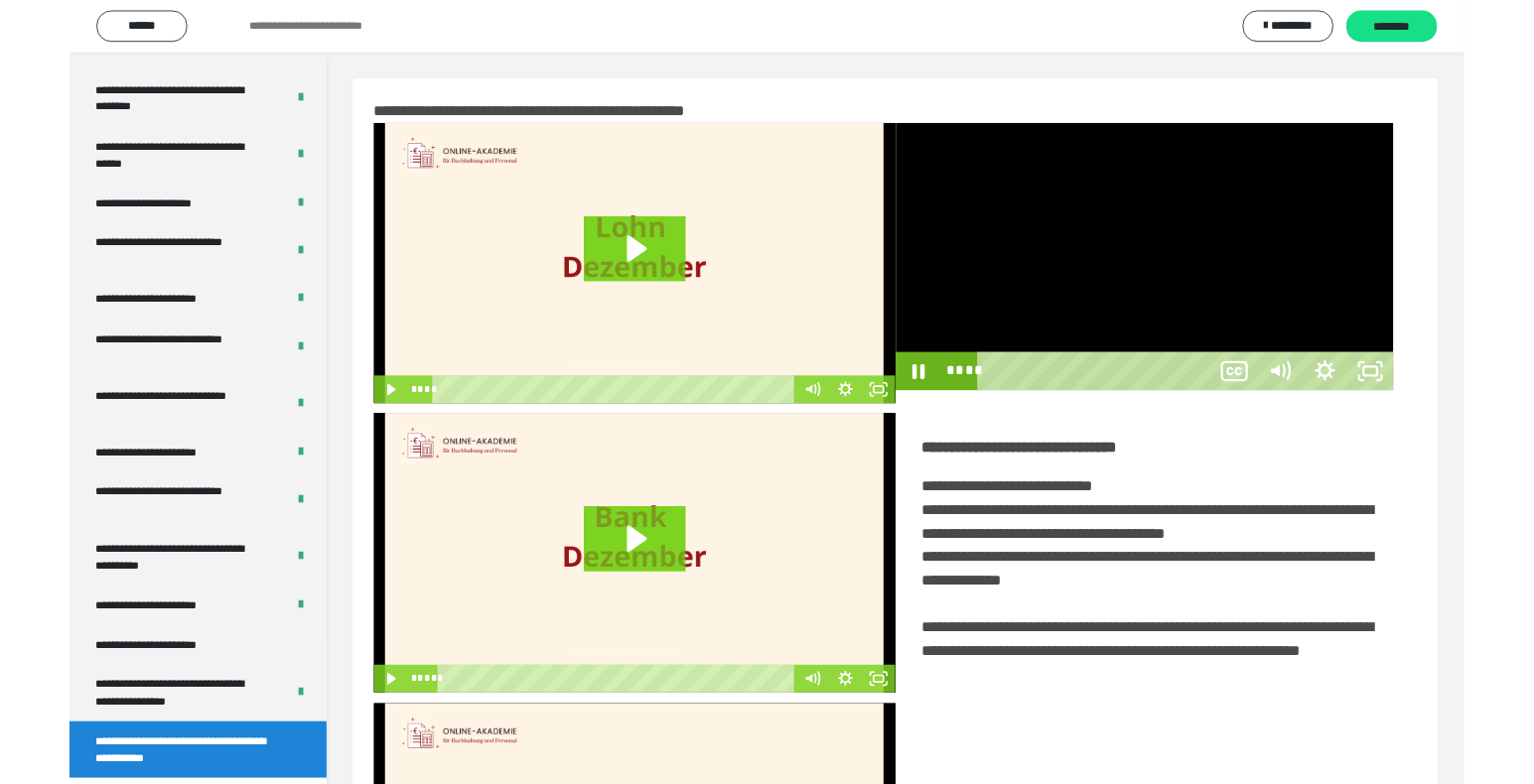 scroll, scrollTop: 3632, scrollLeft: 0, axis: vertical 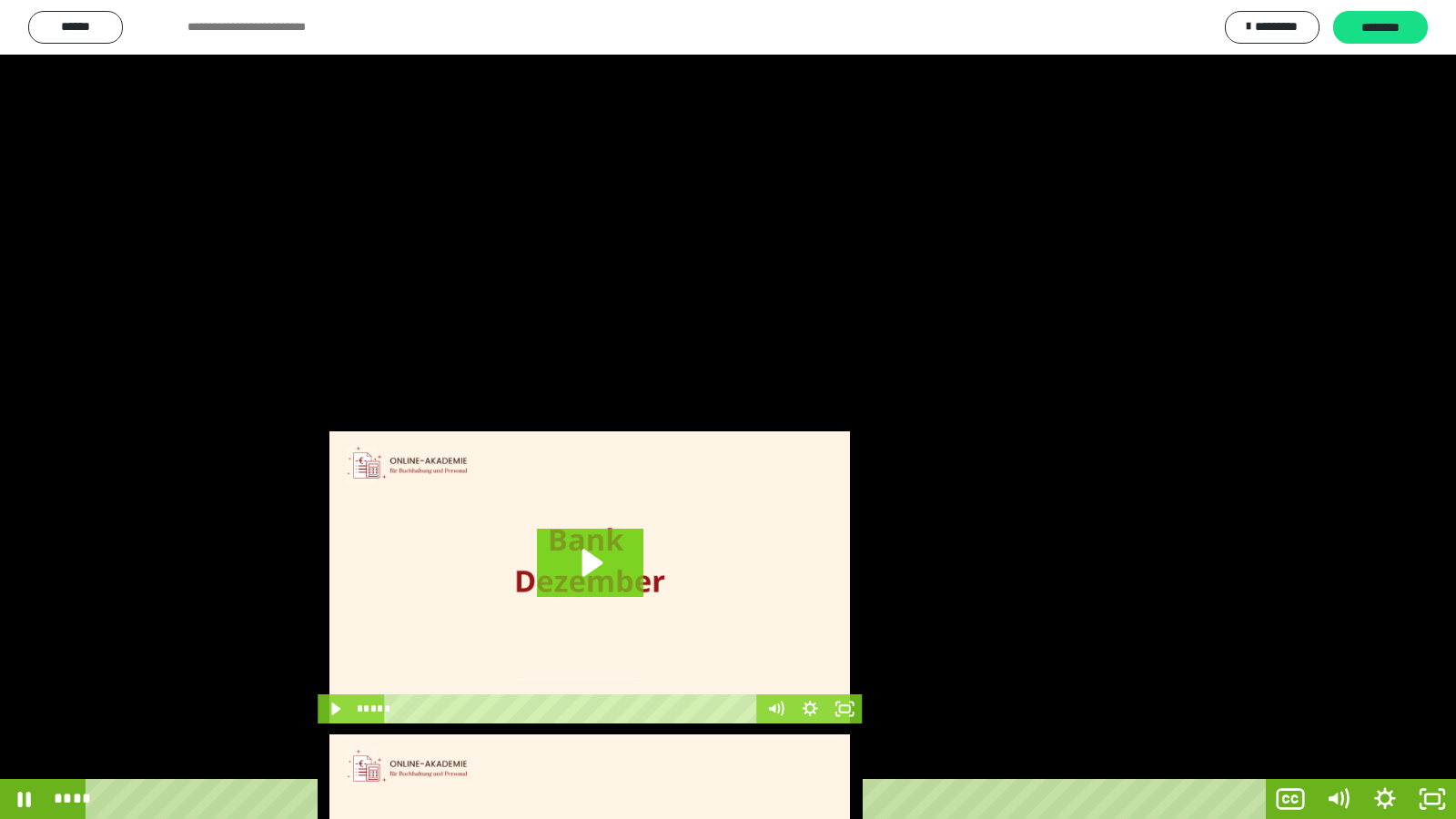 click at bounding box center [728, 410] 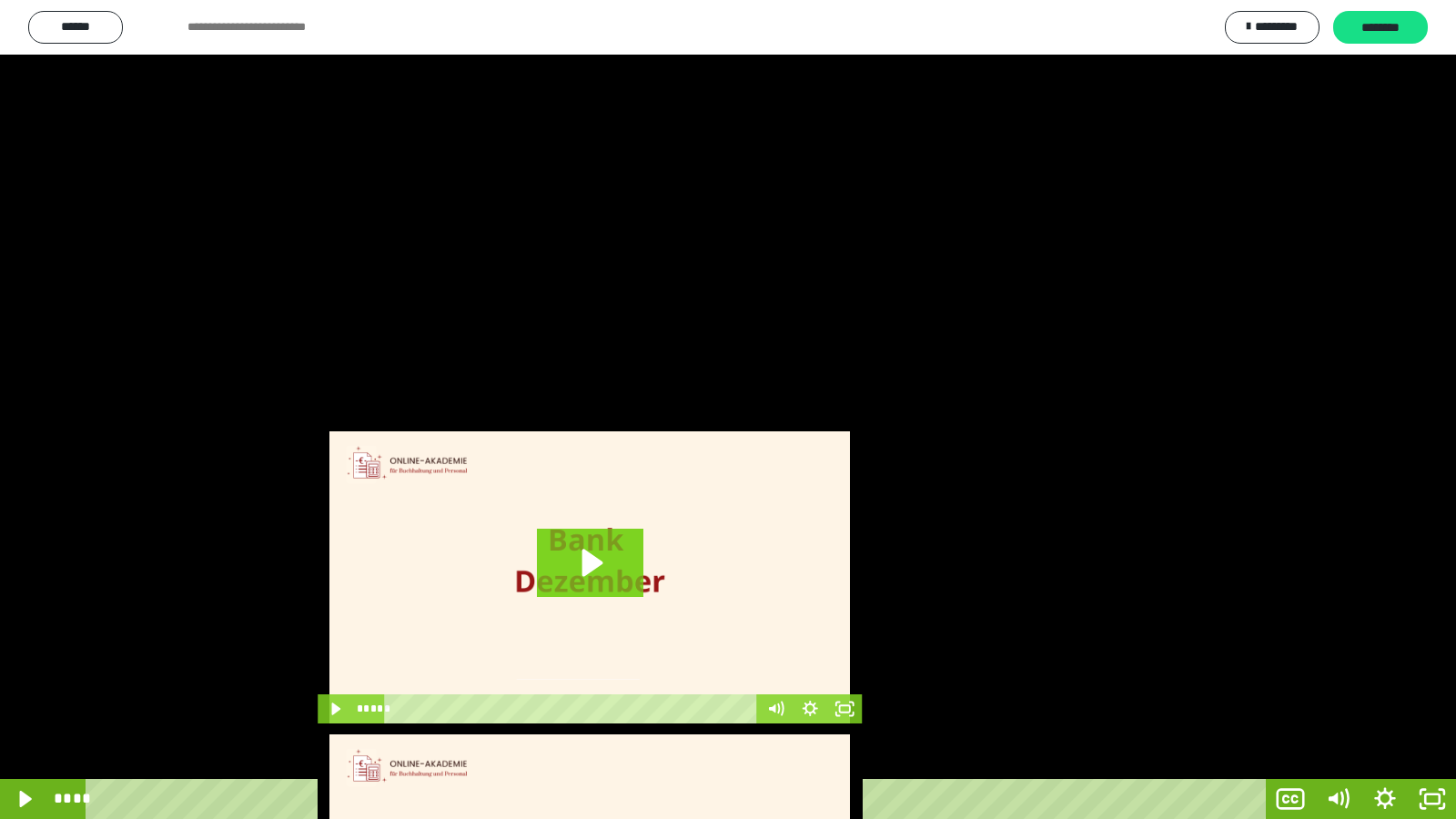 click at bounding box center [728, 410] 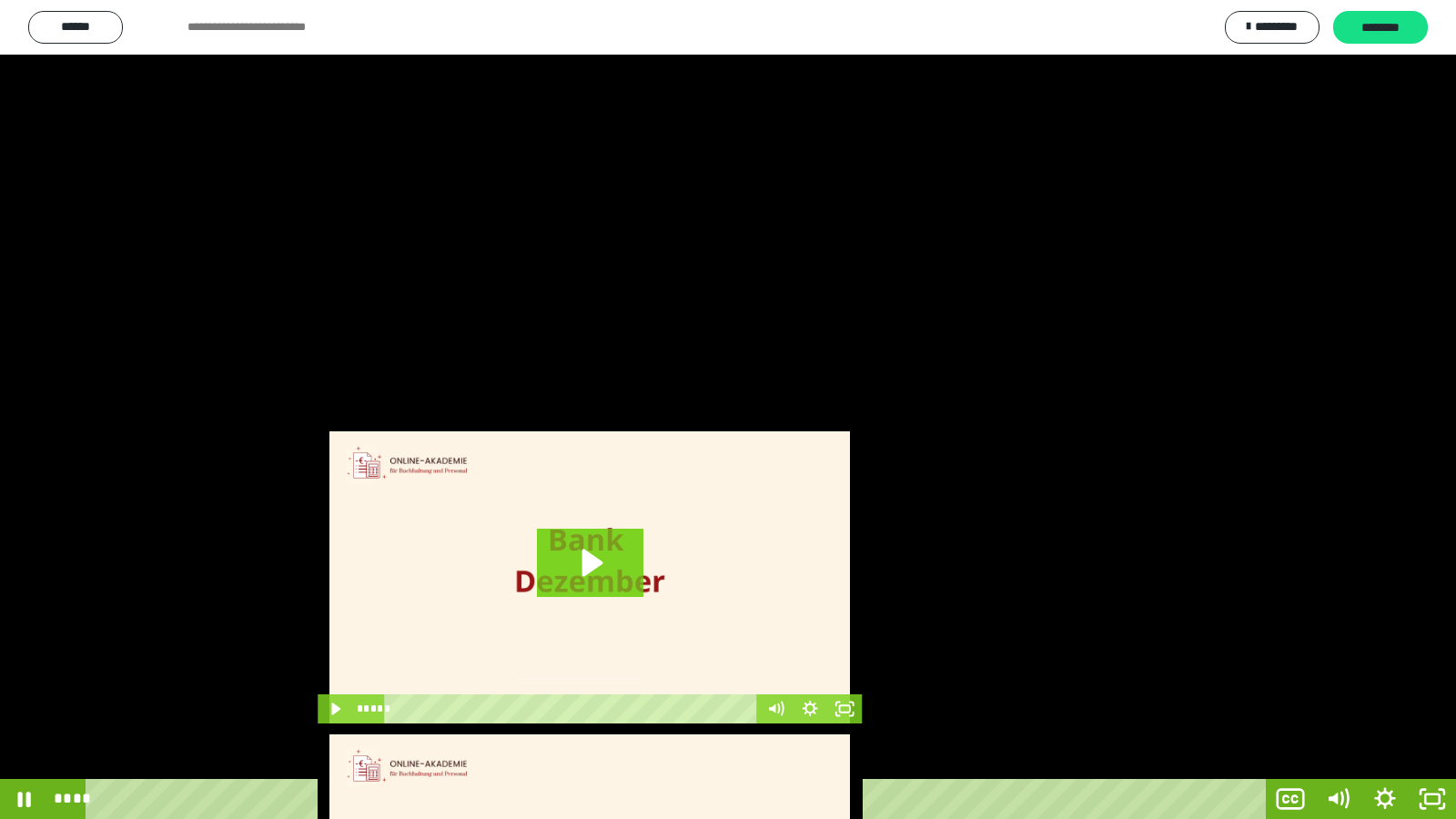 click at bounding box center (728, 410) 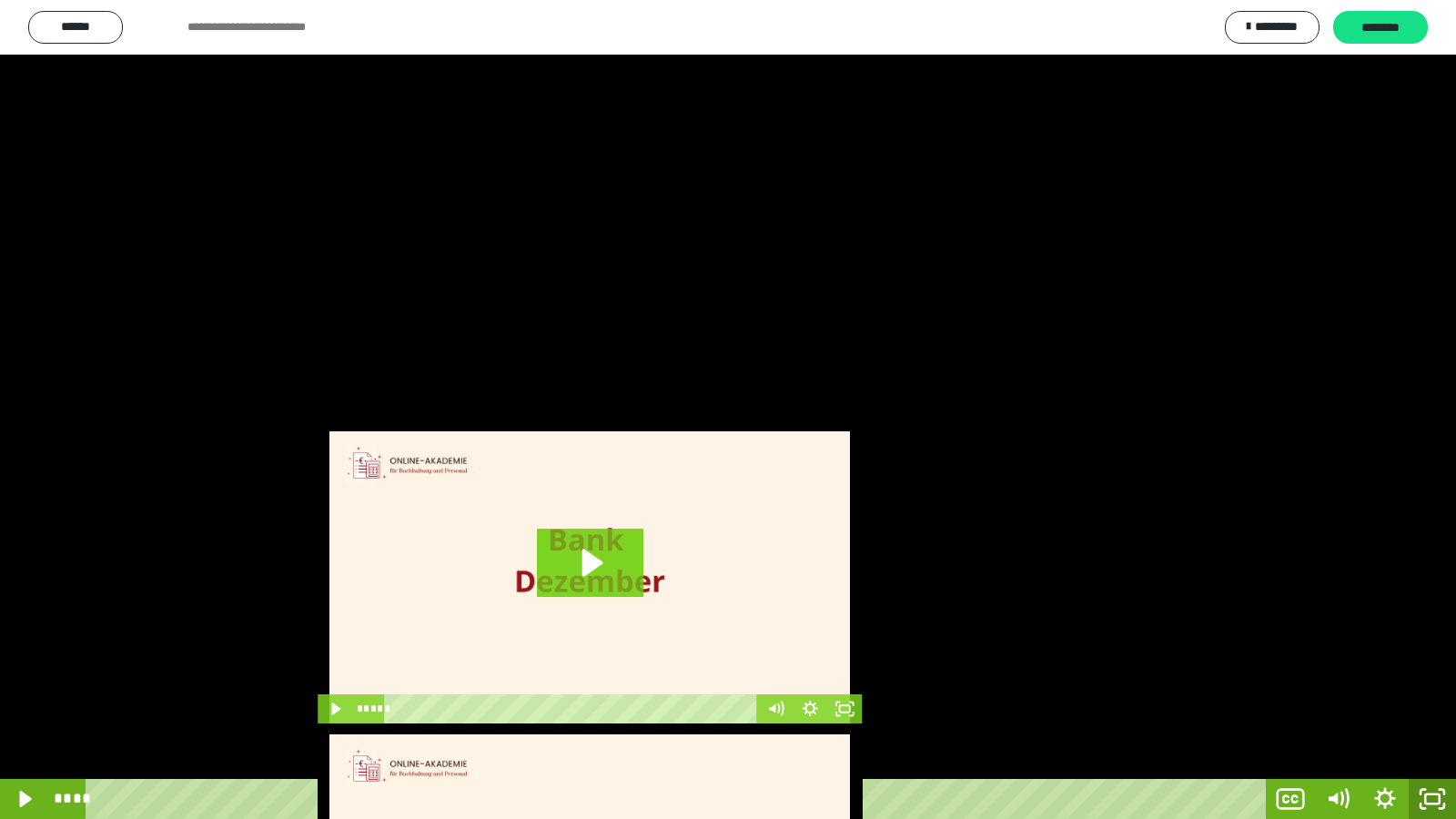 click 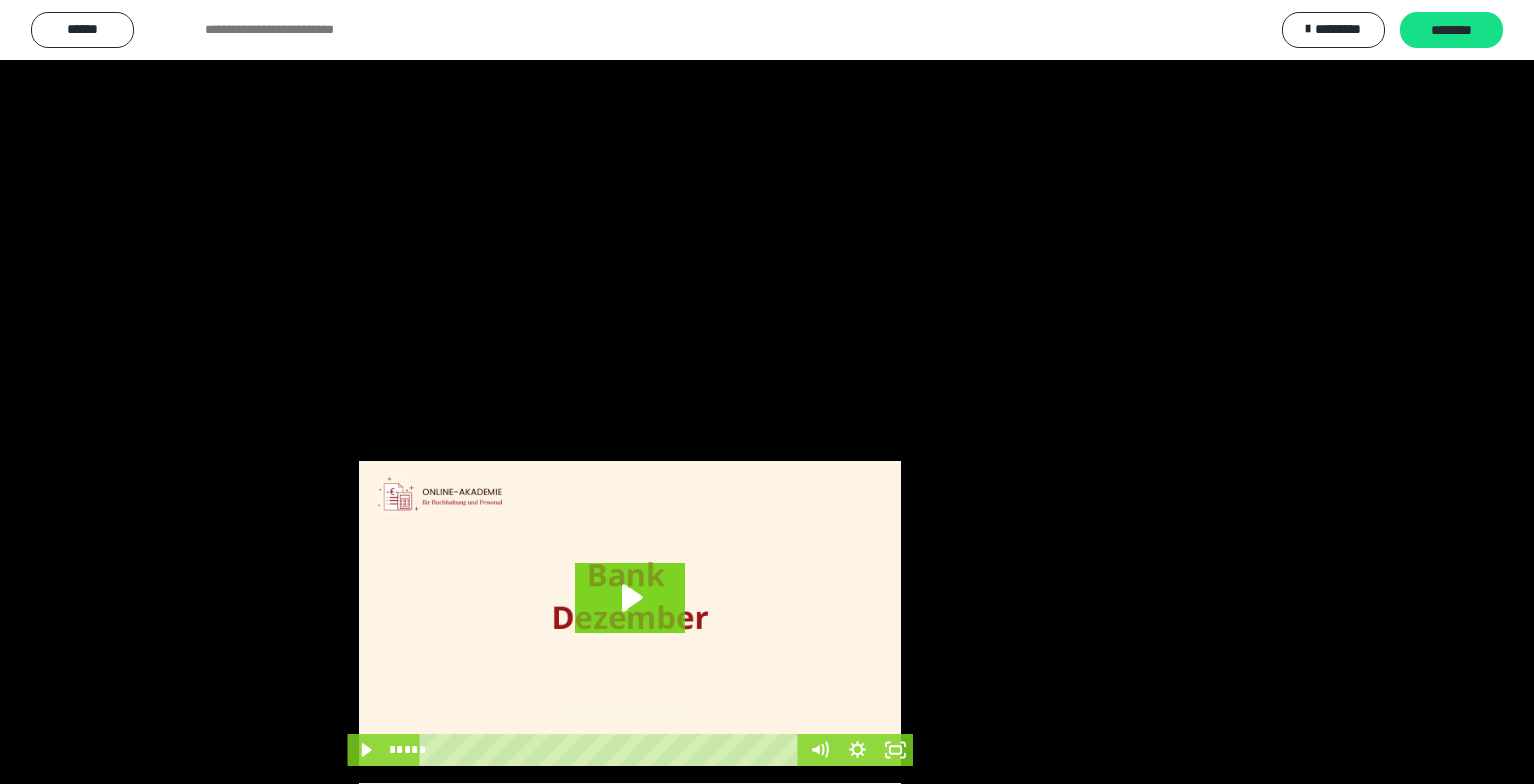 scroll, scrollTop: 3741, scrollLeft: 0, axis: vertical 